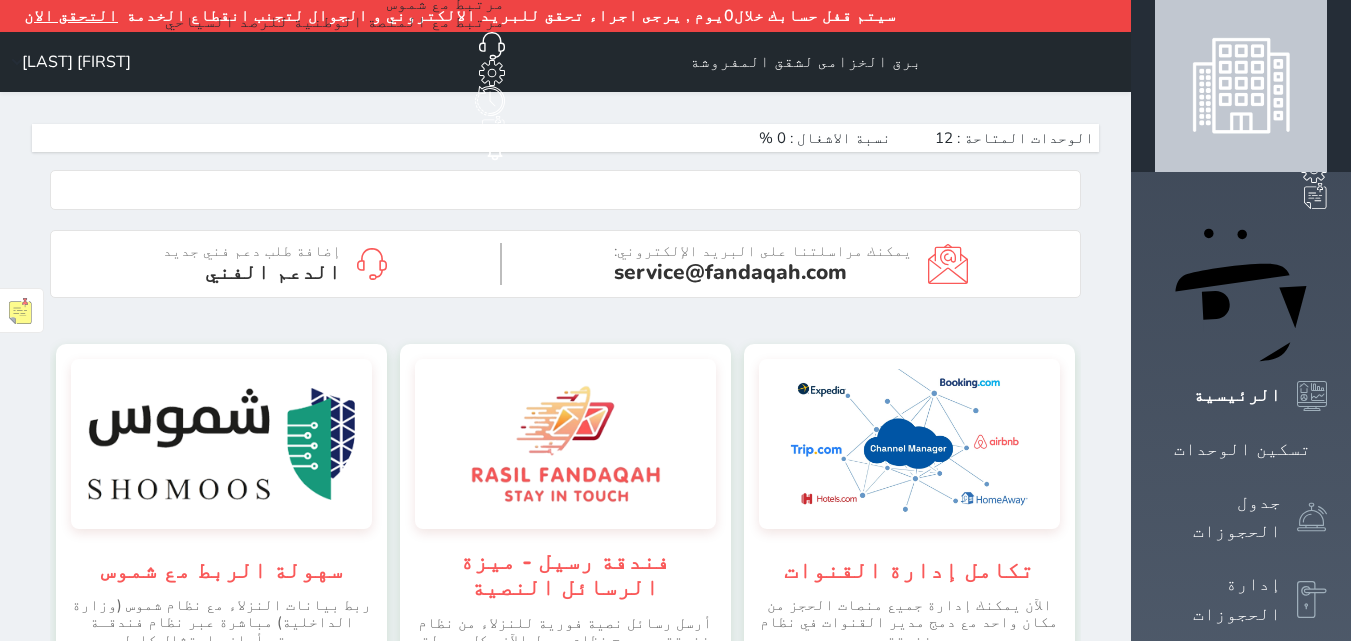 scroll, scrollTop: 0, scrollLeft: 0, axis: both 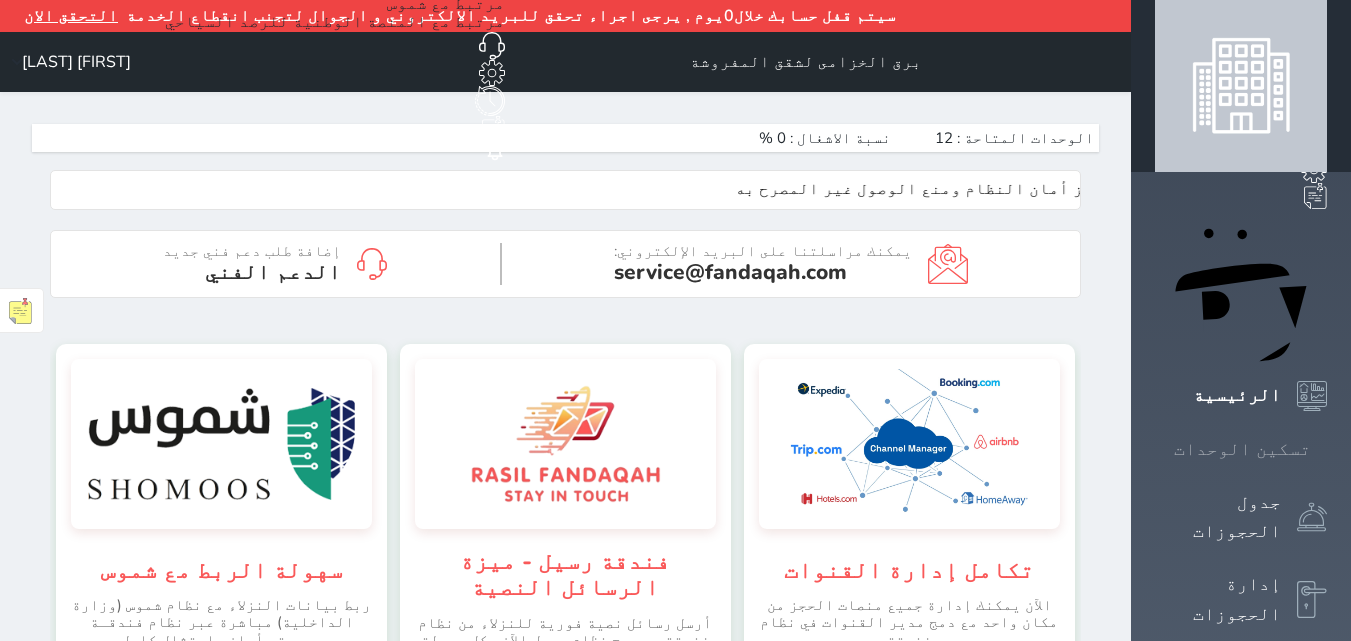 click at bounding box center (1327, 449) 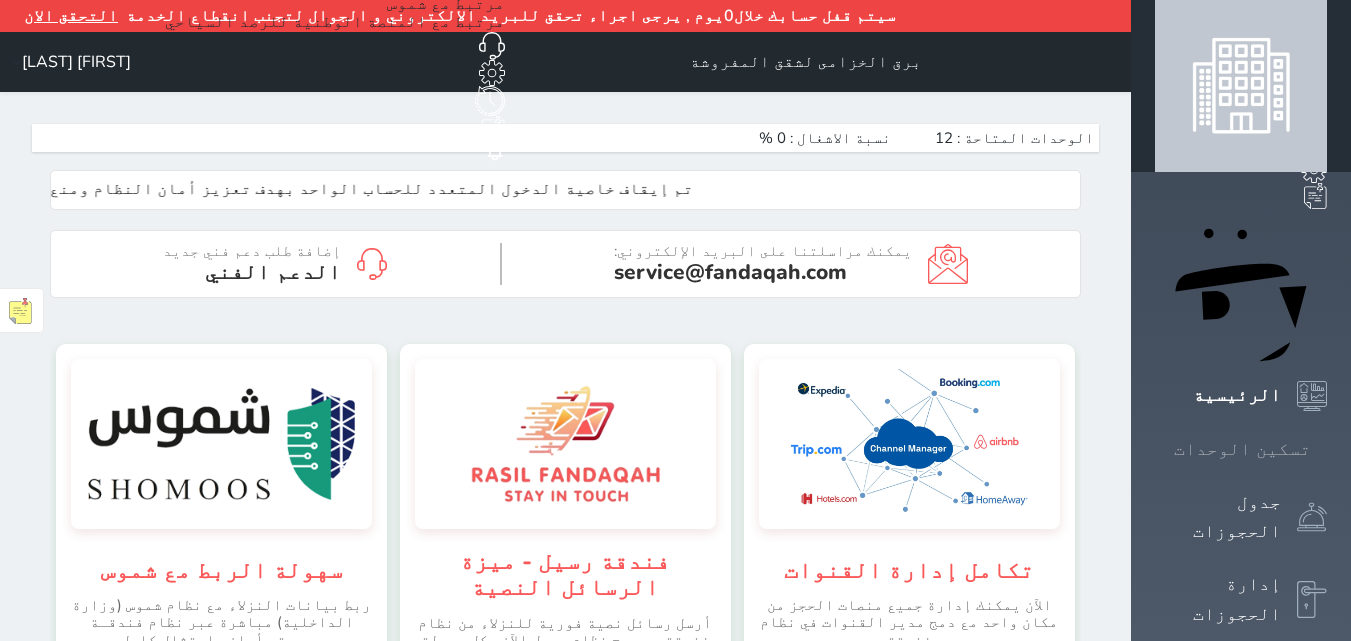 click 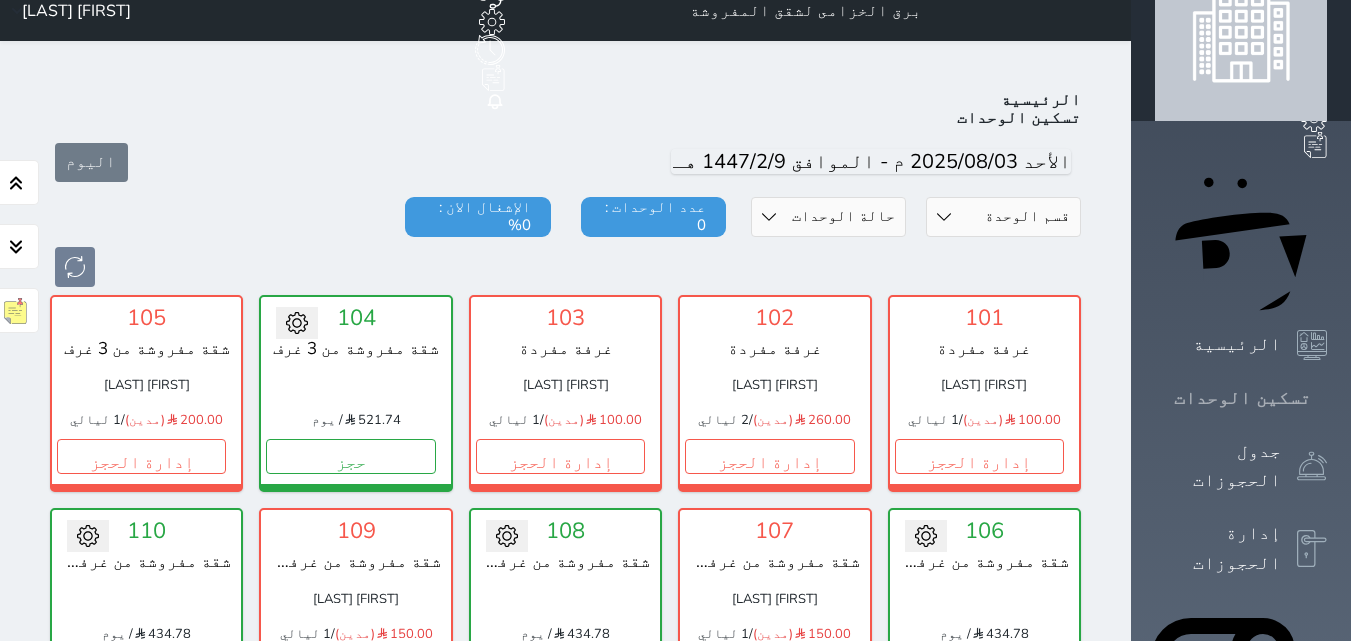 scroll, scrollTop: 110, scrollLeft: 0, axis: vertical 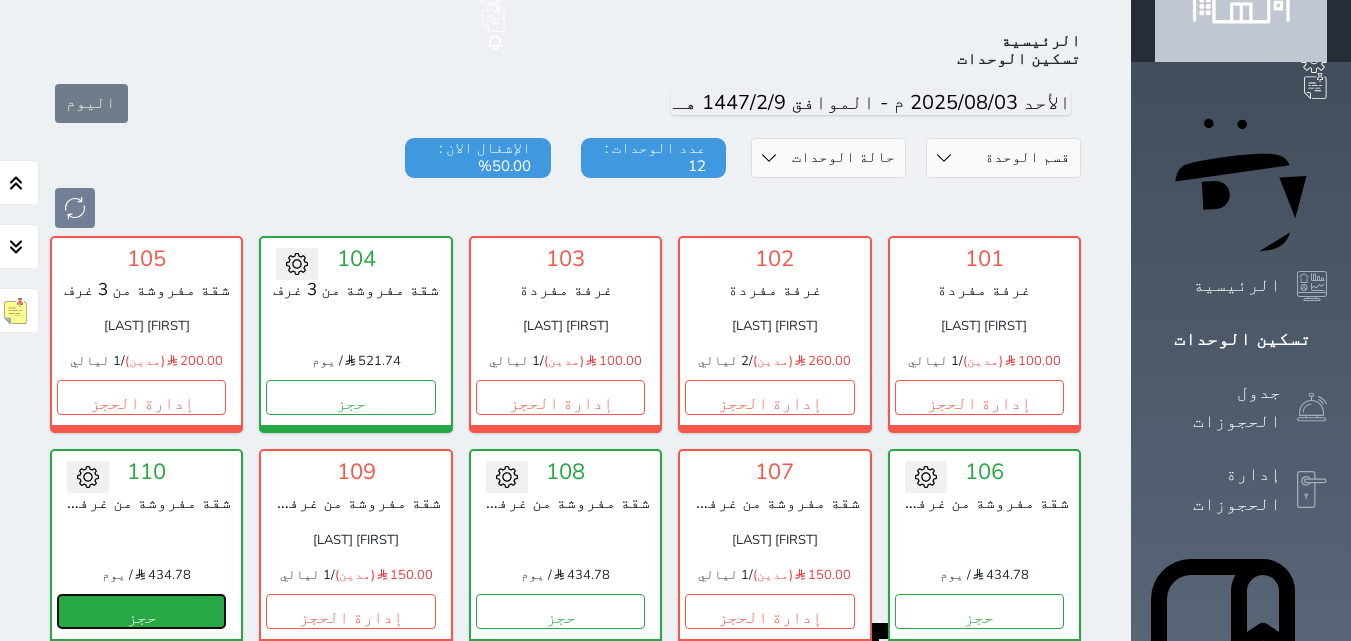 click on "حجز" at bounding box center (141, 611) 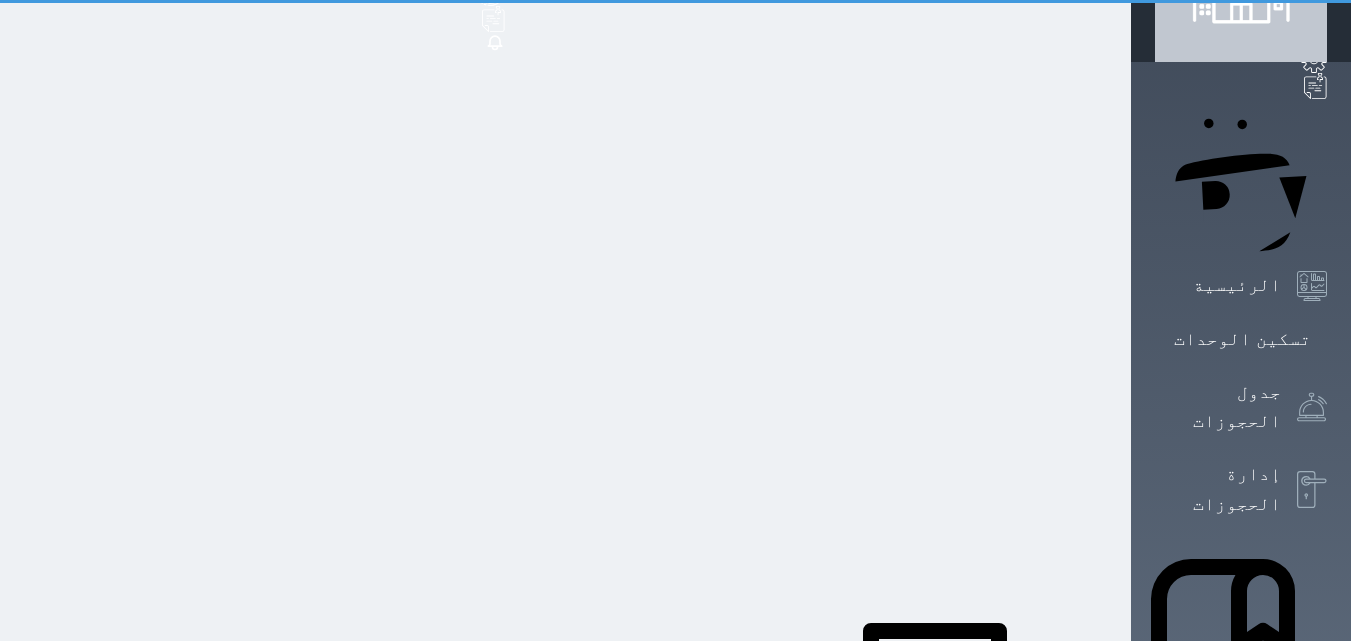 scroll, scrollTop: 0, scrollLeft: 0, axis: both 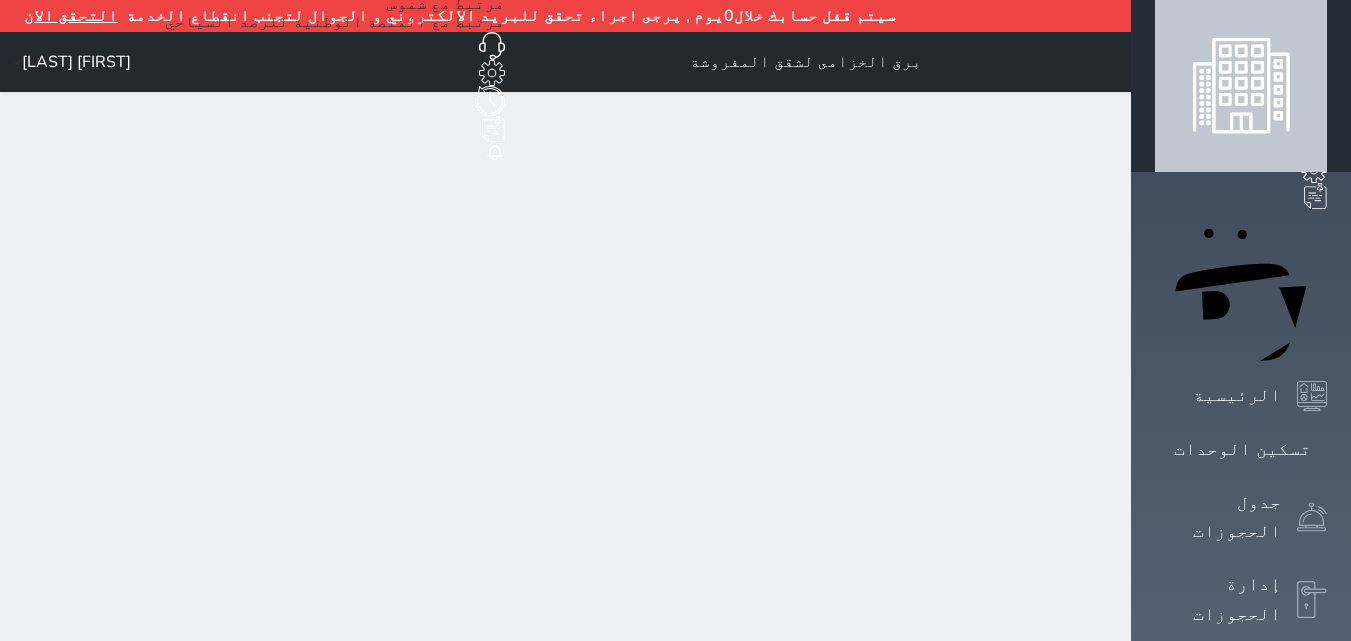 select on "1" 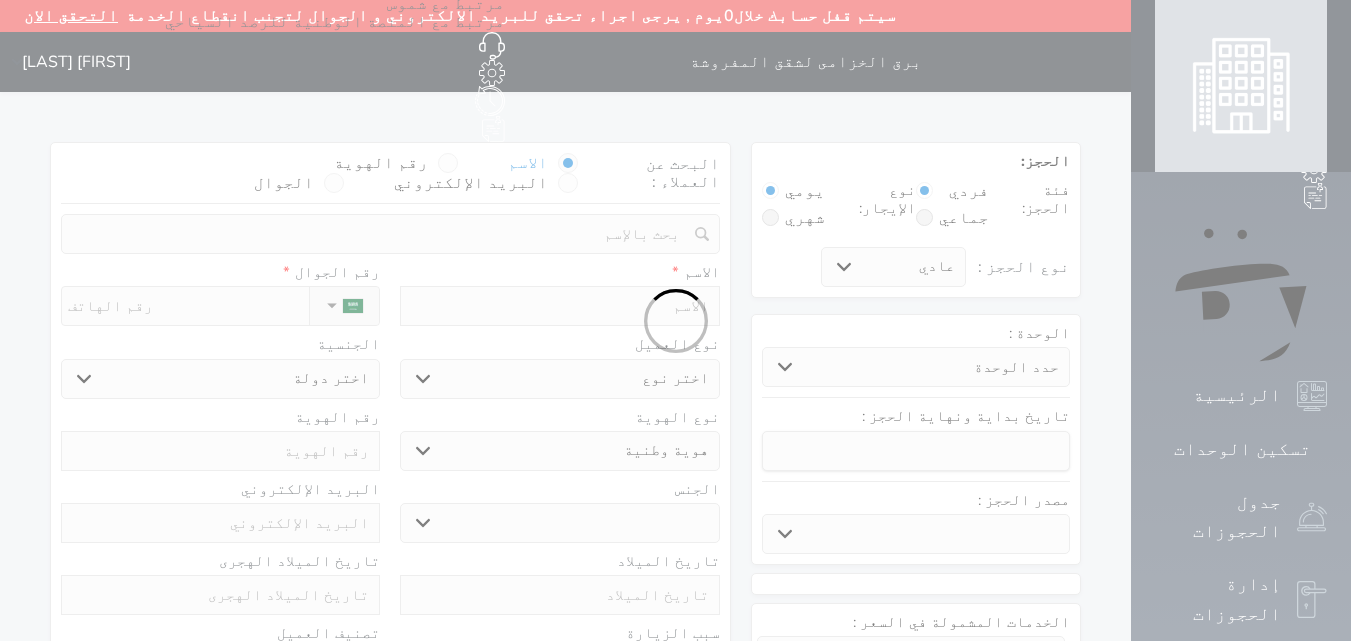 select 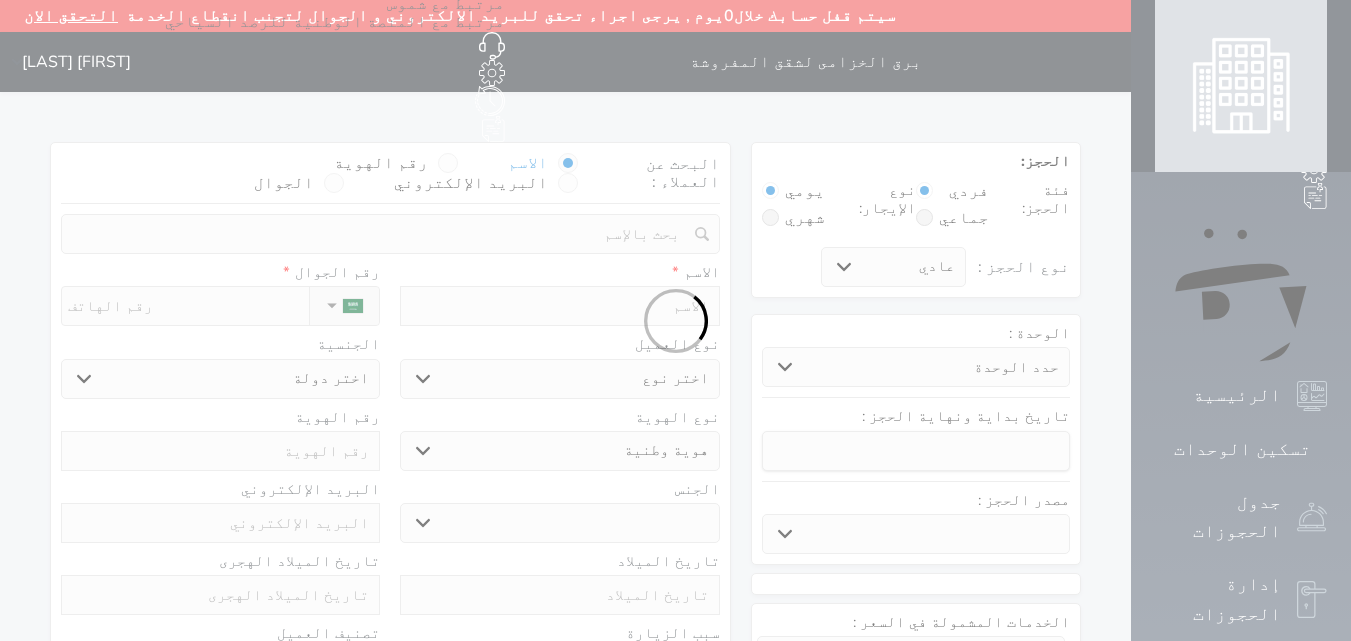 select 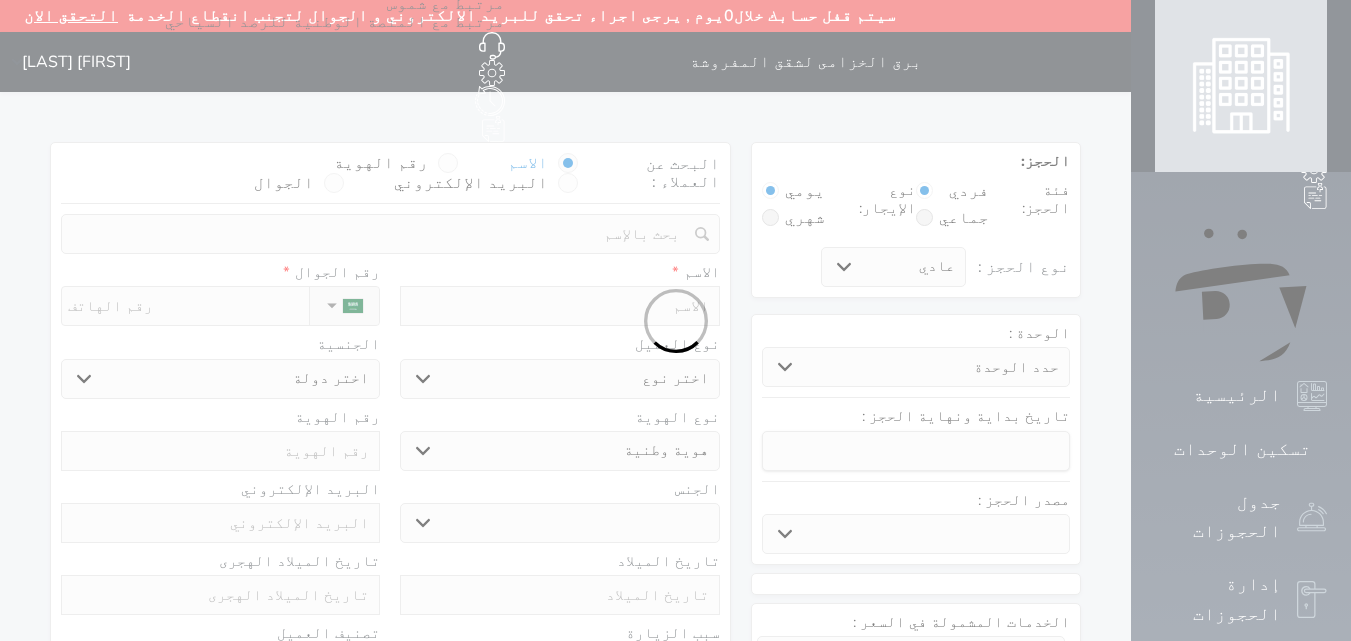 select 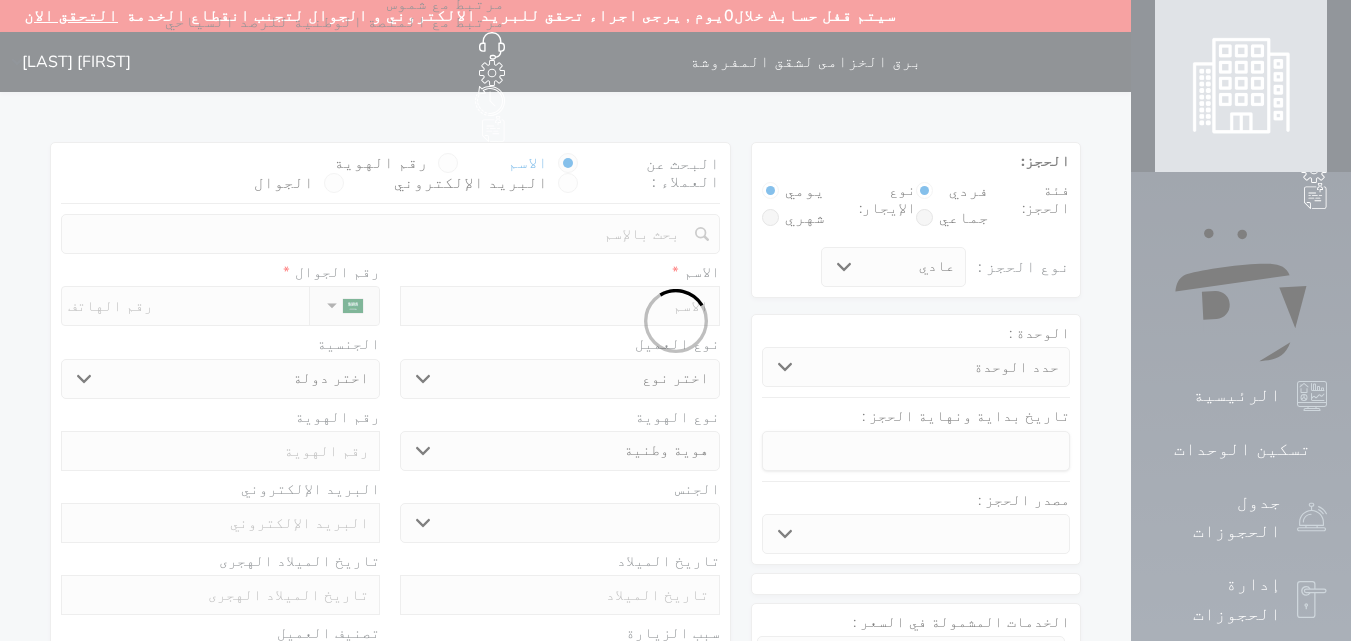 select 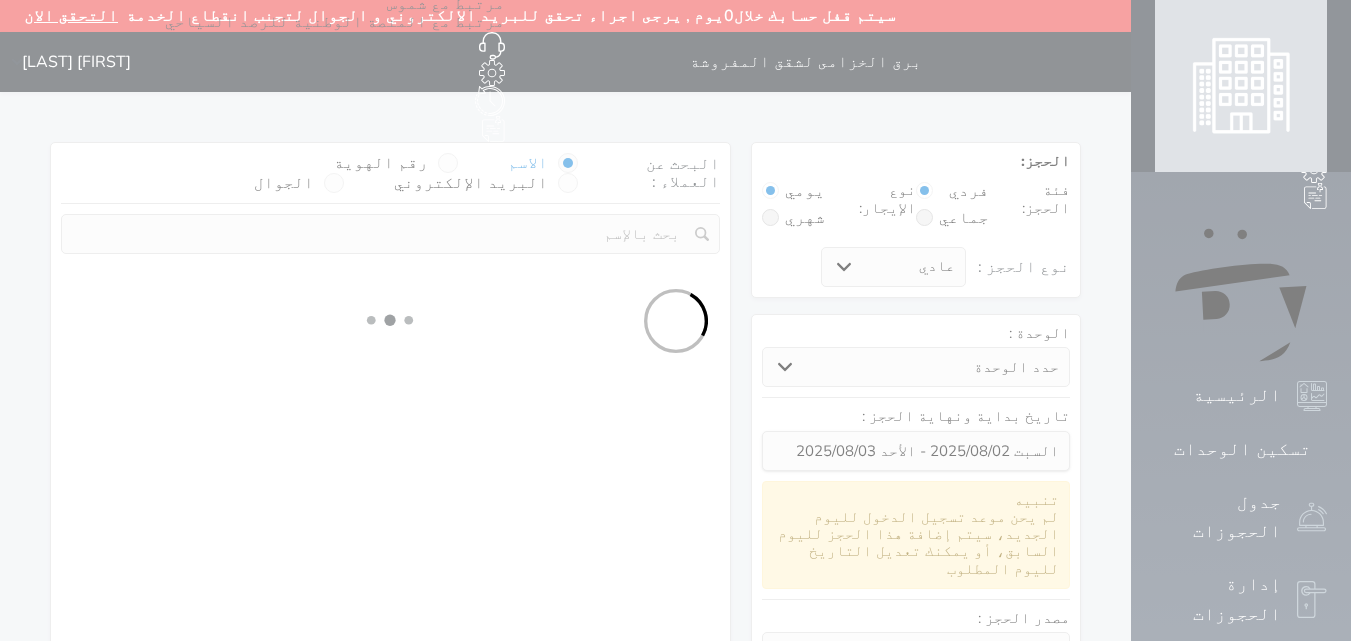 select 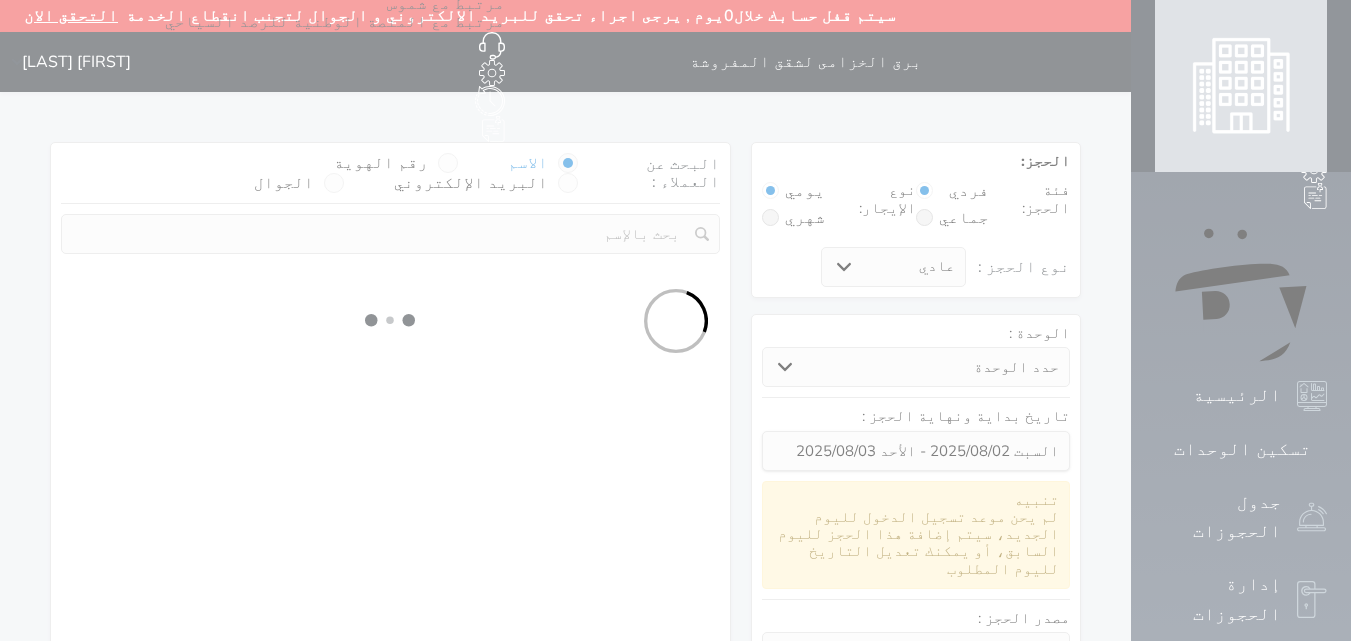 select on "1" 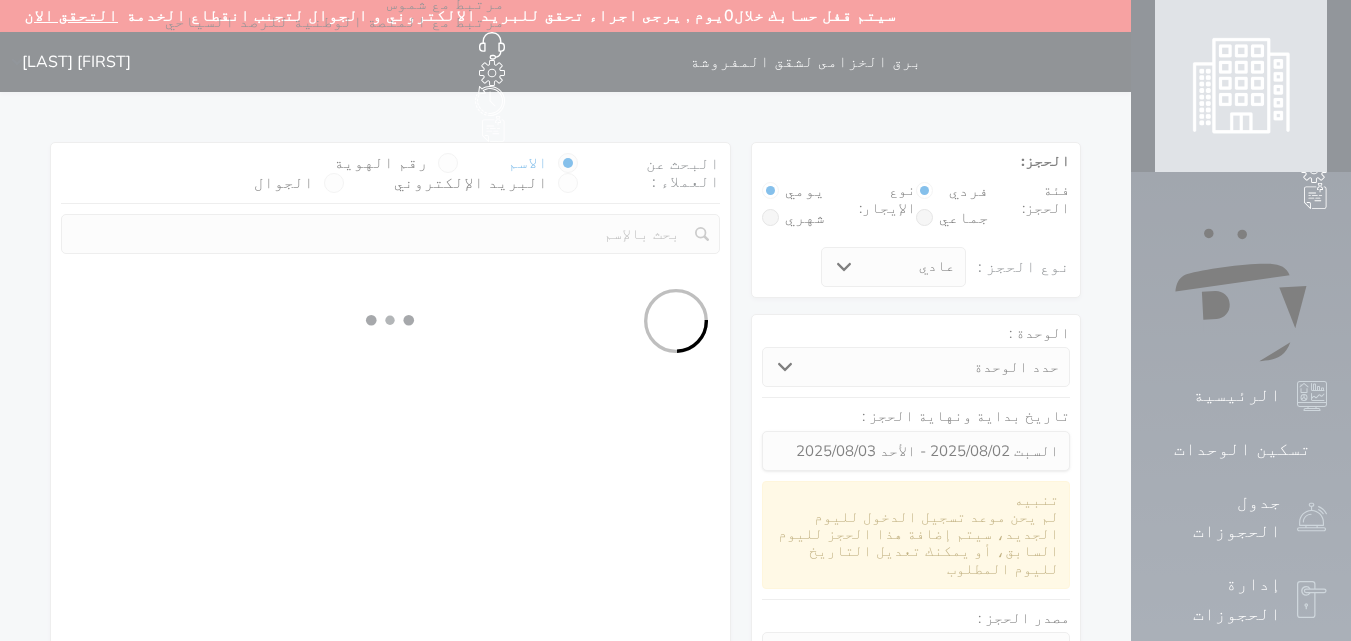 select on "113" 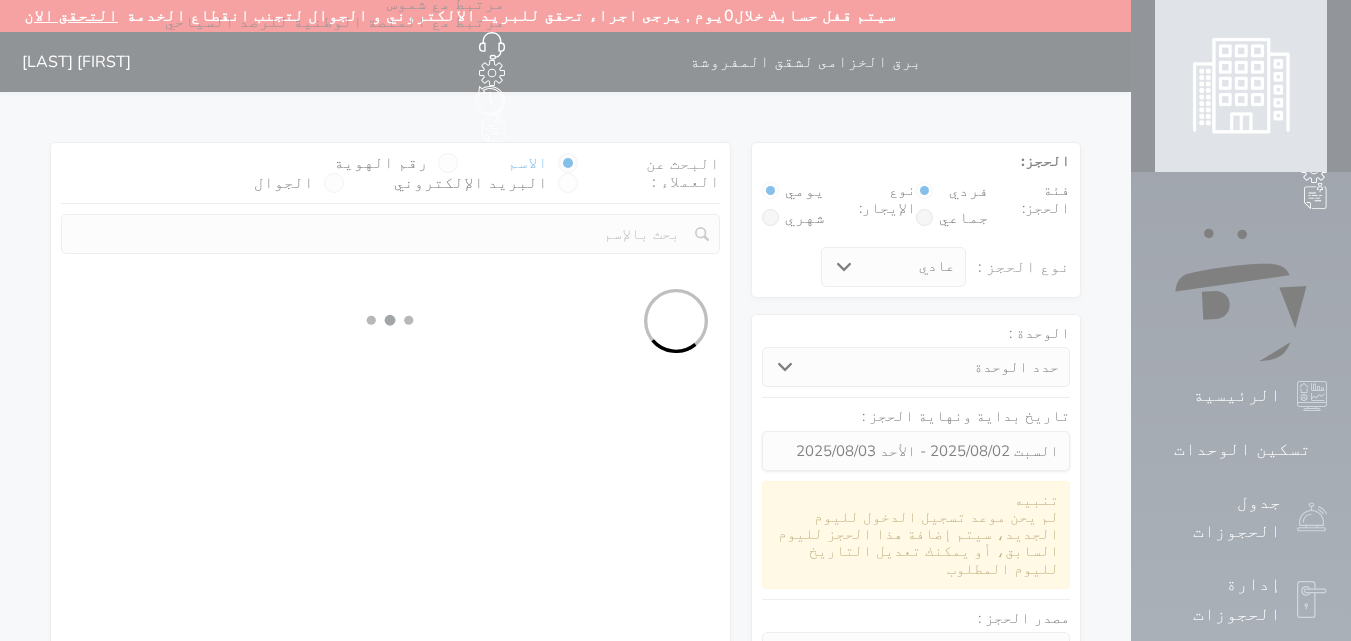 select on "1" 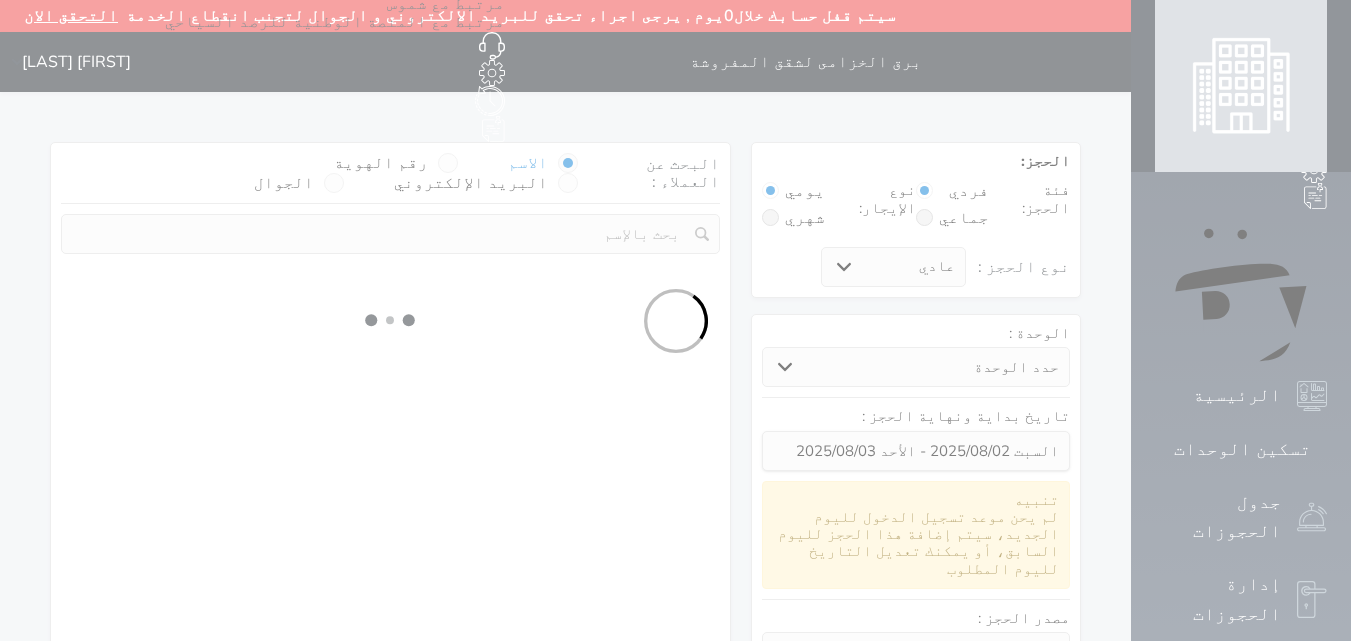 select 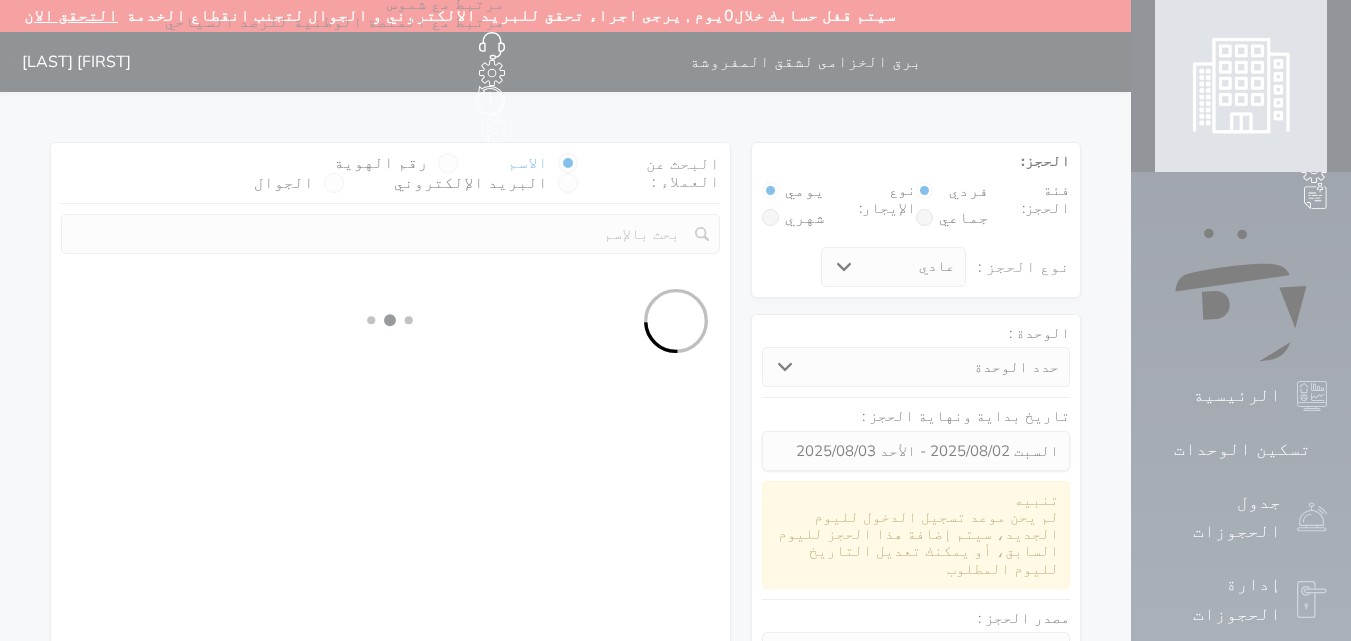 select on "7" 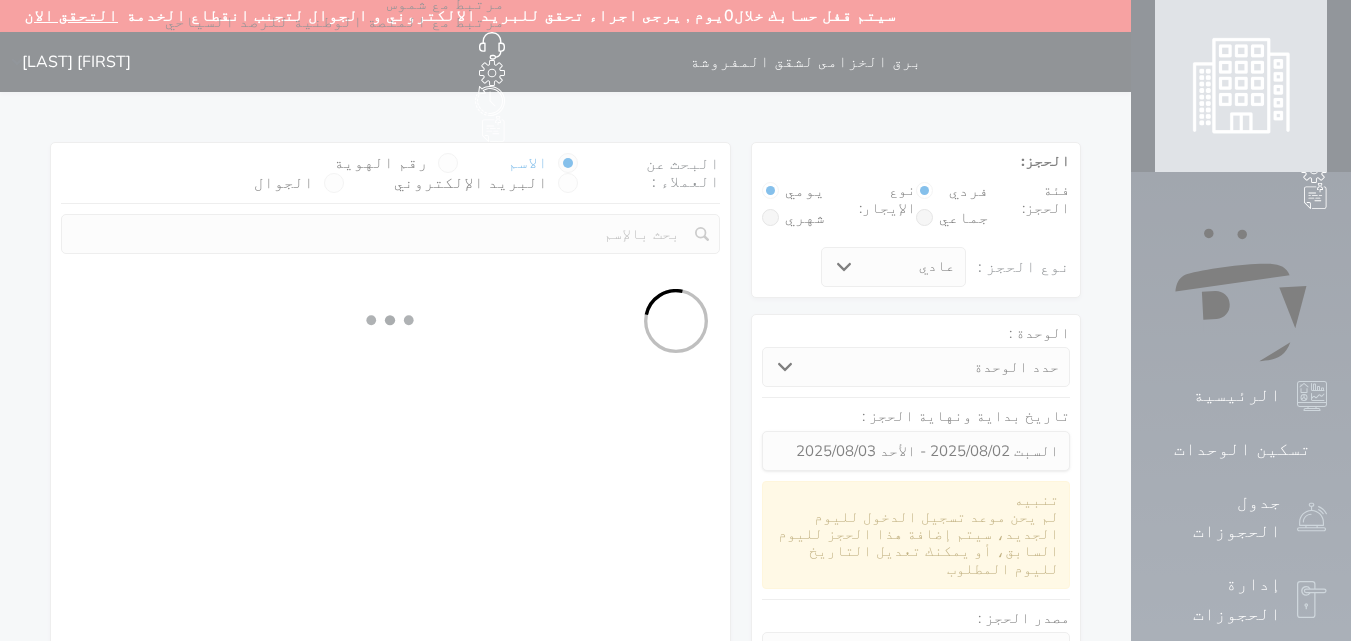 select 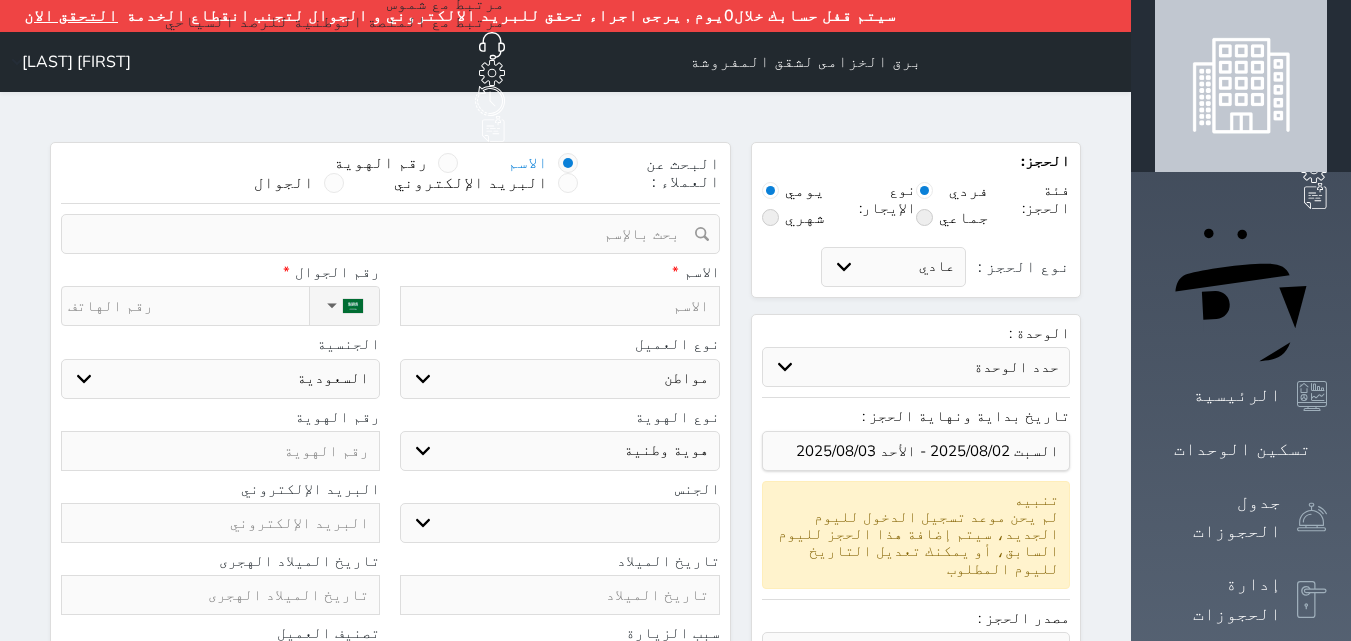 select 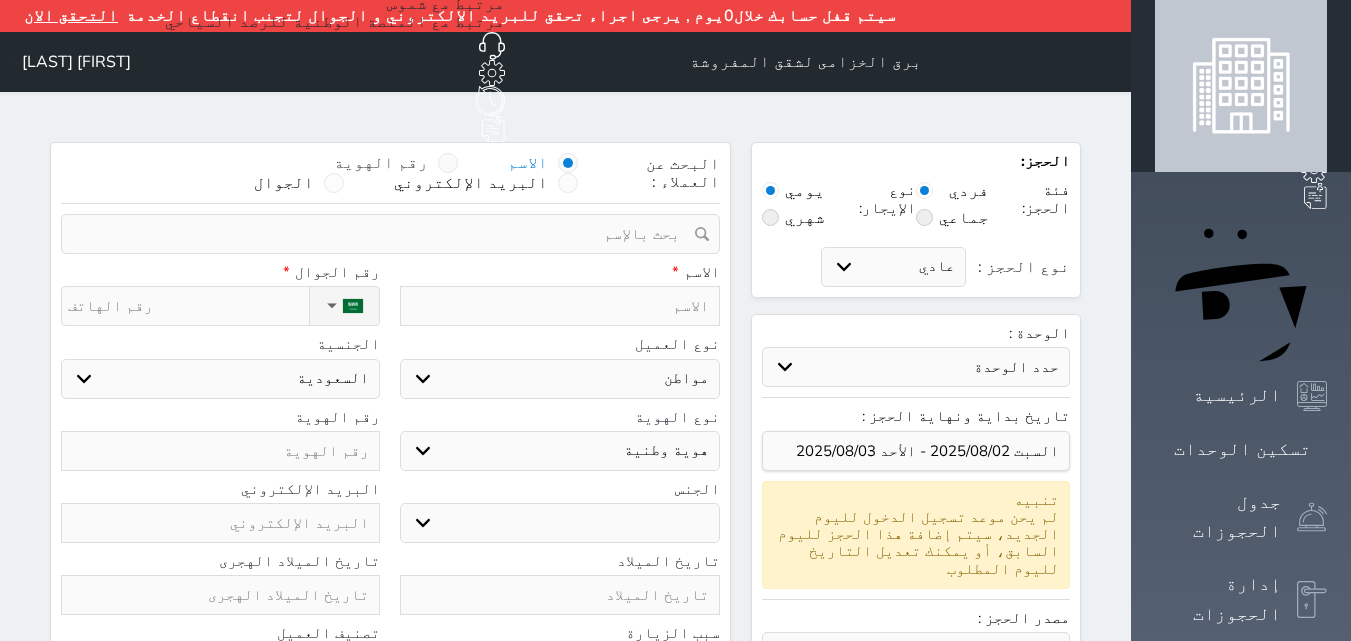 click on "رقم الهوية" at bounding box center (381, 163) 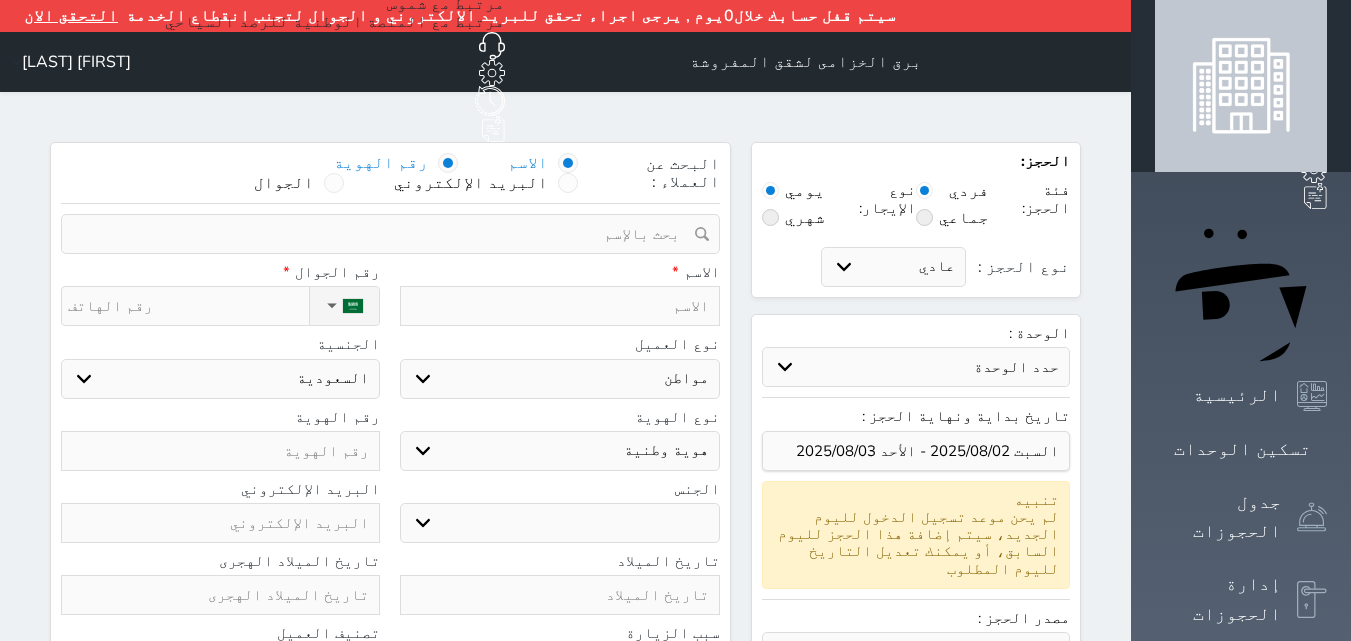 select 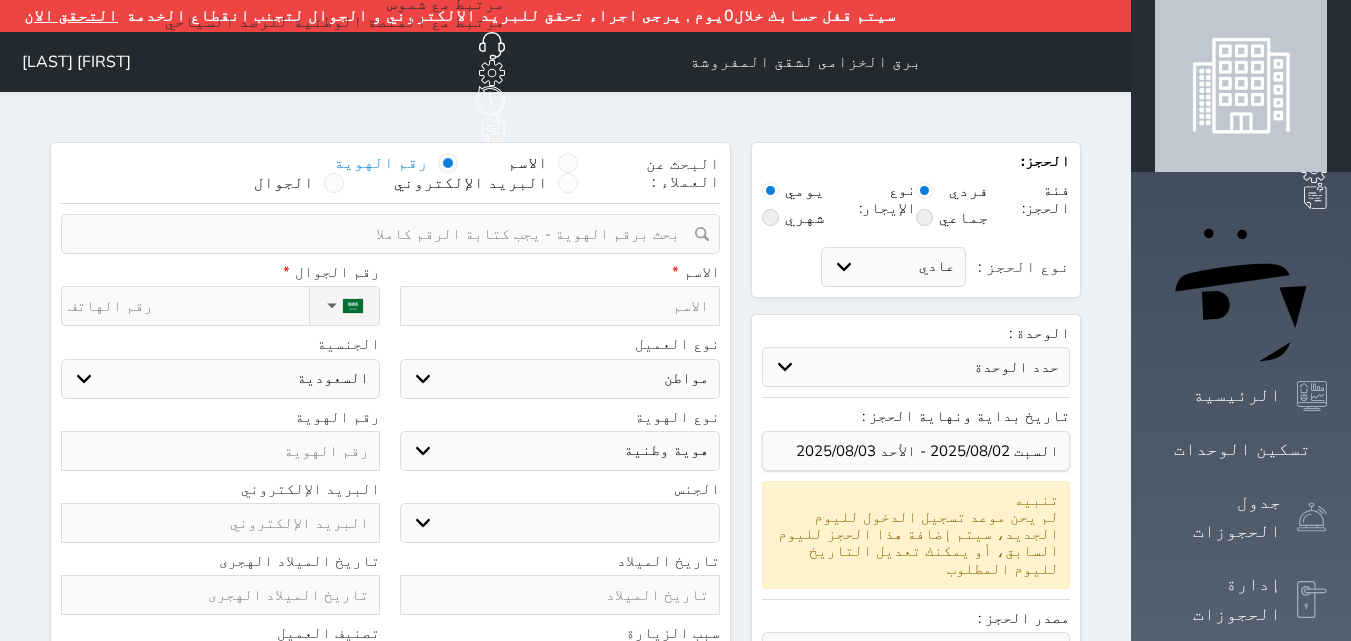 click at bounding box center (383, 234) 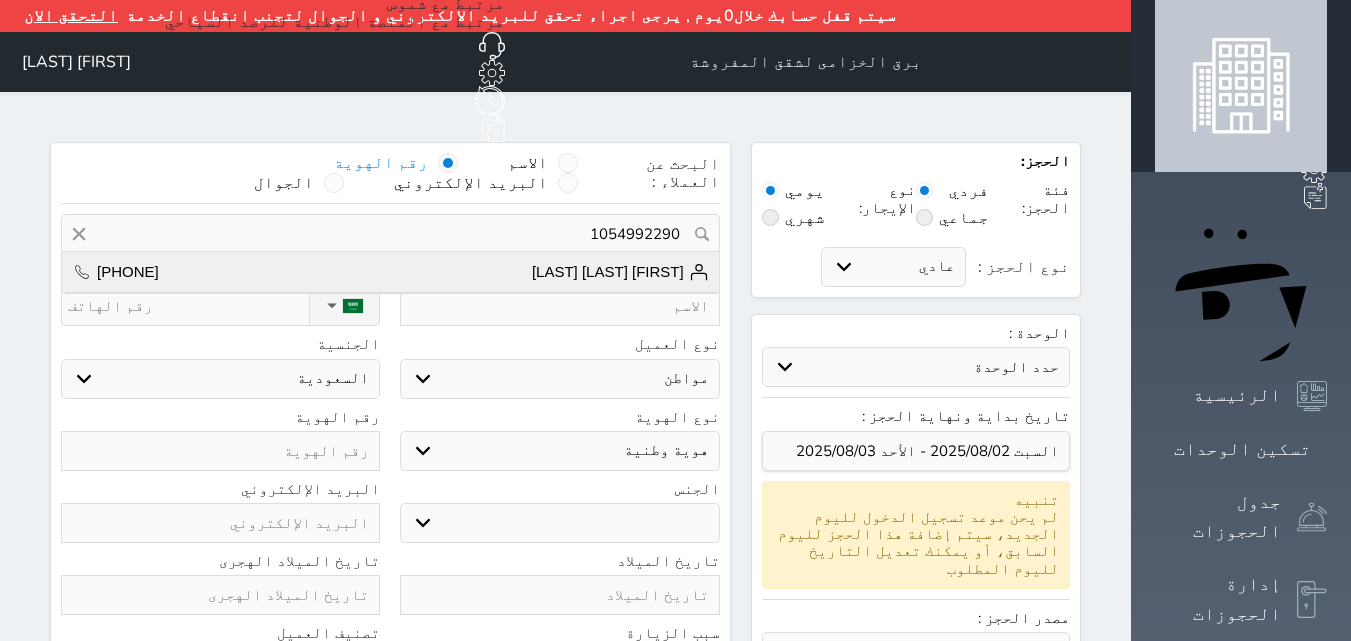 click on "[FIRST] [LAST] [LAST]   [PHONE]" at bounding box center (390, 272) 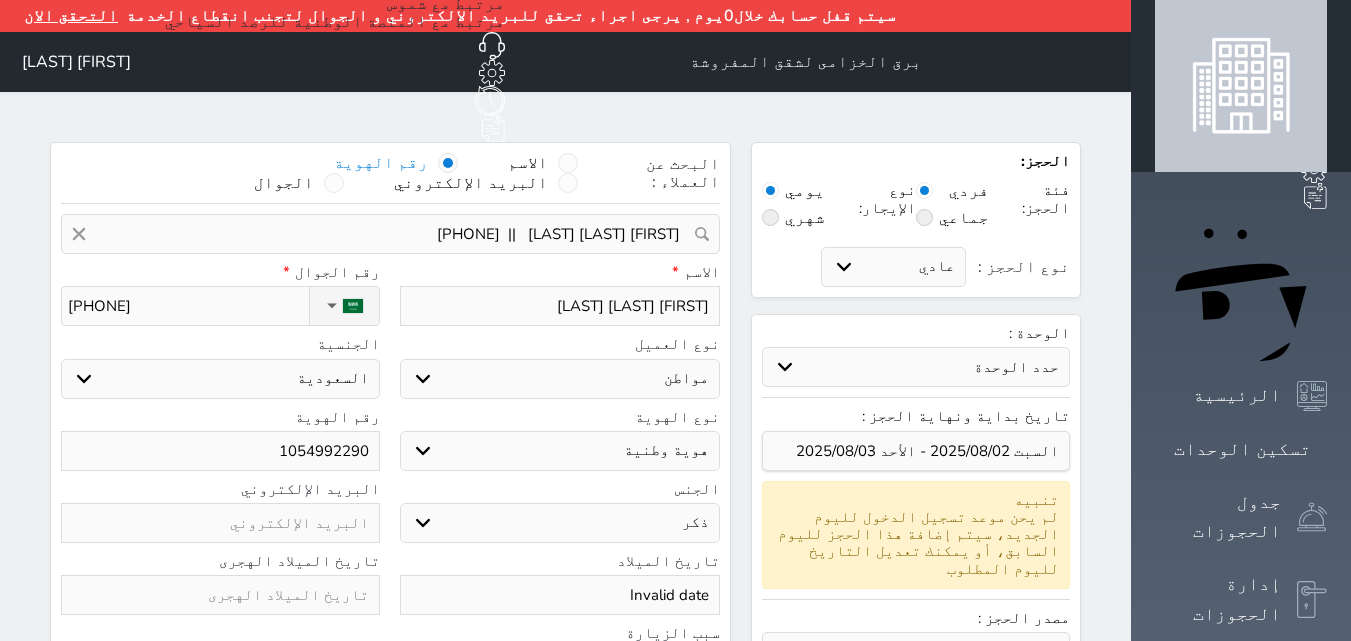 select 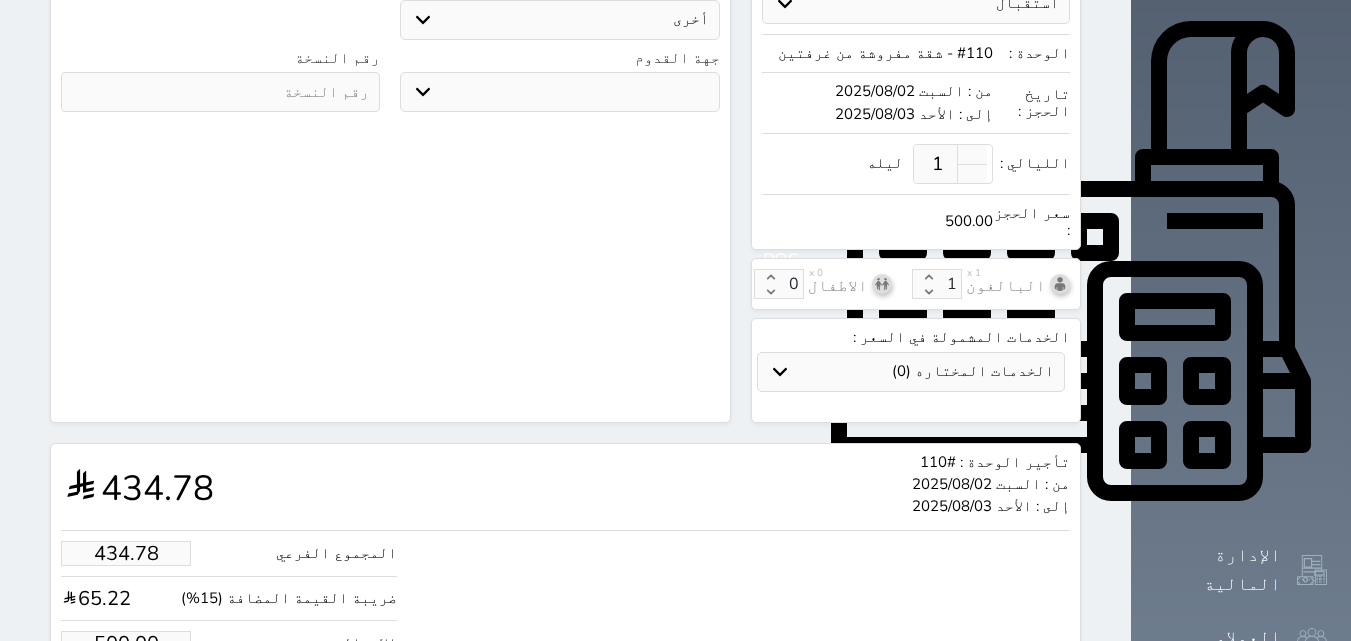 scroll, scrollTop: 668, scrollLeft: 0, axis: vertical 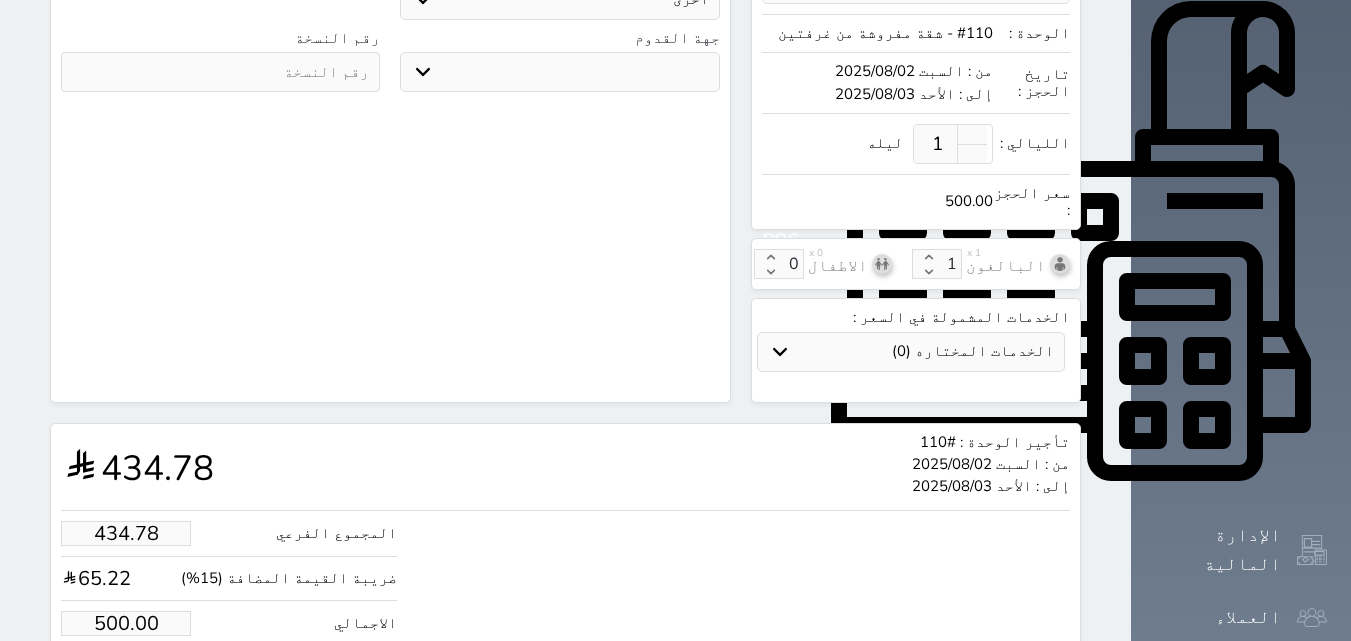 click on "500.00" at bounding box center (126, 623) 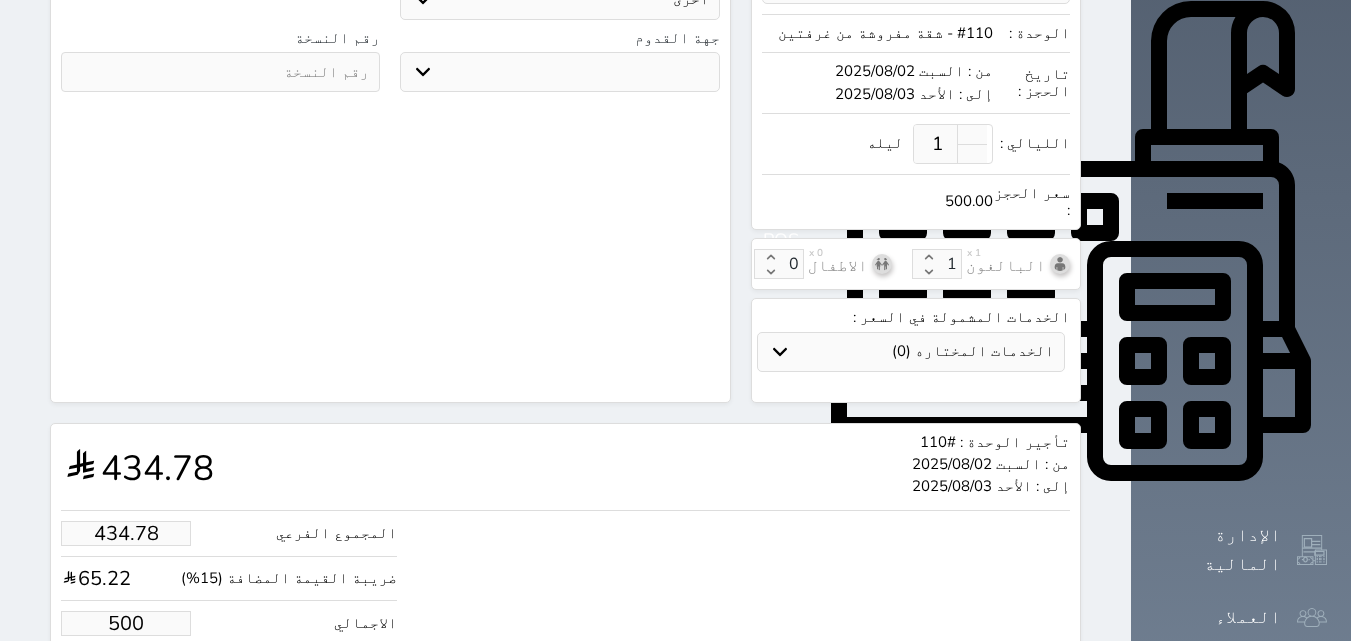select 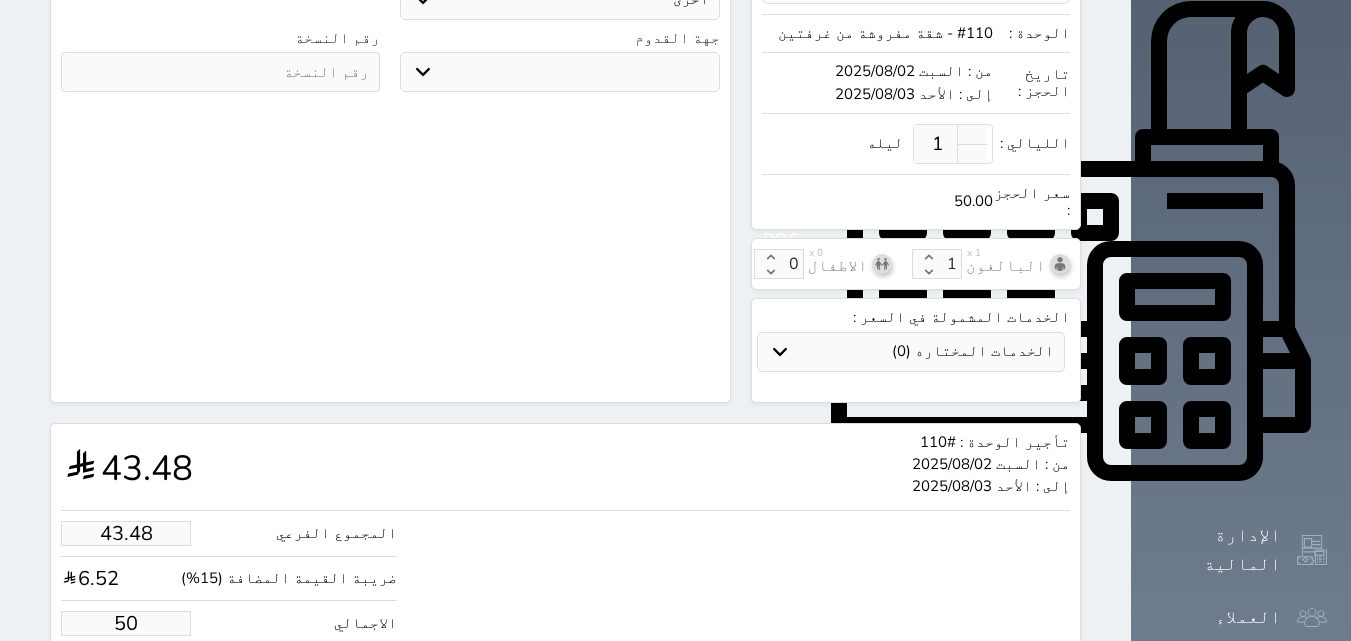 type on "4.35" 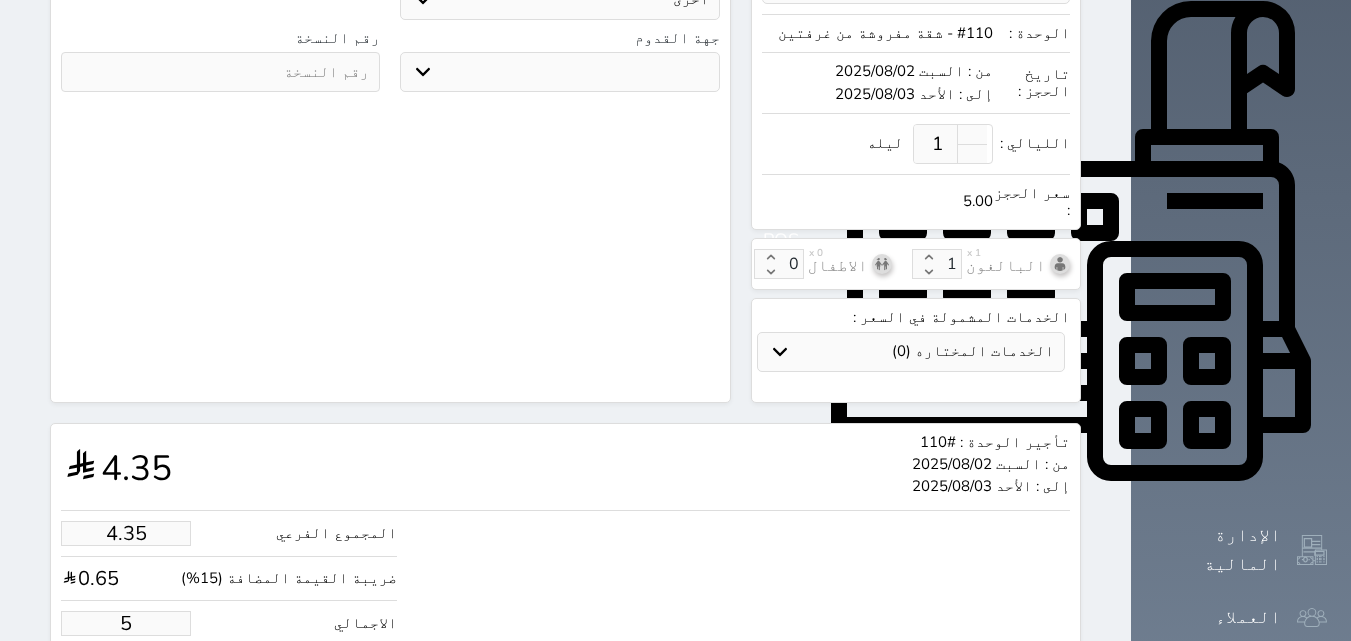type on "1.15" 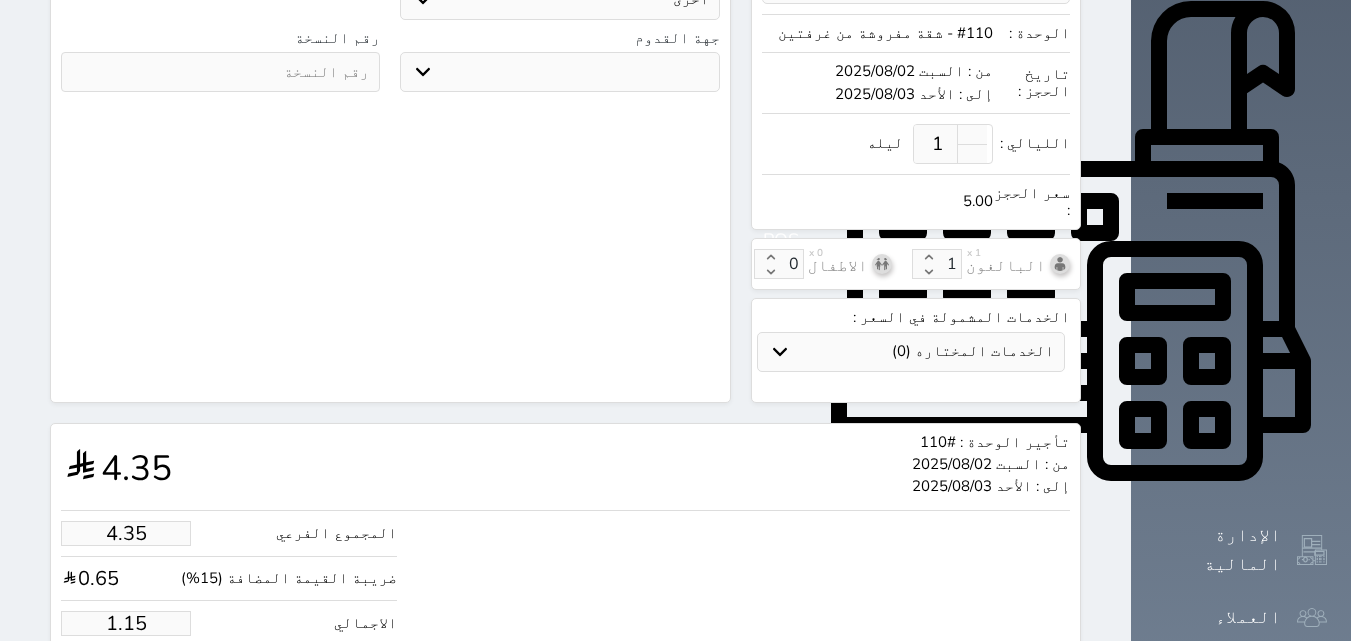 type on "1.00" 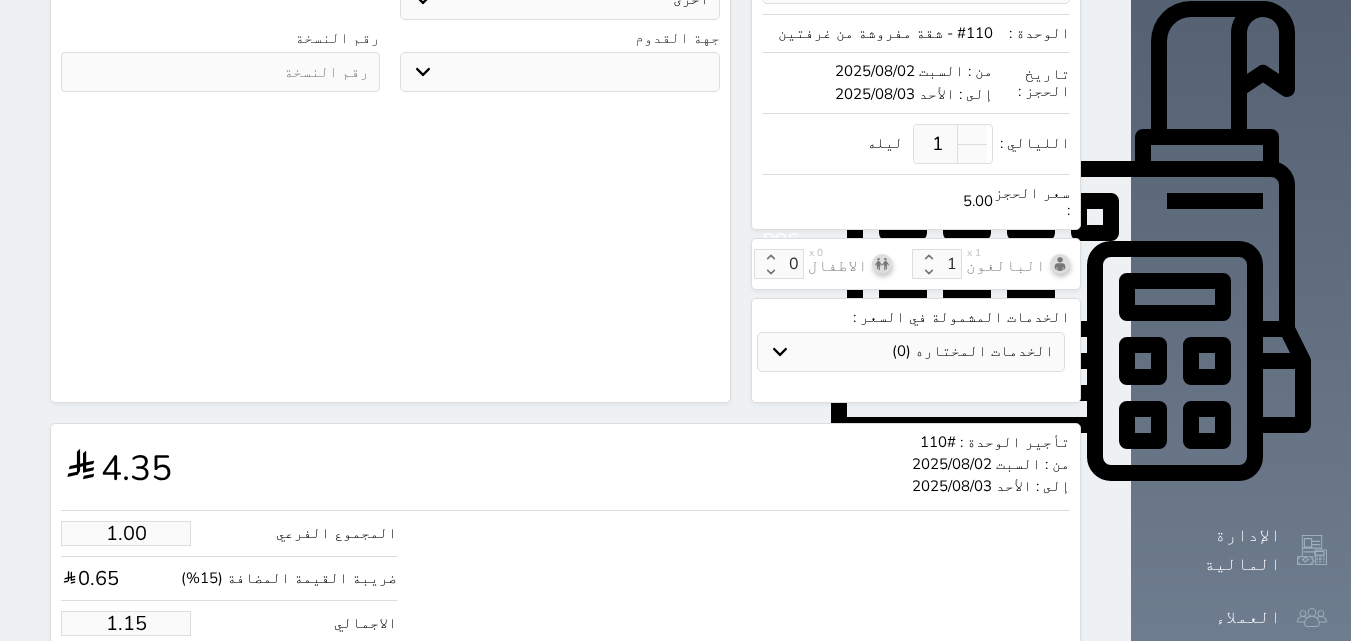 type on "1.1" 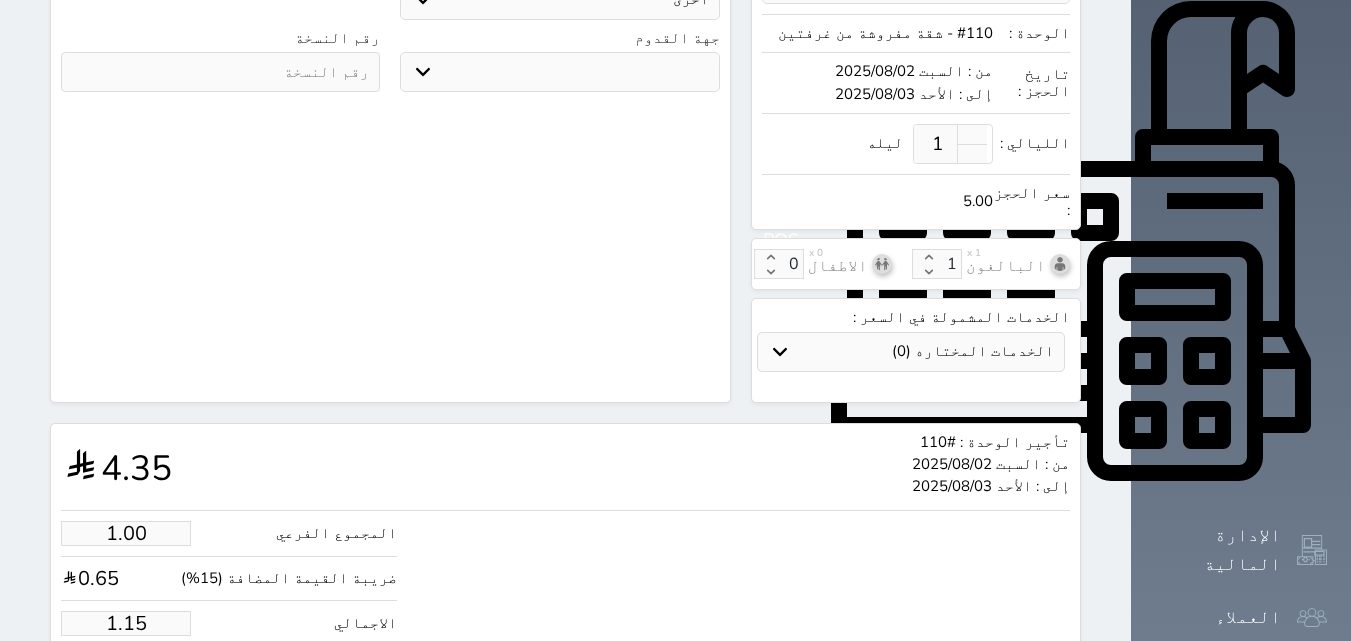 select 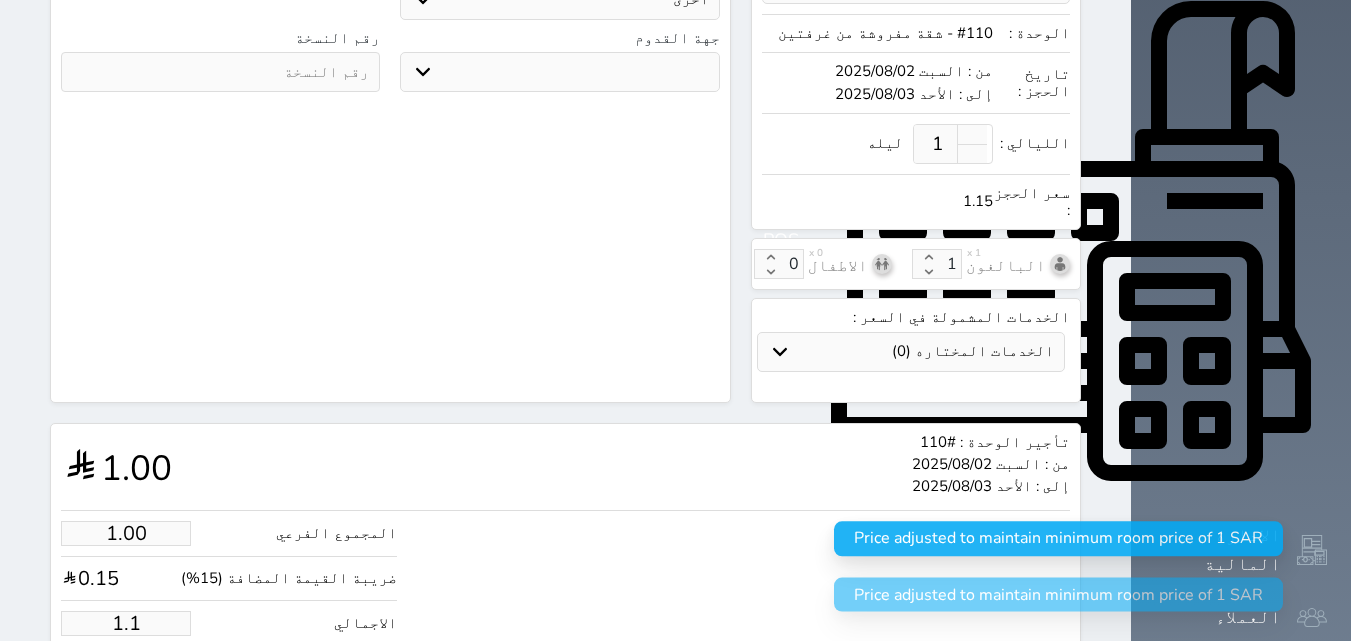 type on "1." 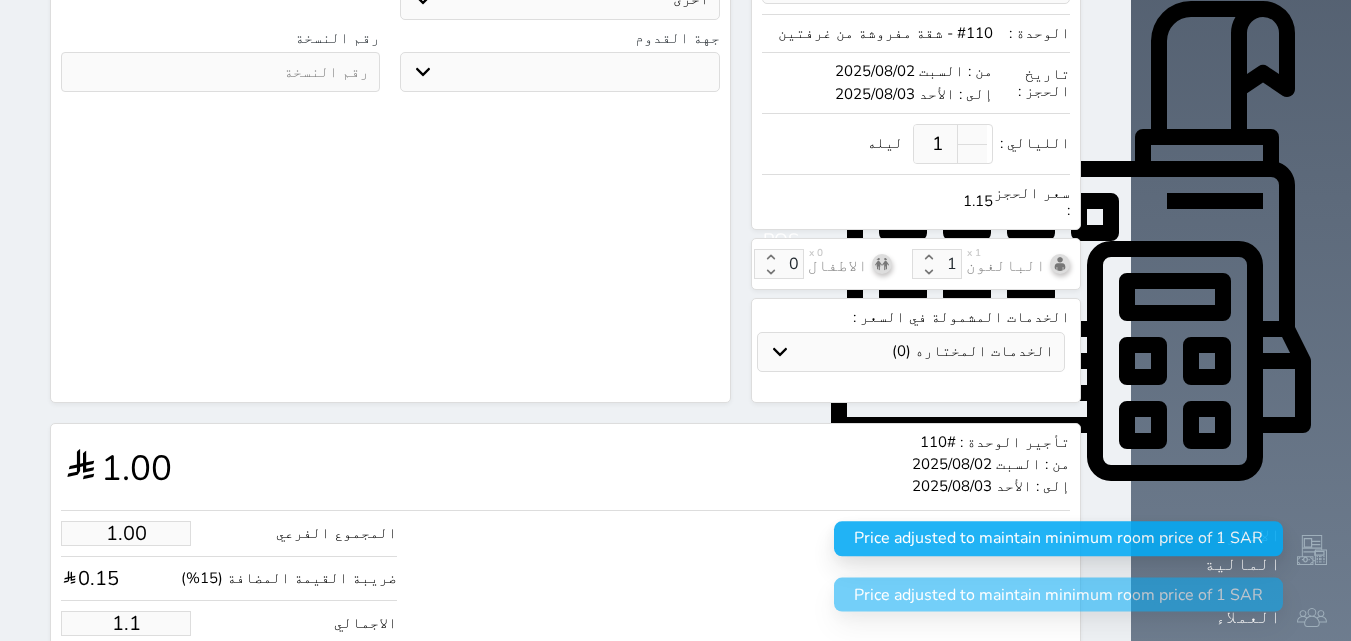 select 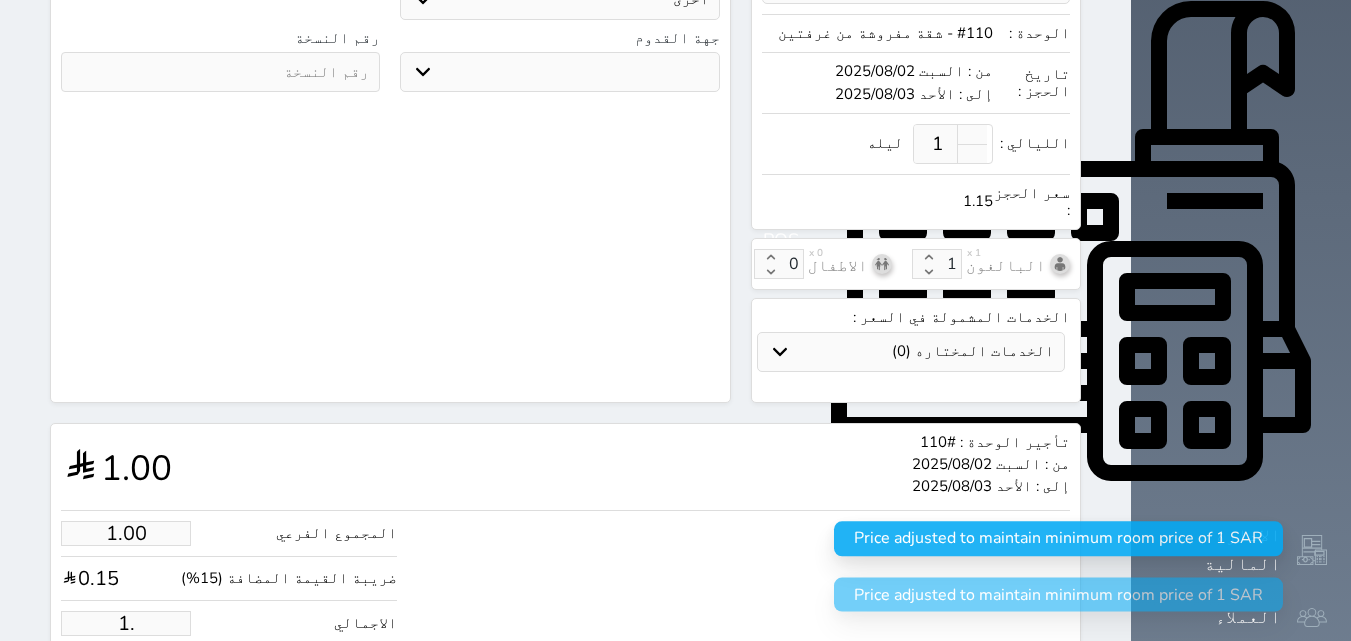 type on "1" 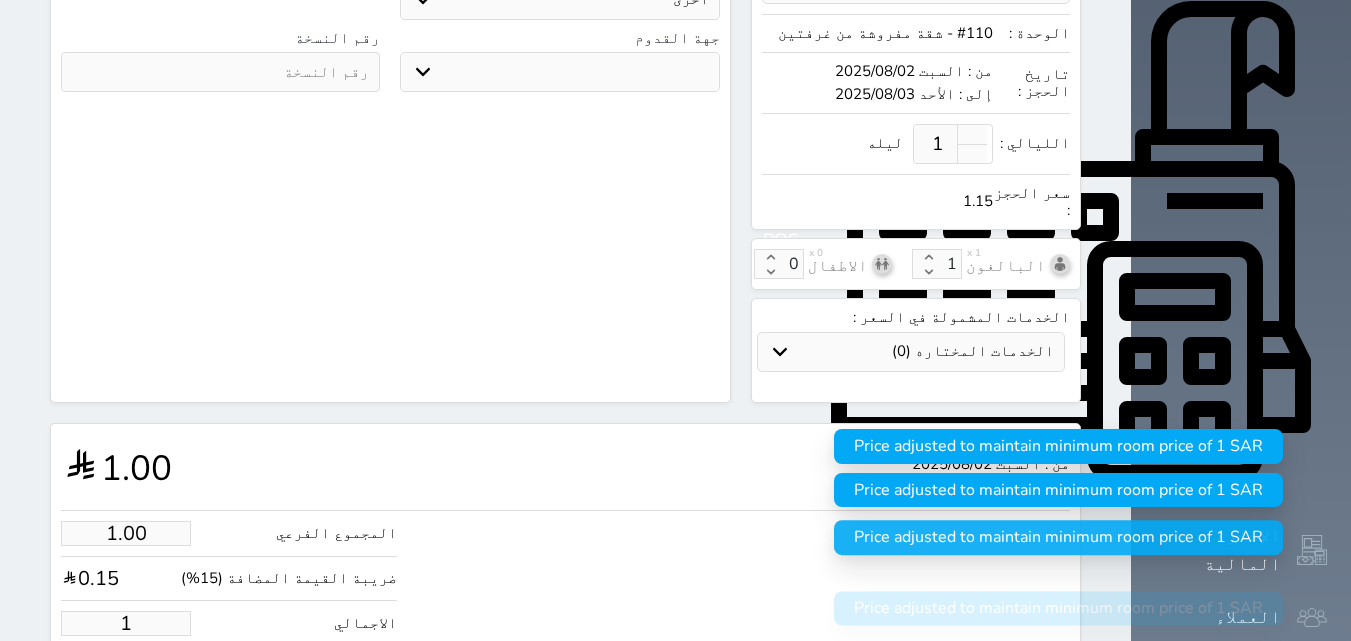 type 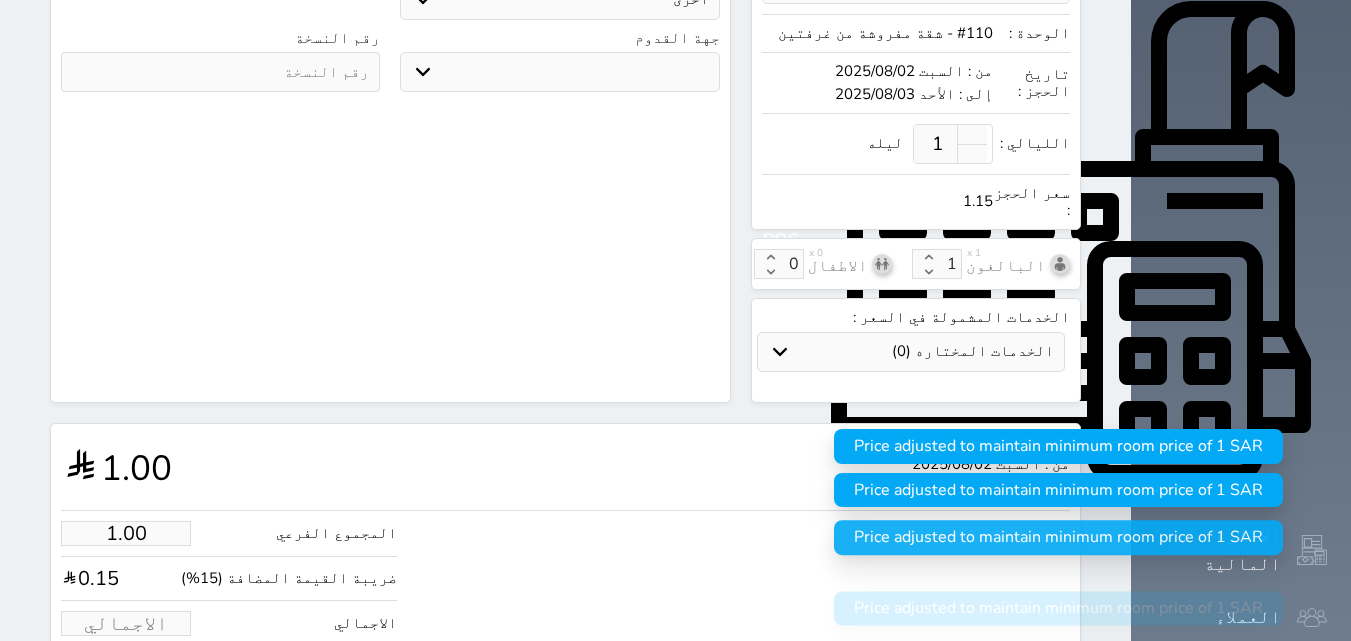 select 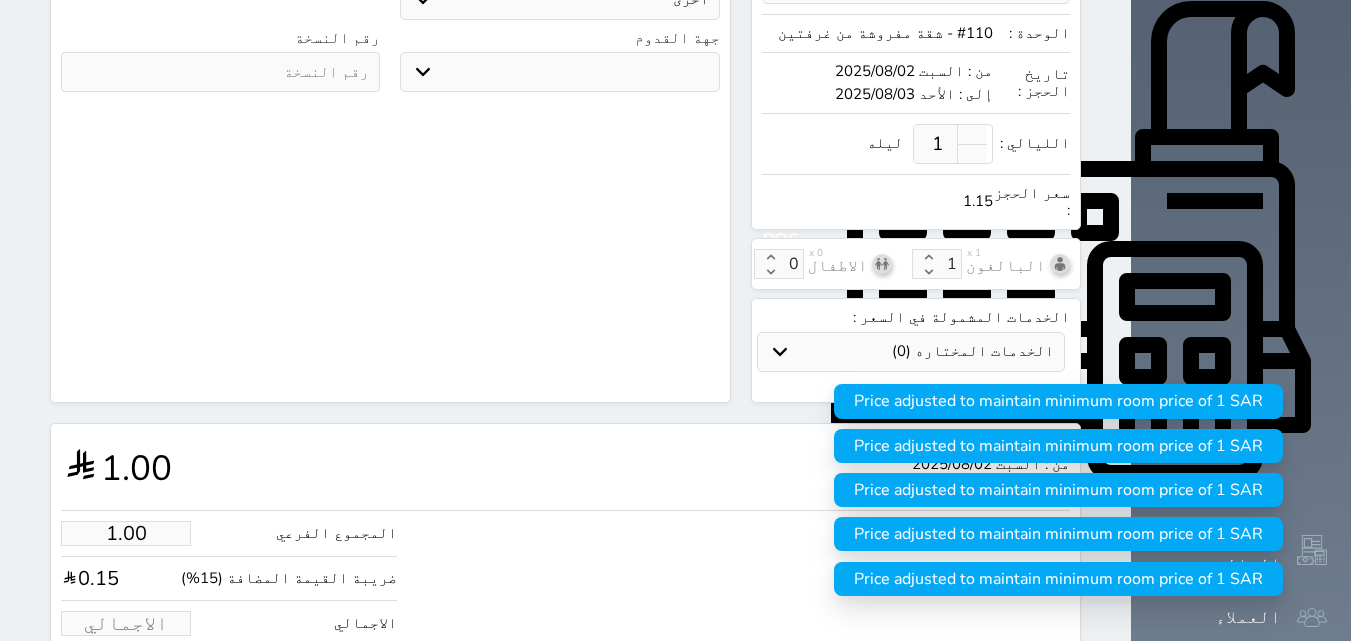 type on "1" 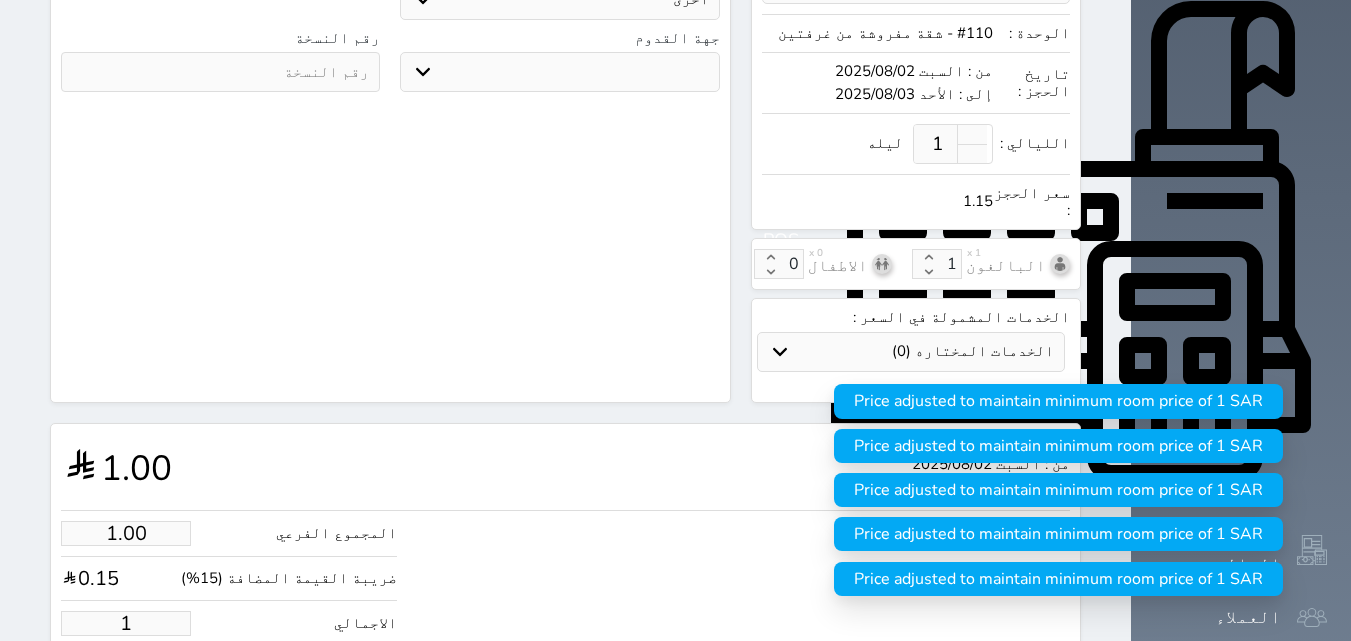 select 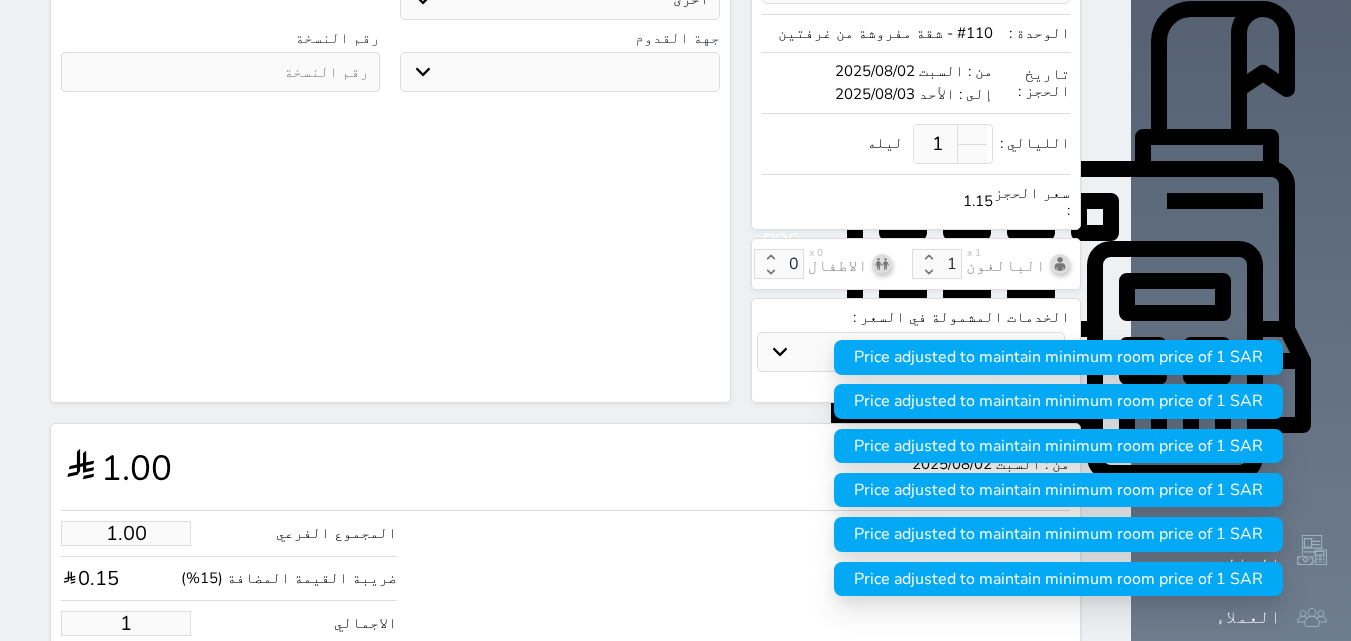 type on "13.04" 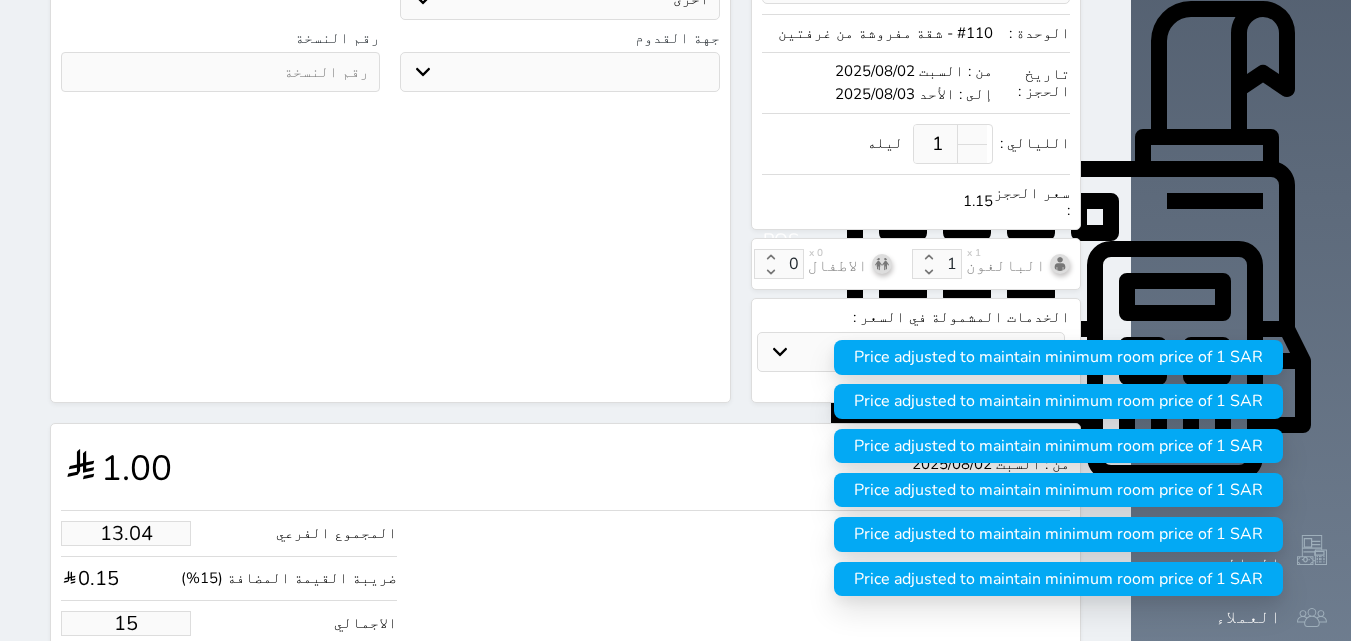 select 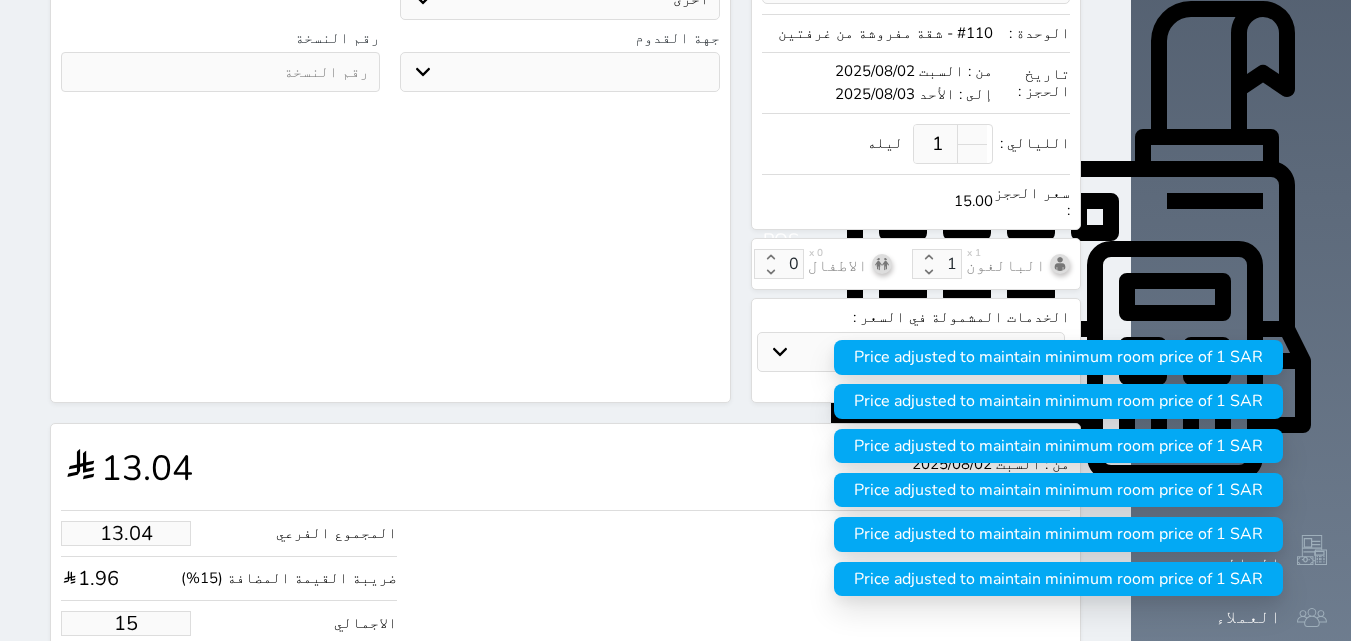 type on "130.43" 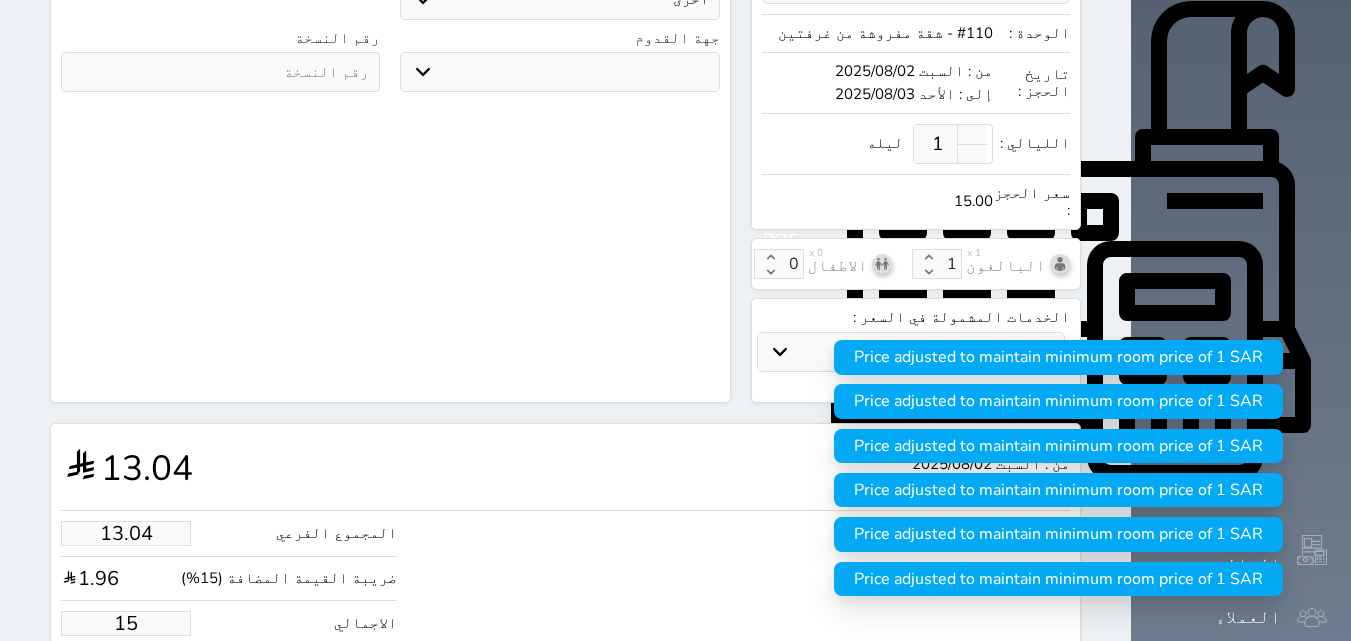 type on "150" 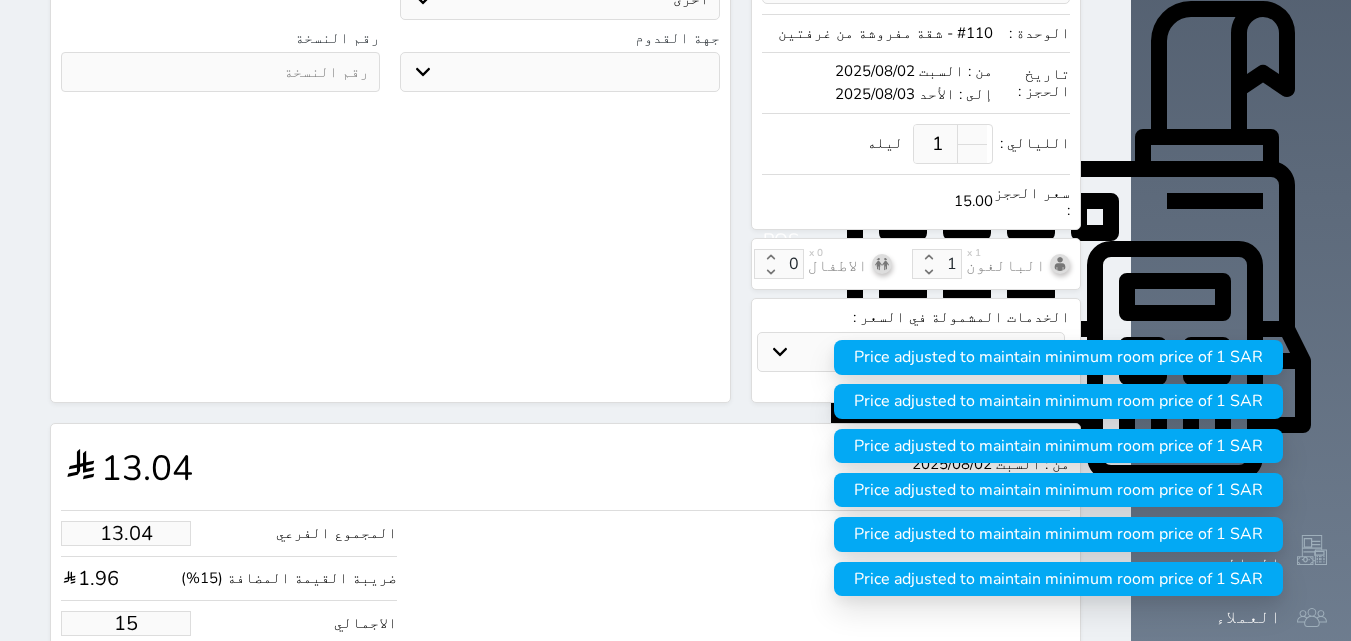 select 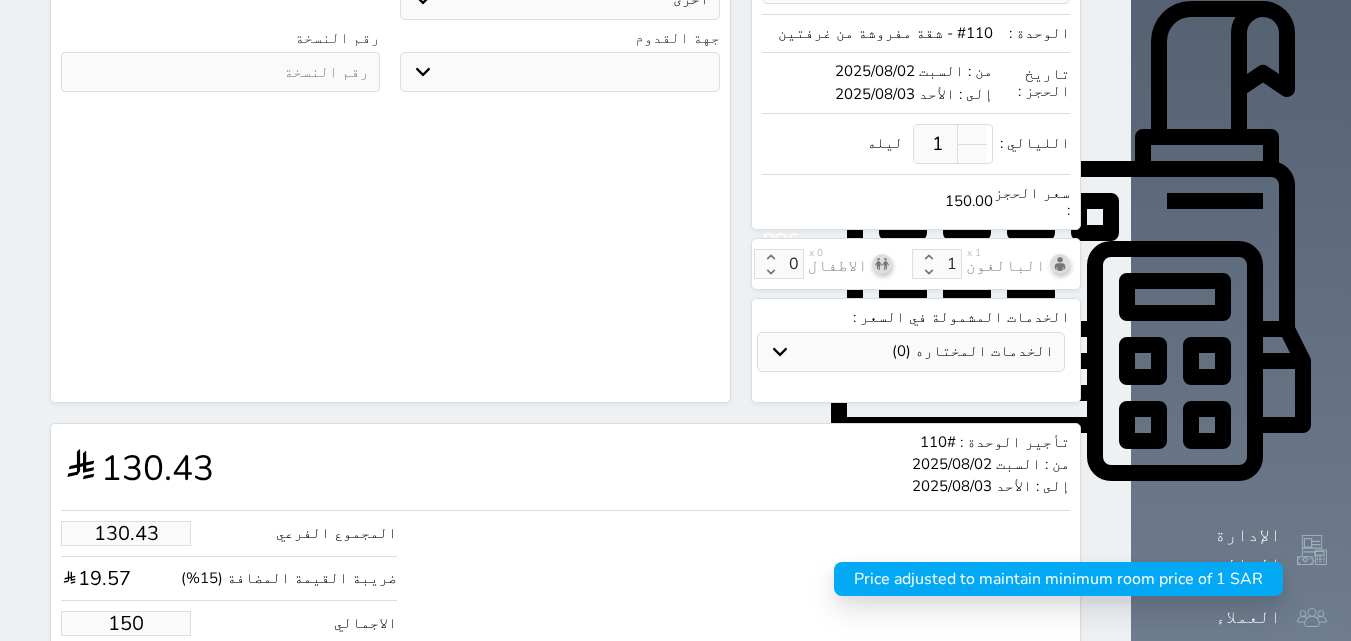 type on "150.00" 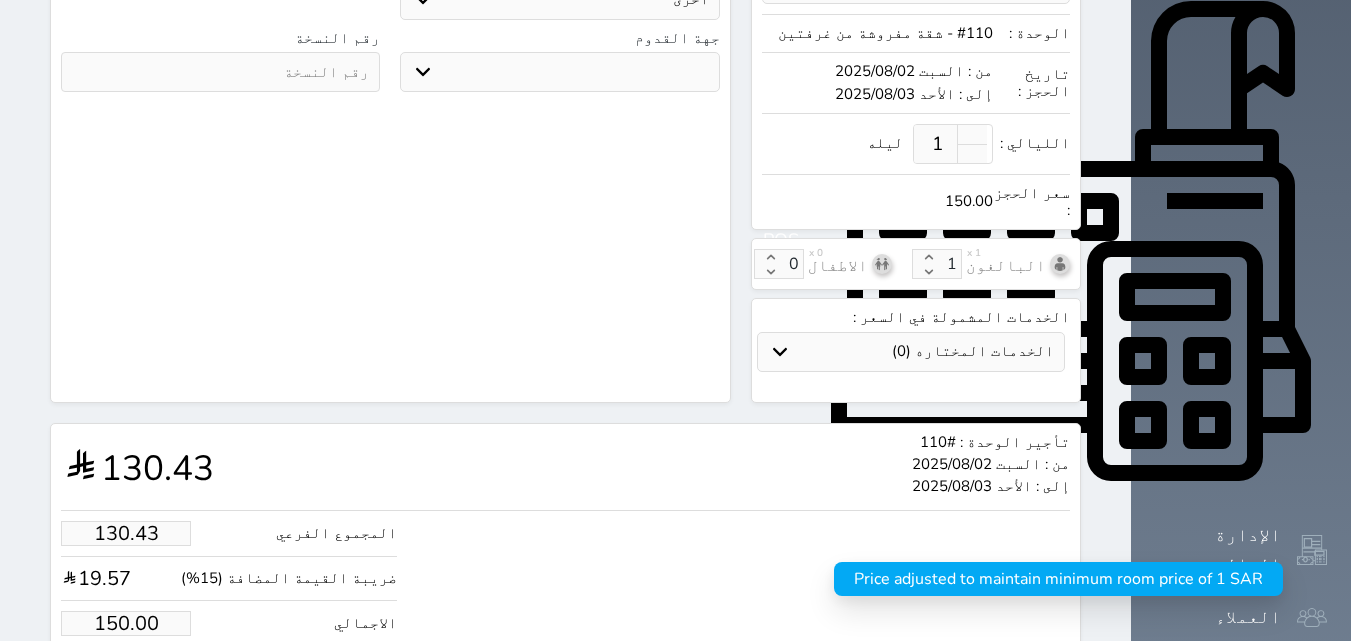 click on "حجز" at bounding box center (149, 684) 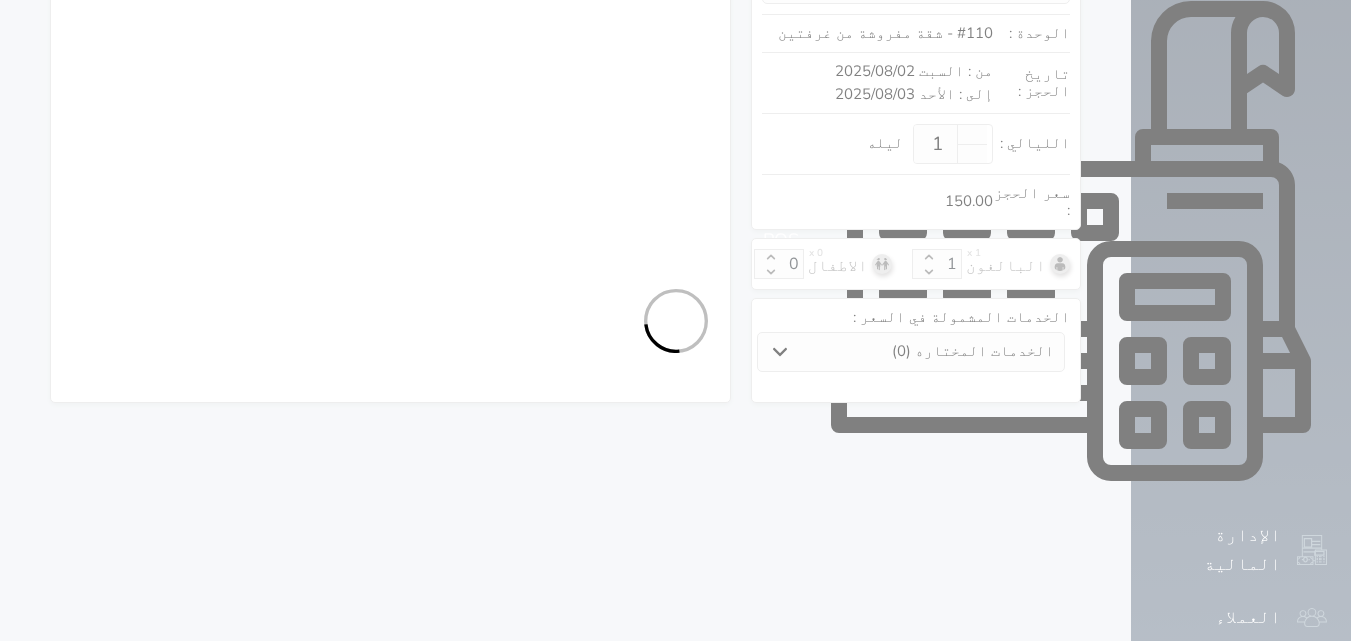select on "1" 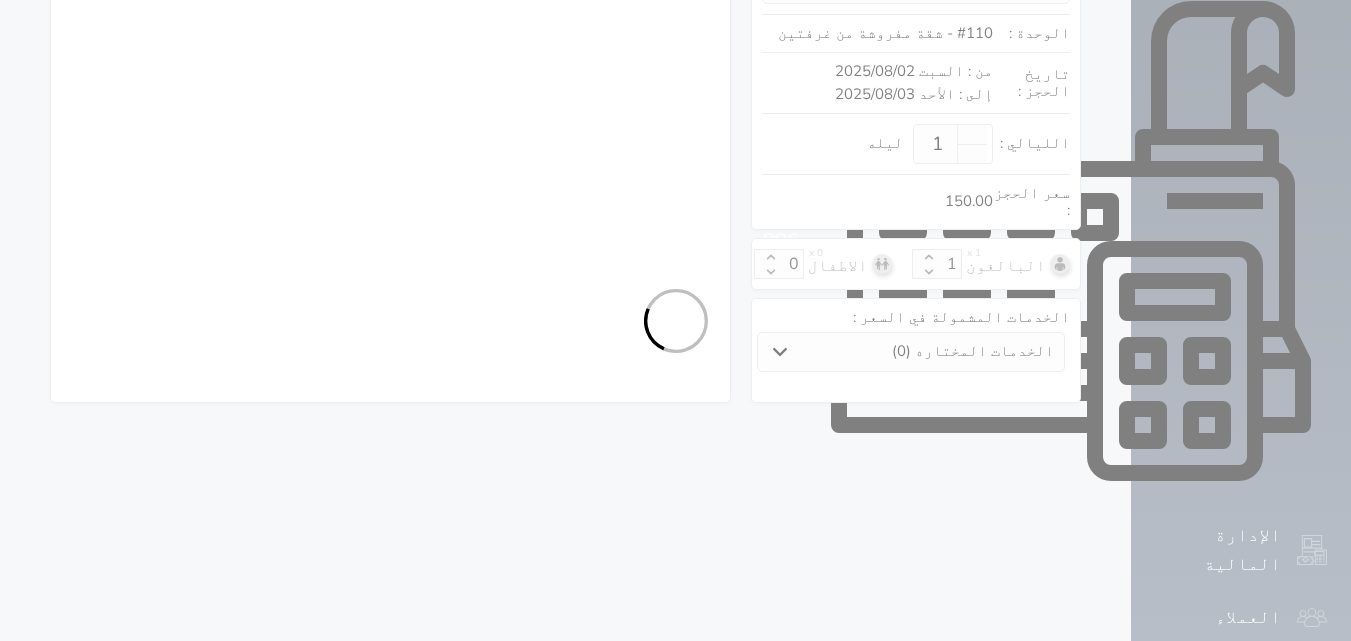 select on "113" 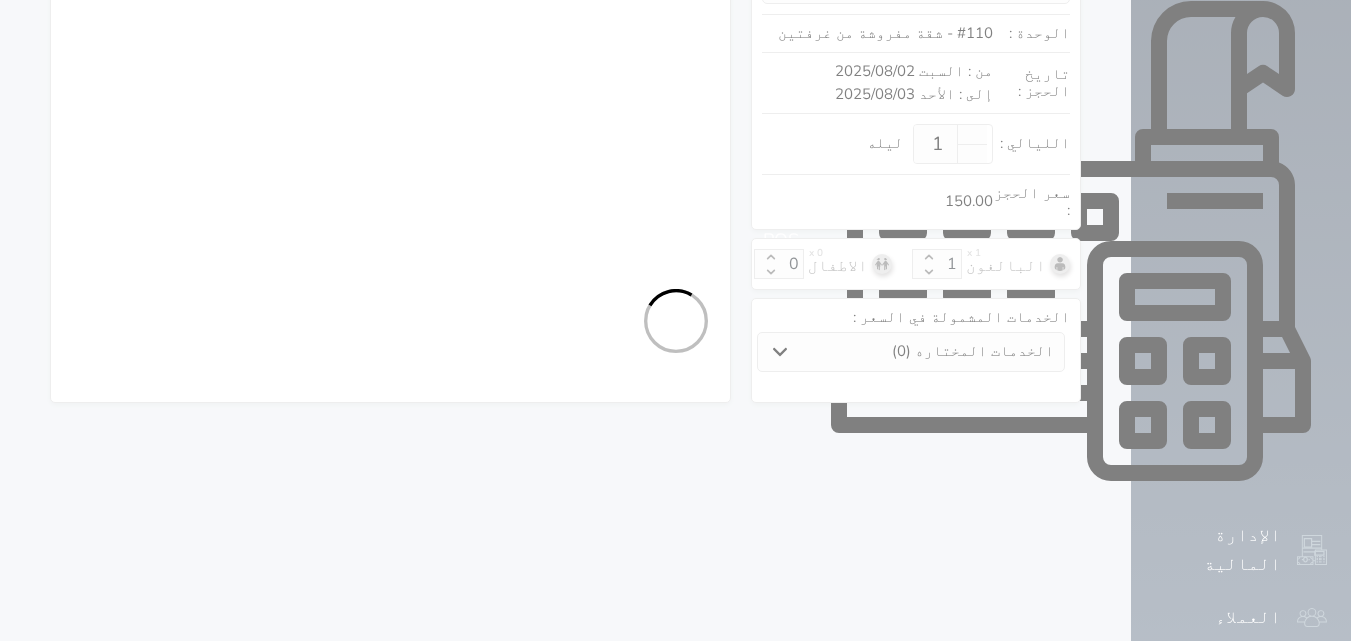 select on "1" 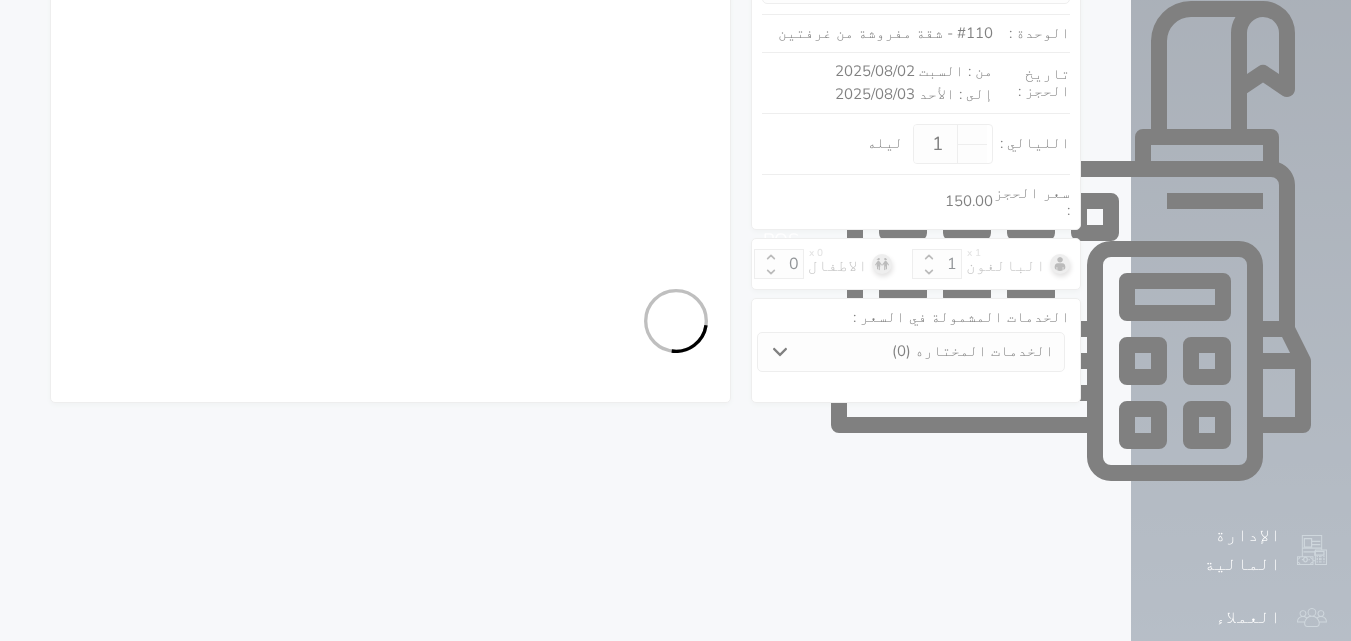 select on "7" 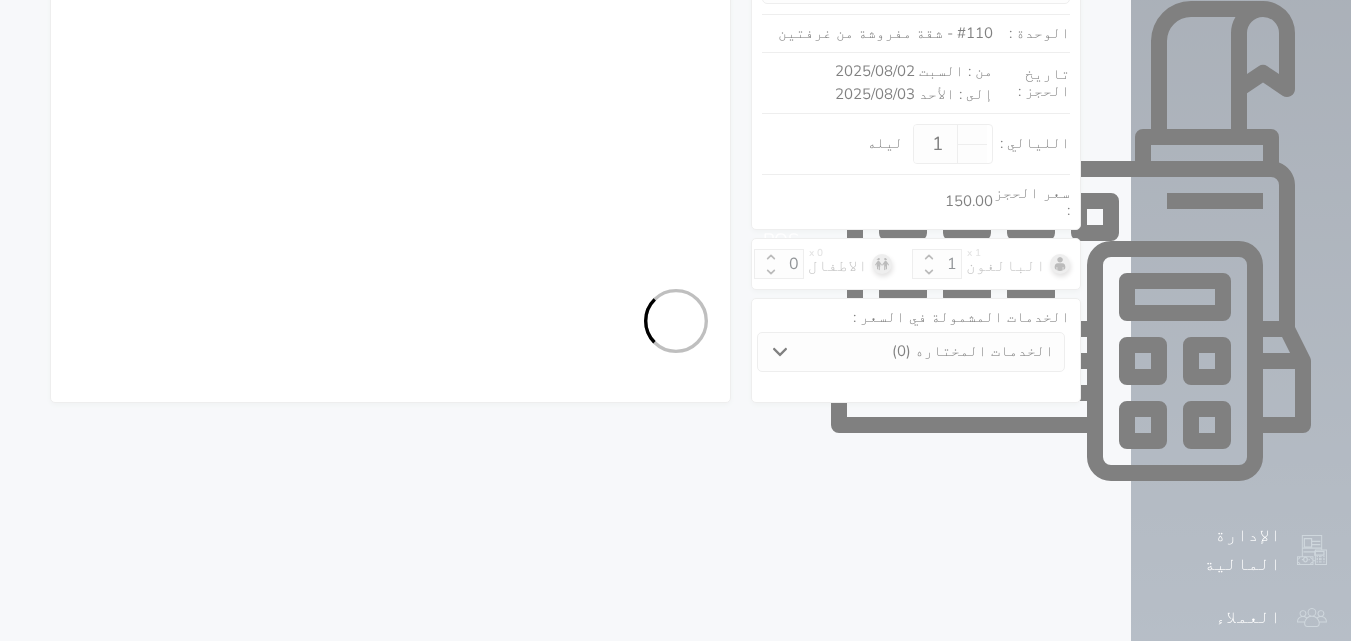 select 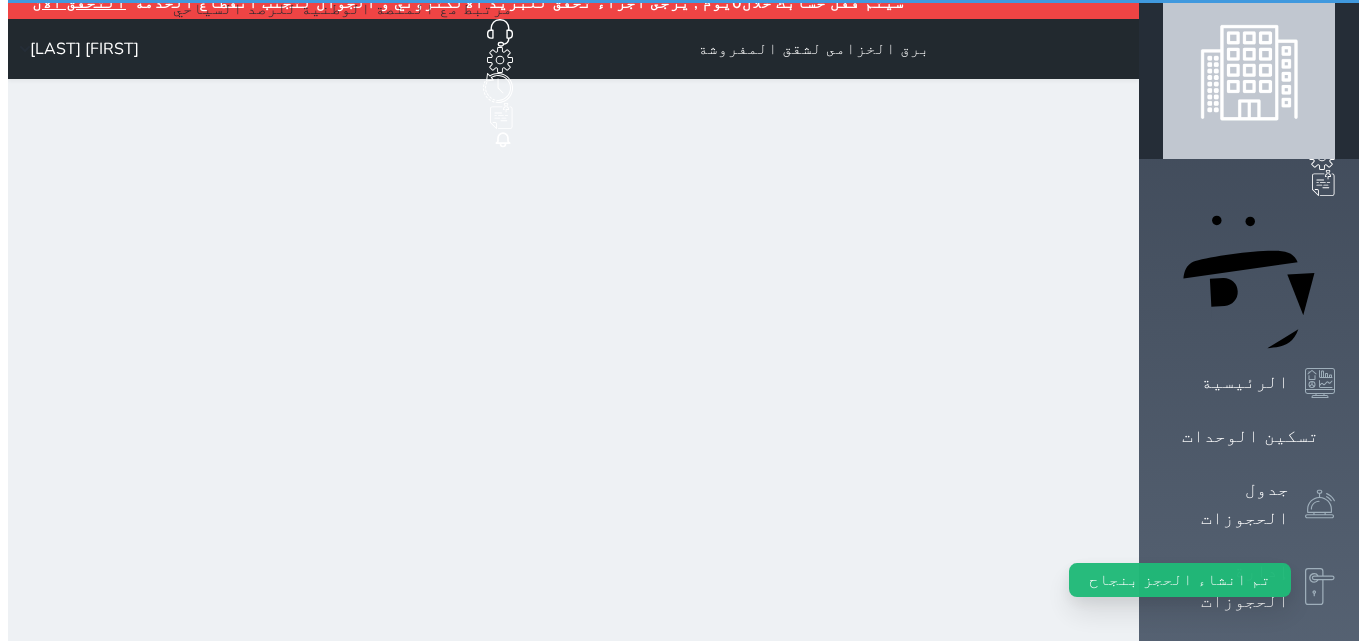 scroll, scrollTop: 0, scrollLeft: 0, axis: both 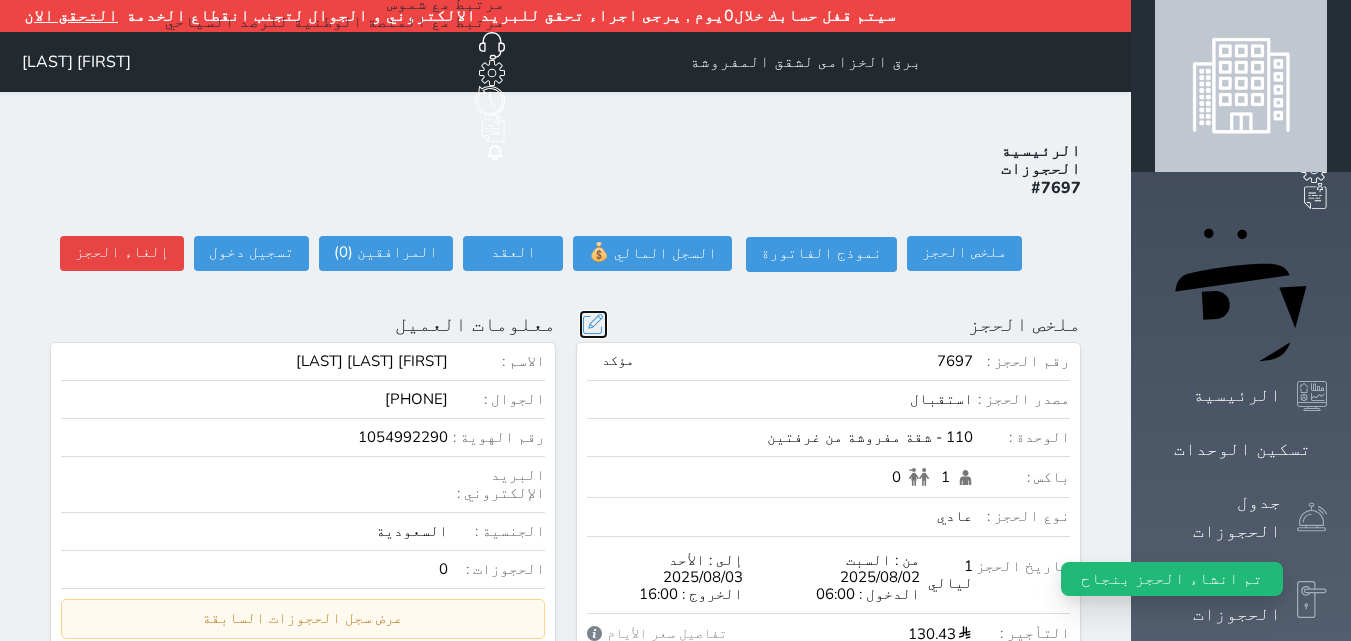 click at bounding box center (593, 324) 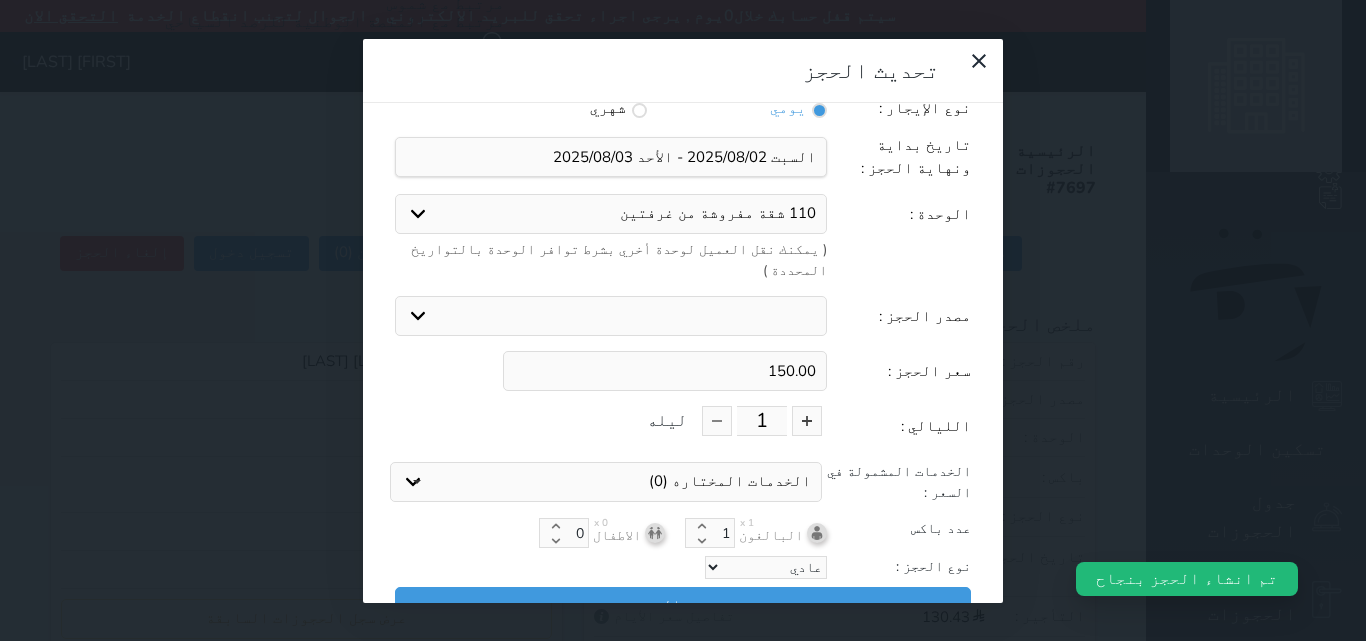 scroll, scrollTop: 45, scrollLeft: 0, axis: vertical 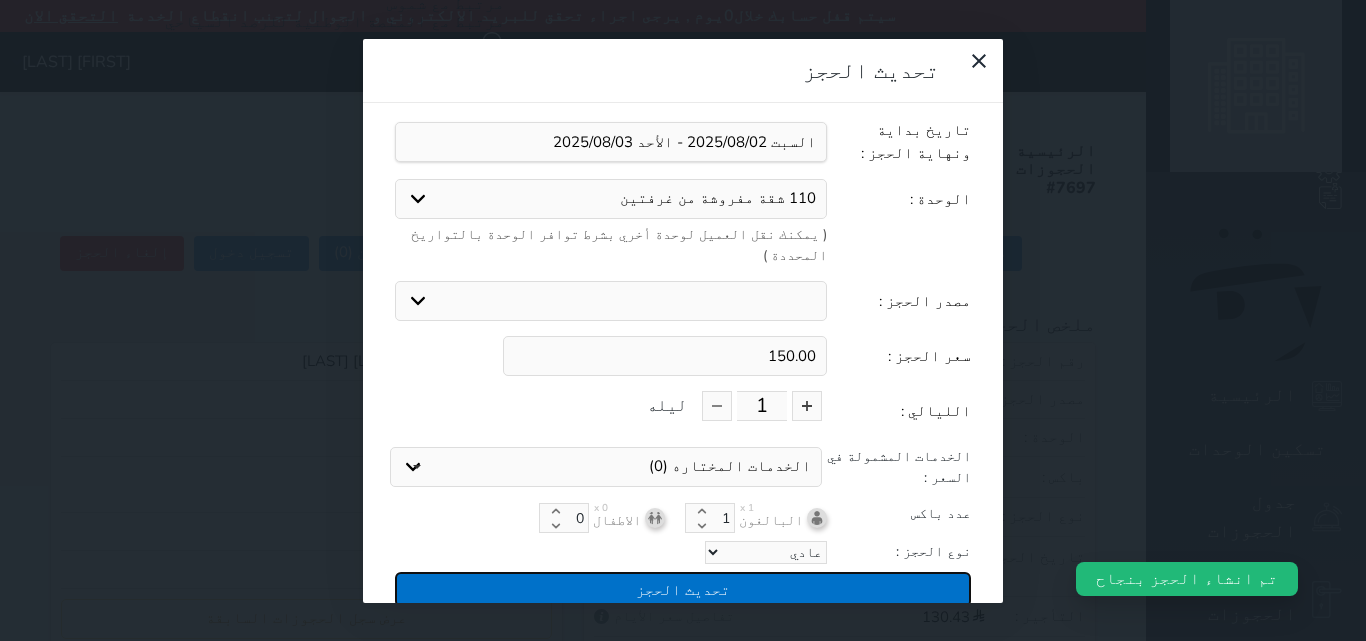 click on "تحديث الحجز" at bounding box center [683, 589] 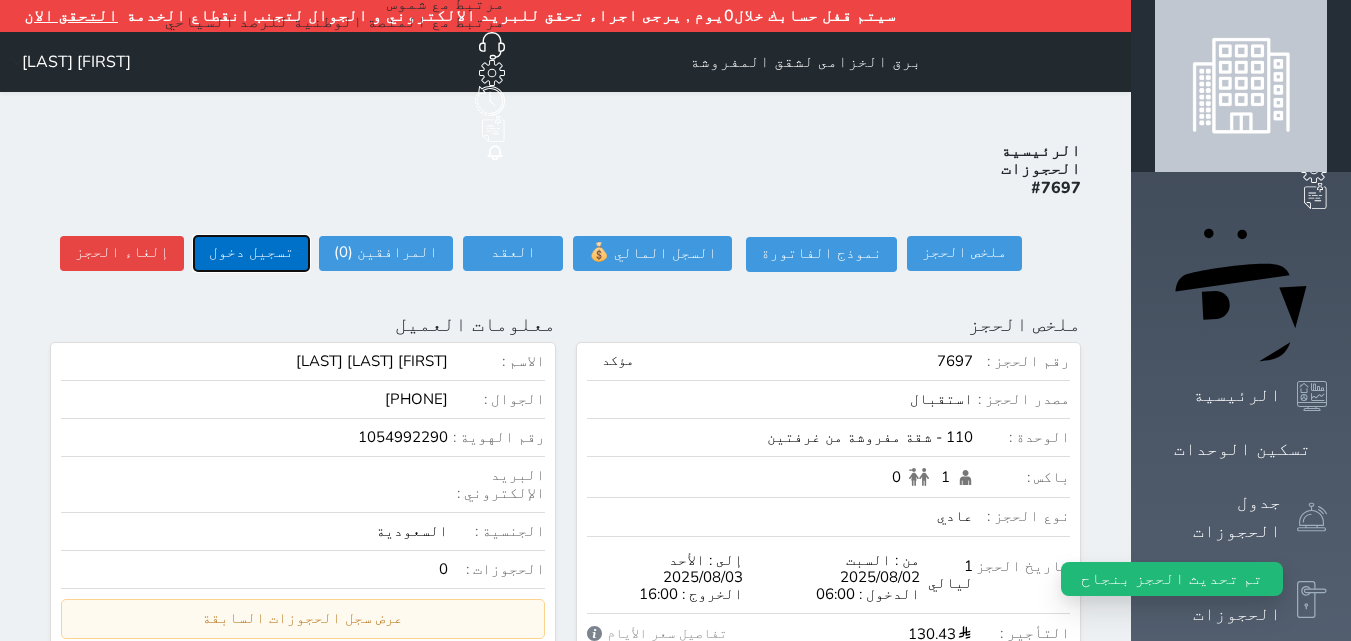 click on "تسجيل دخول" at bounding box center [251, 253] 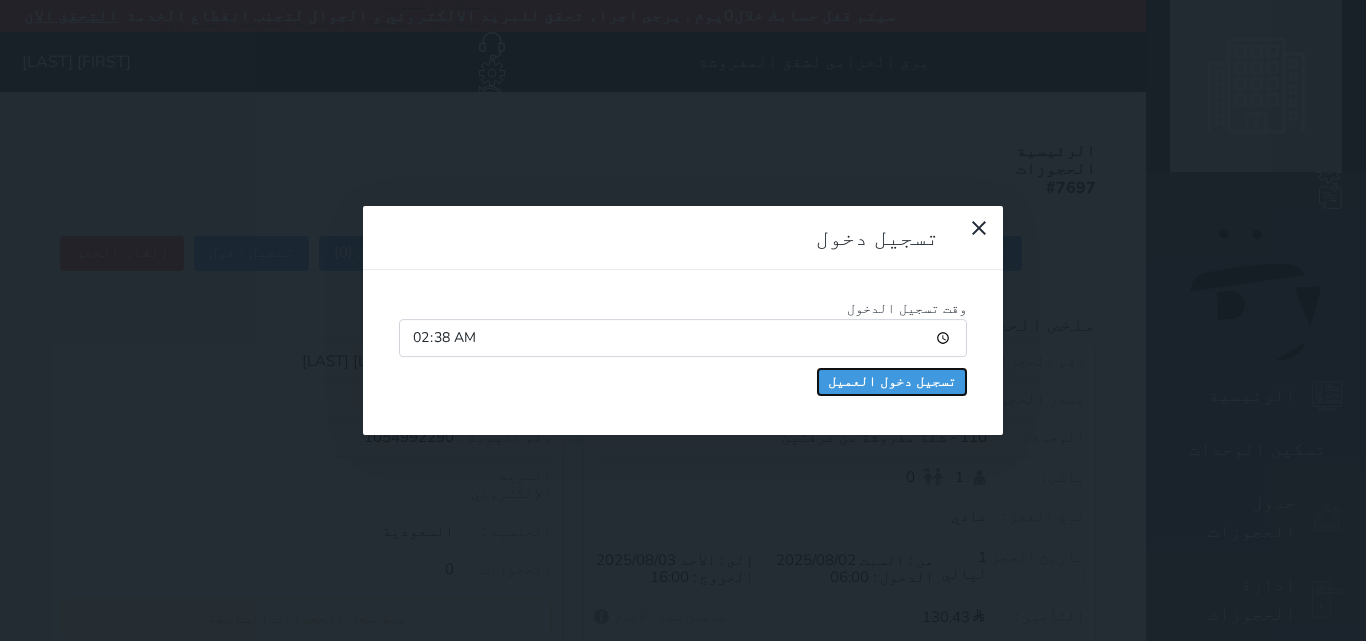 click on "تسجيل دخول العميل" at bounding box center [892, 382] 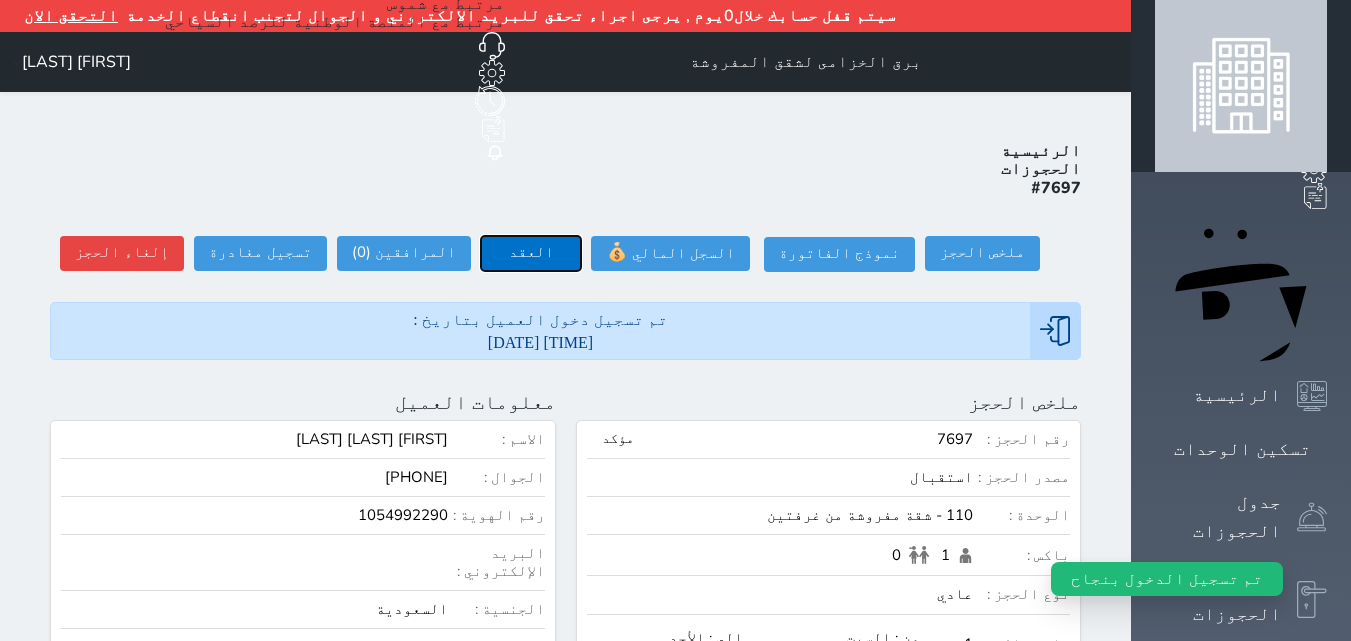 click on "العقد" at bounding box center (531, 253) 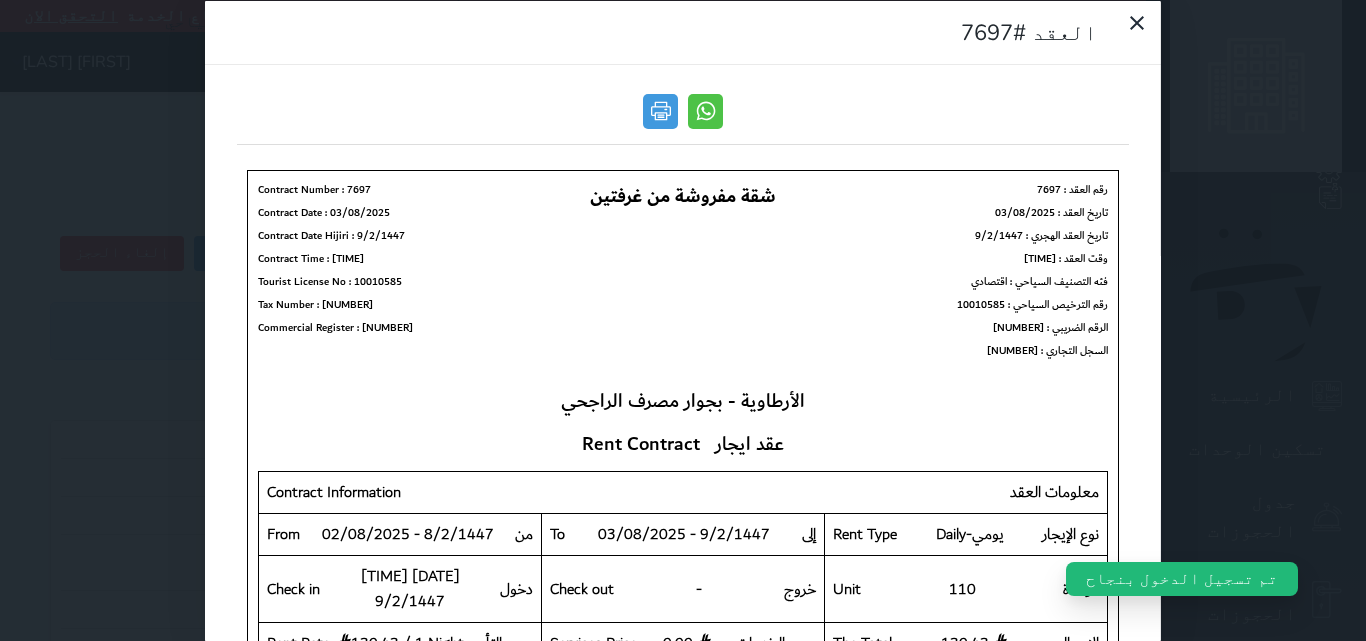 scroll, scrollTop: 0, scrollLeft: 0, axis: both 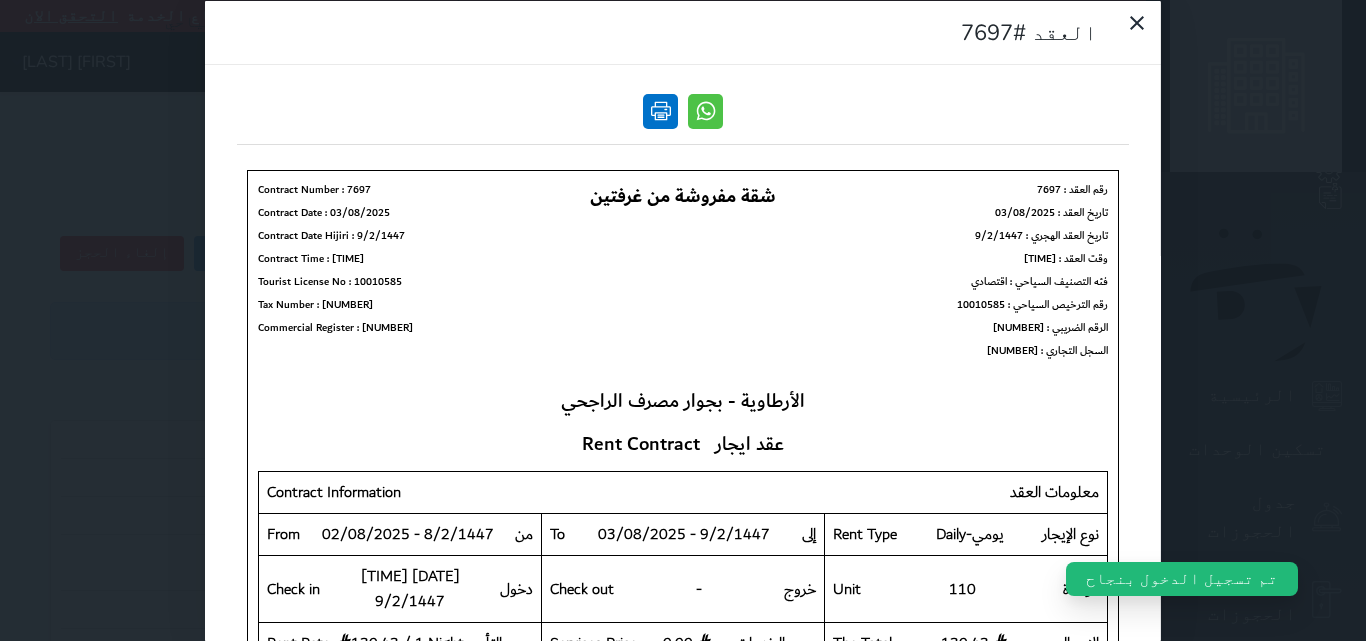 click at bounding box center (660, 110) 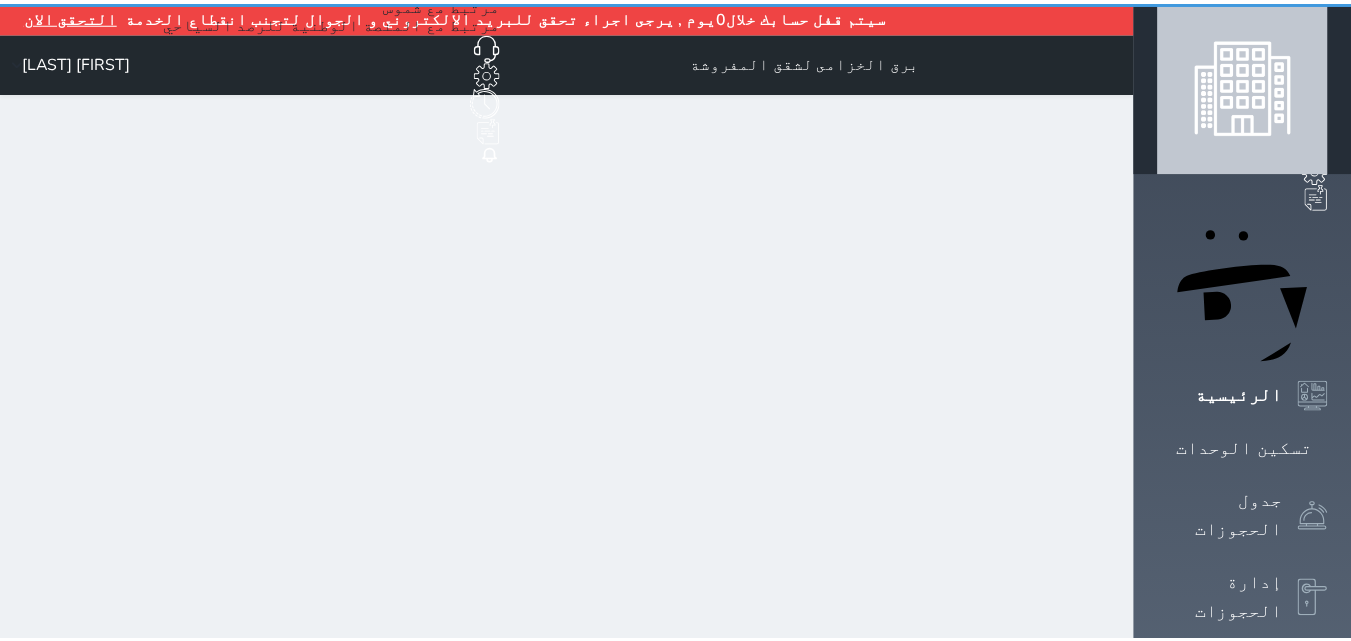 scroll, scrollTop: 0, scrollLeft: 0, axis: both 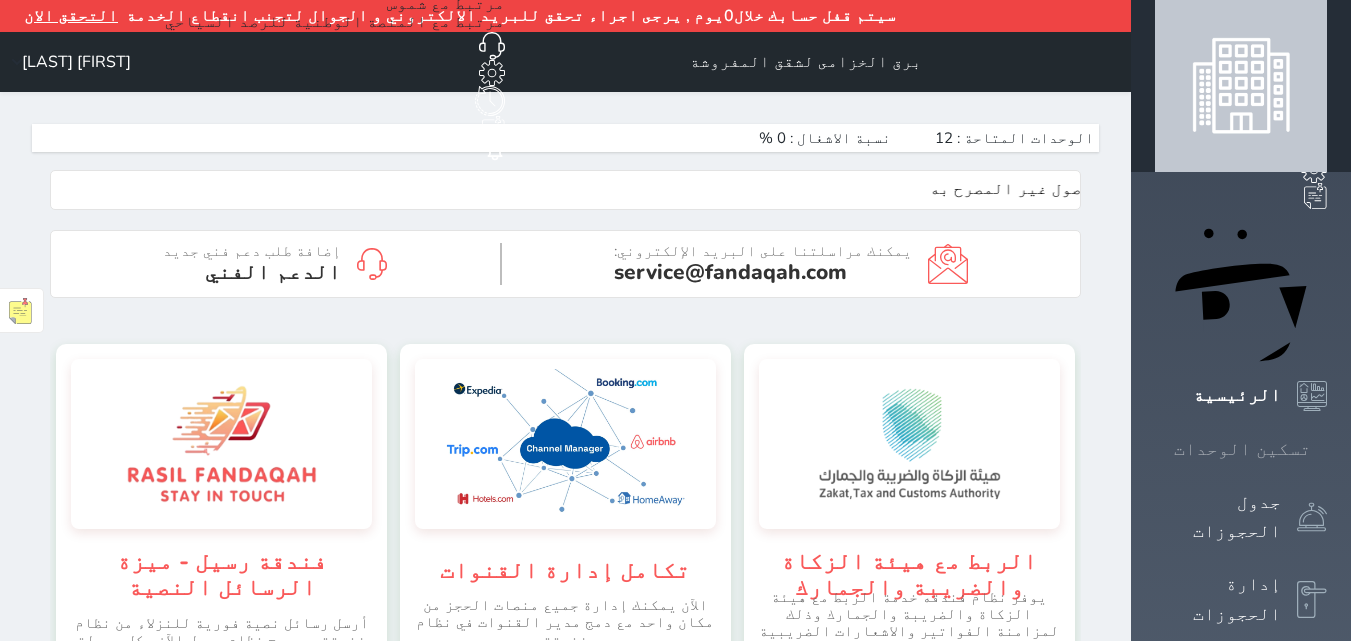 click 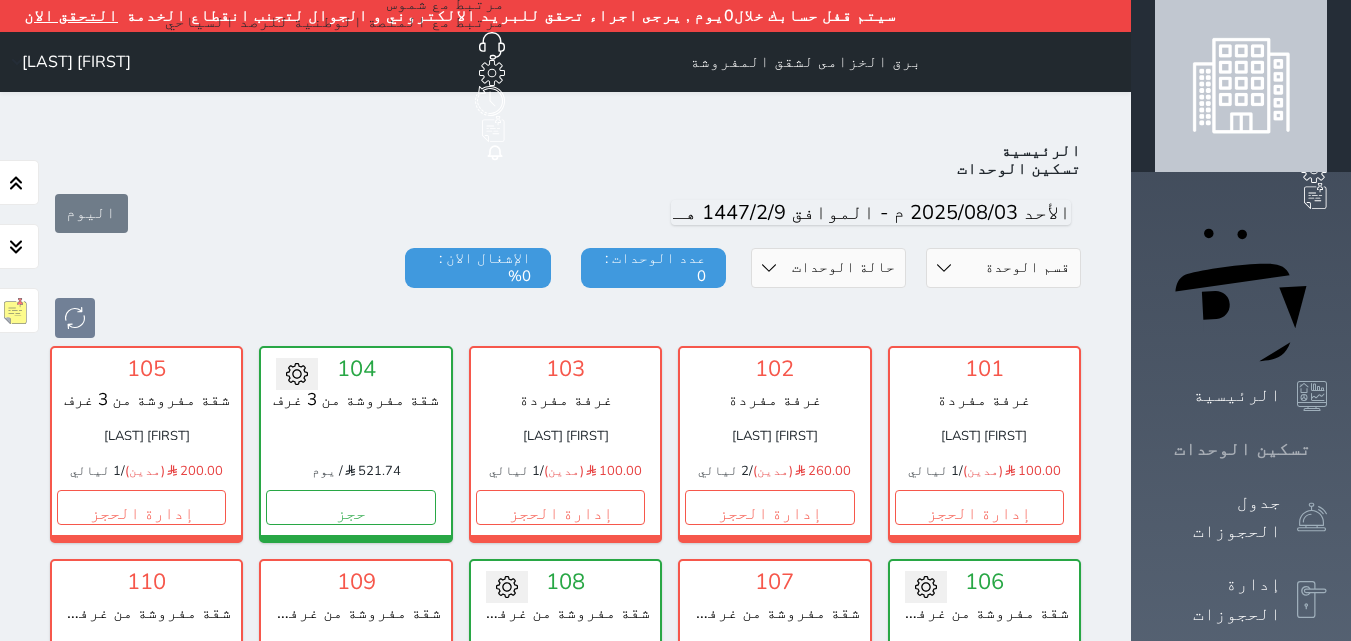 scroll, scrollTop: 110, scrollLeft: 0, axis: vertical 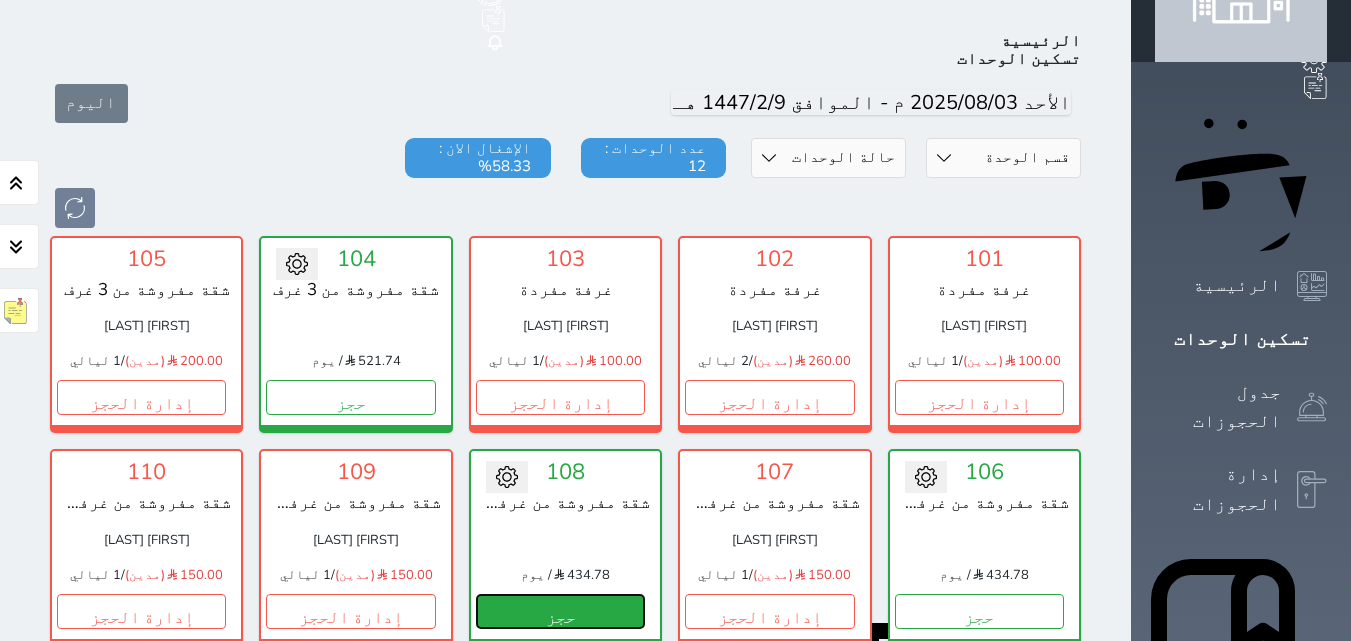 click on "حجز" at bounding box center [560, 611] 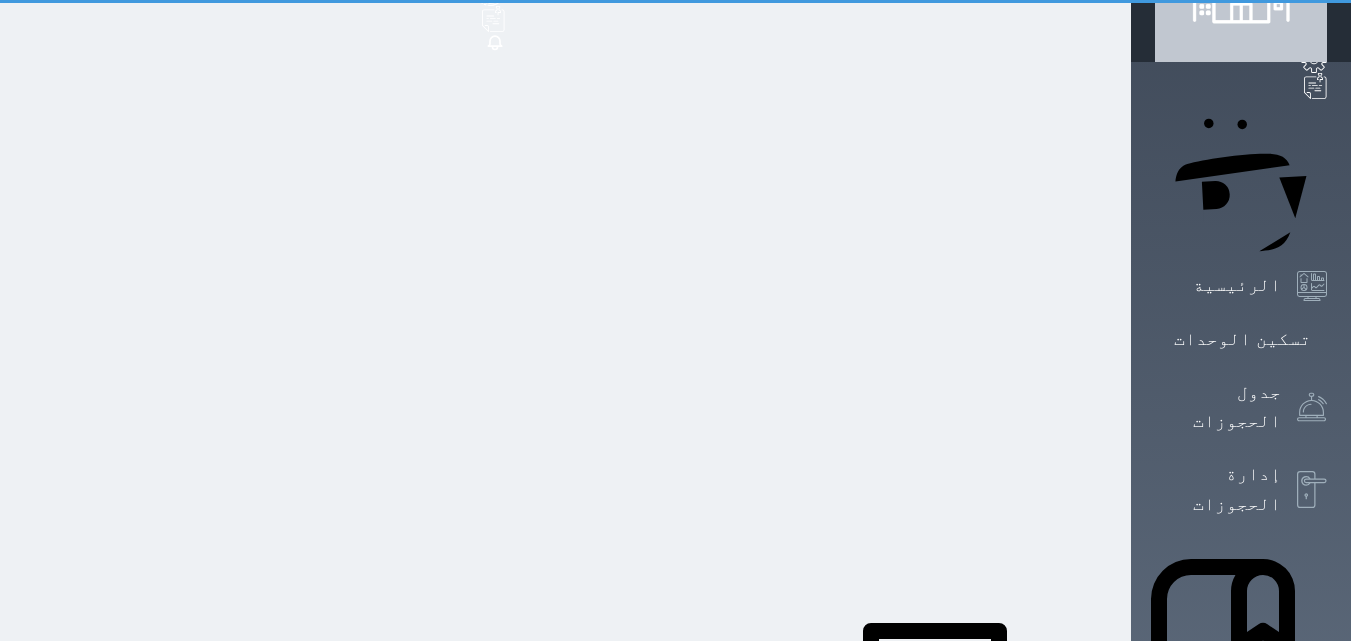 scroll, scrollTop: 0, scrollLeft: 0, axis: both 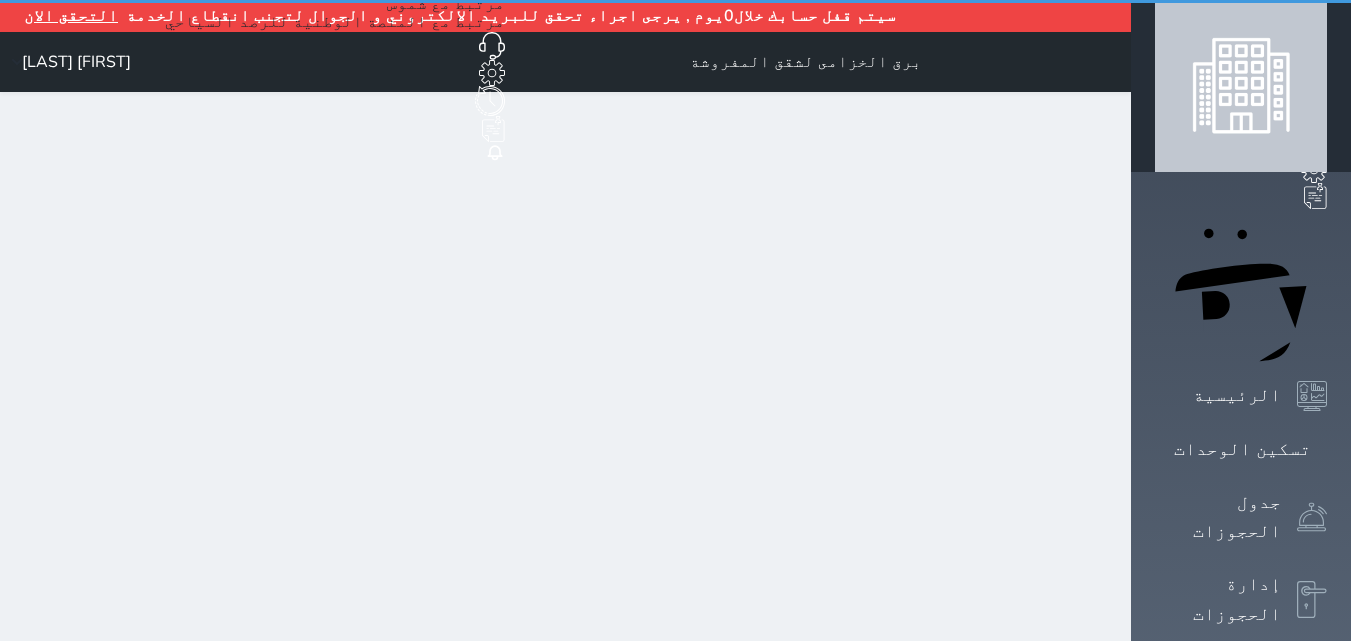 select on "1" 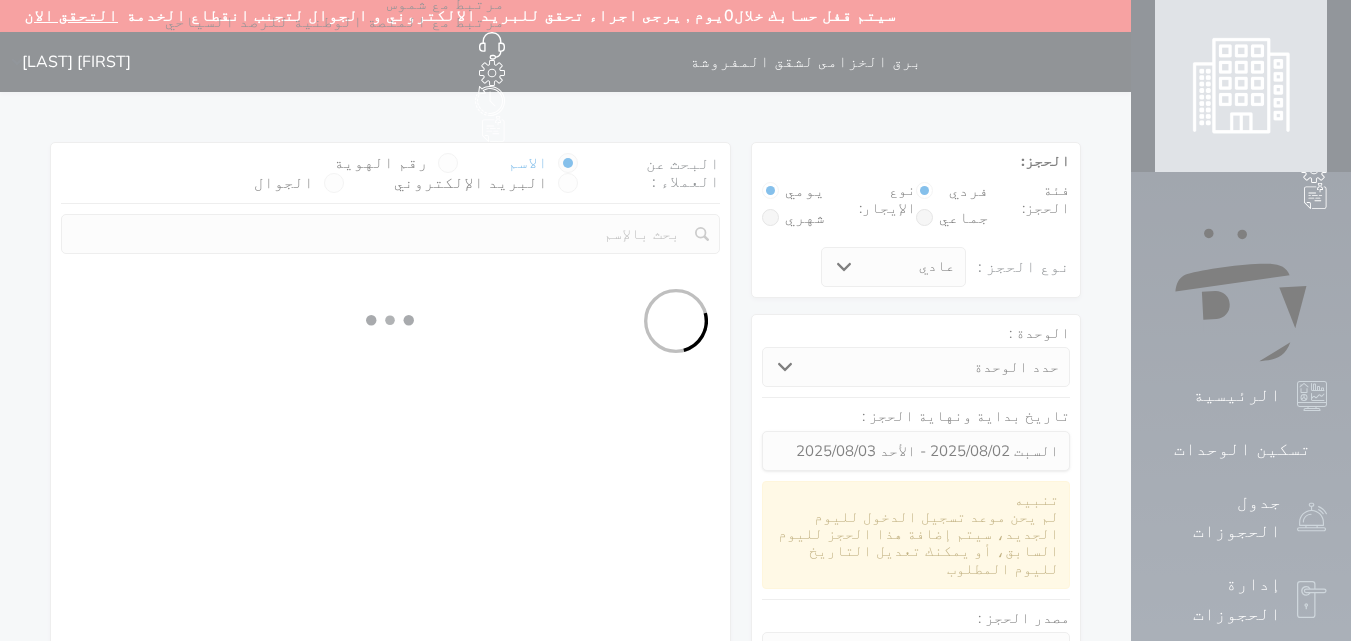 select 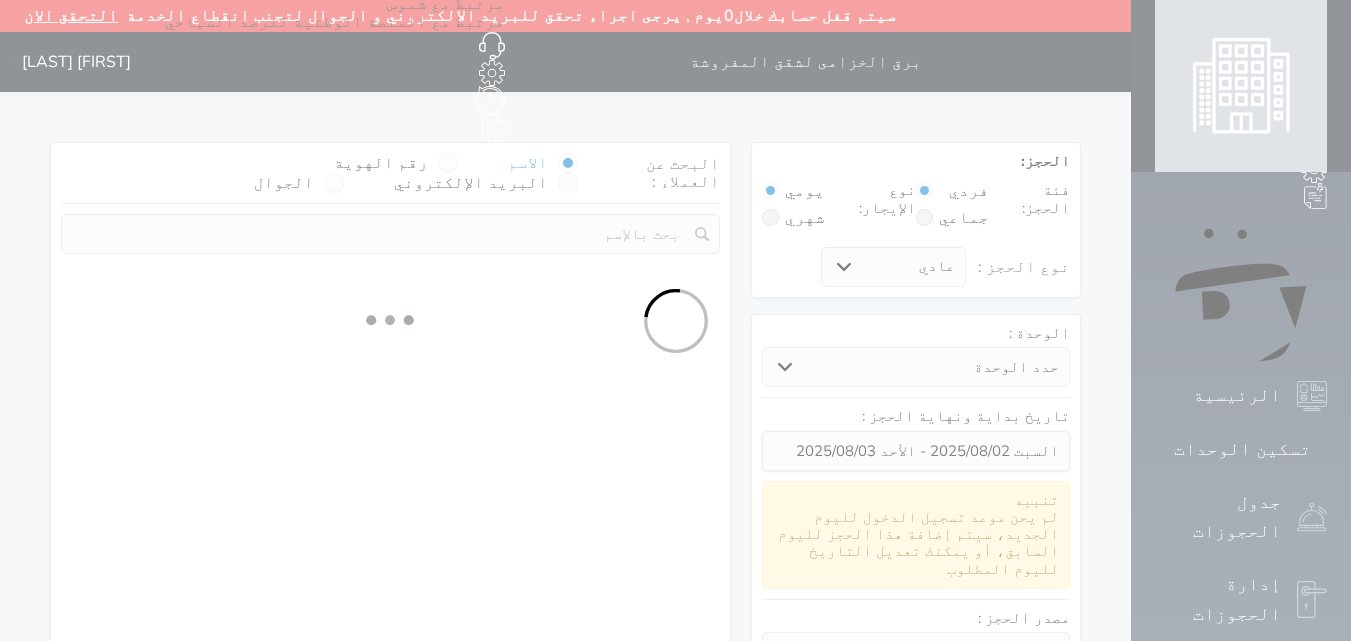 select on "1" 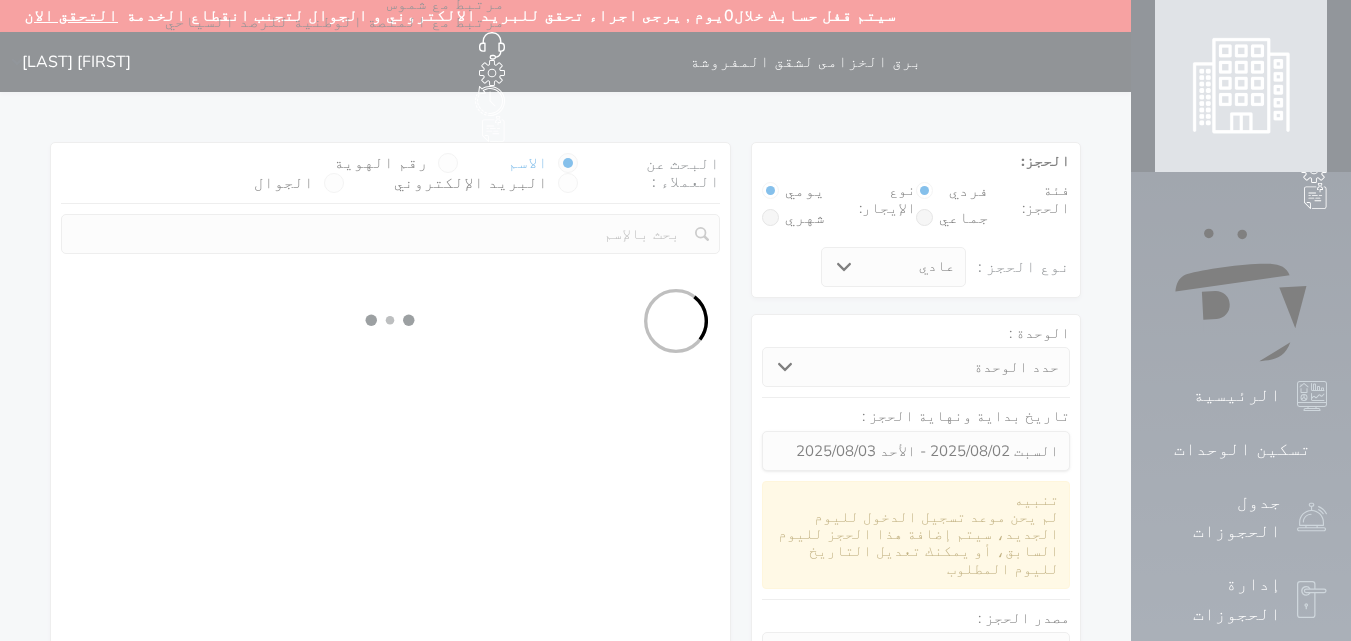 select on "113" 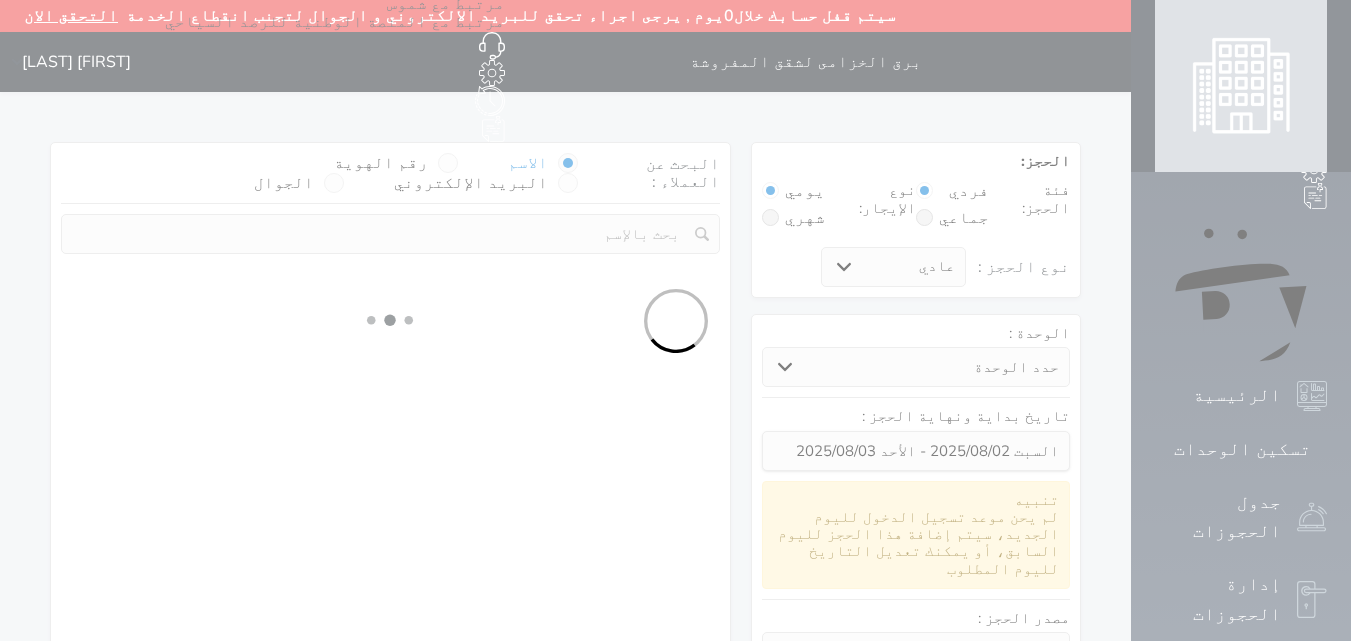 select on "1" 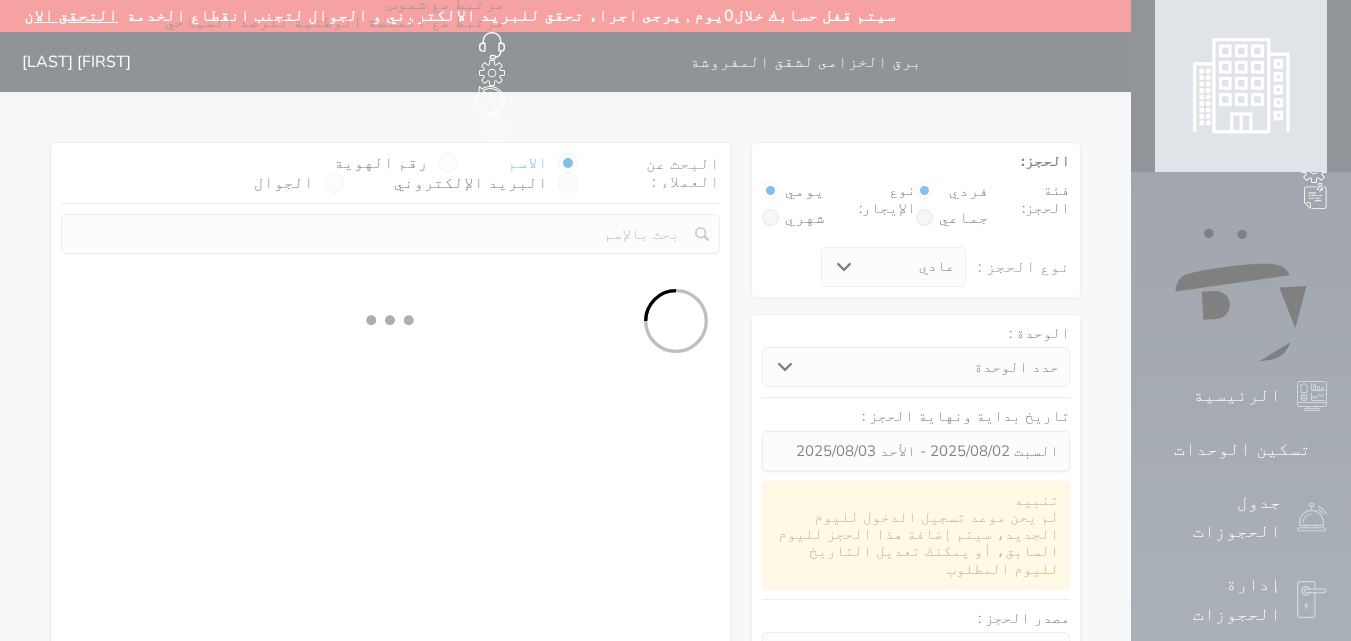 select 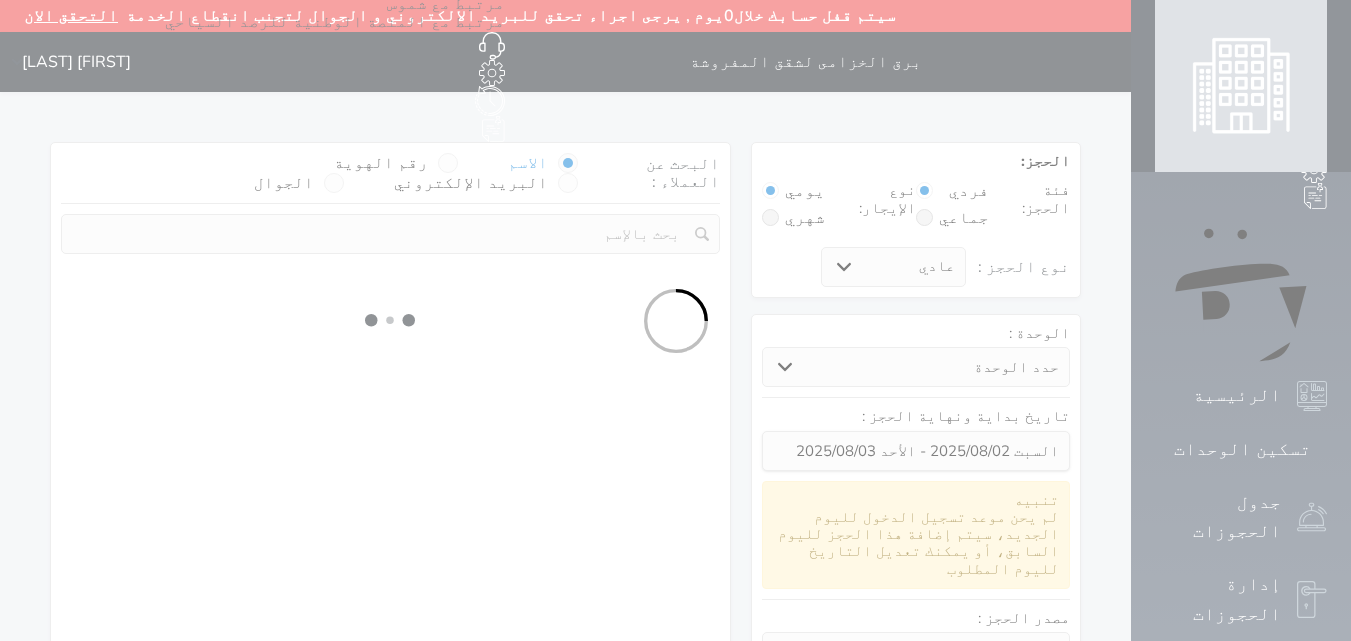 select on "7" 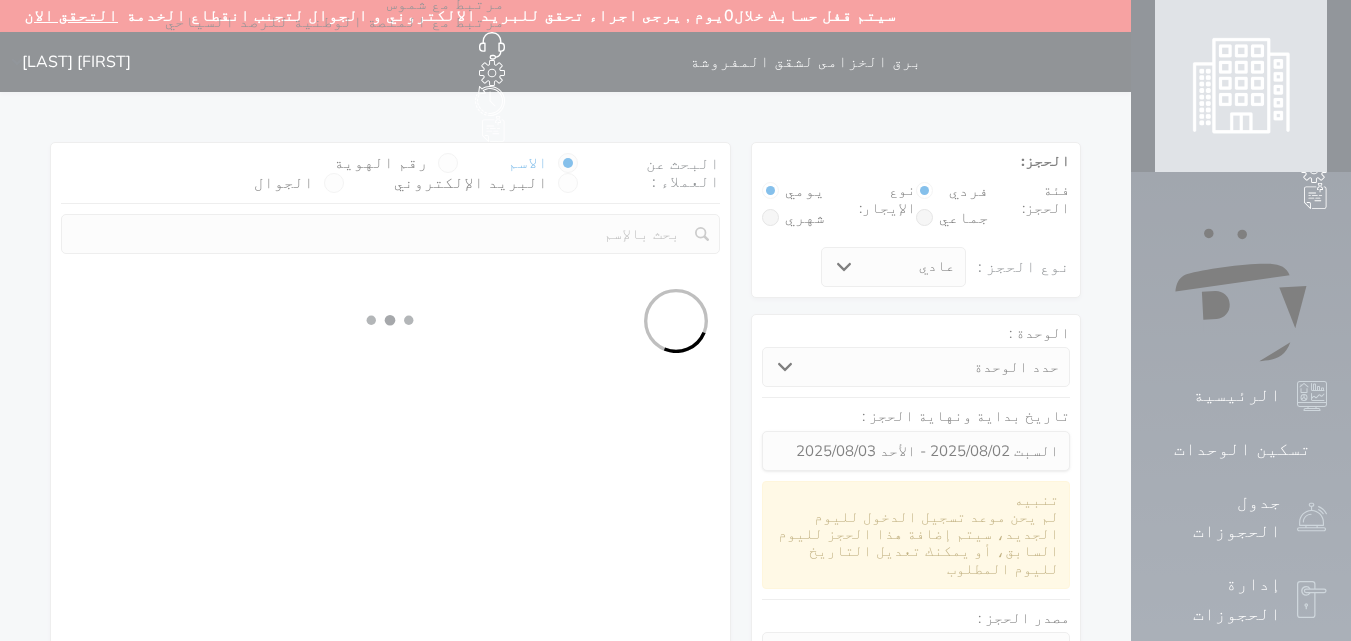 select 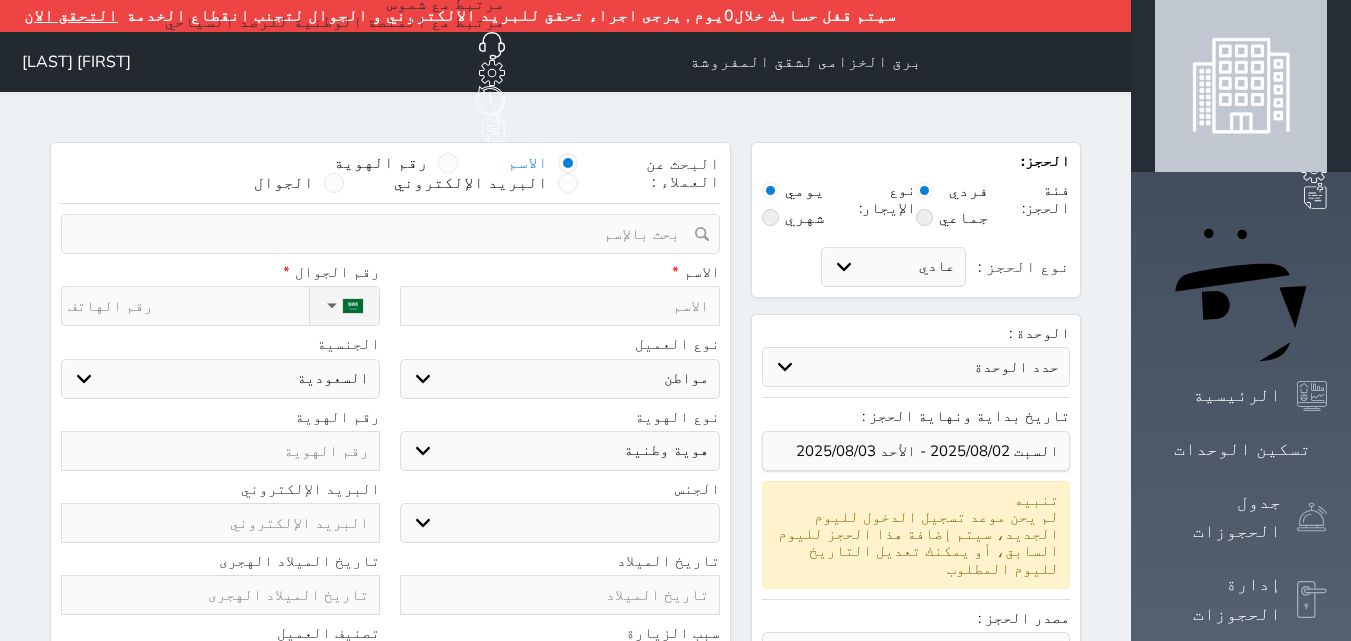 select 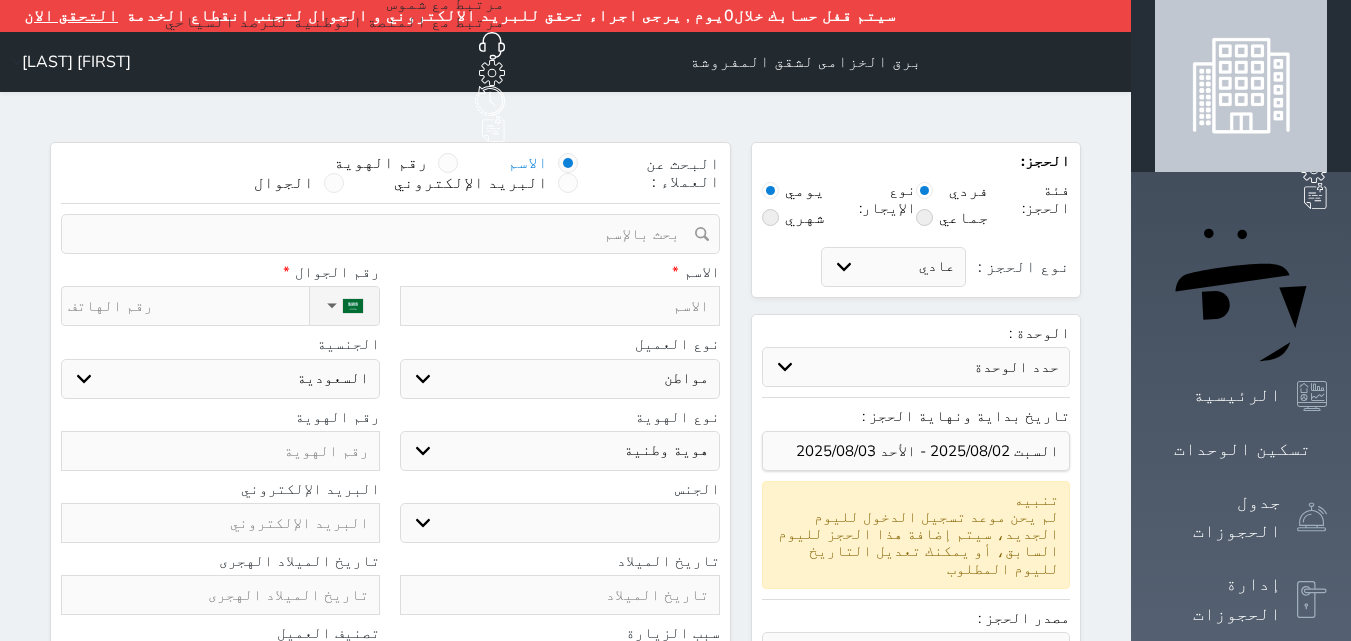 select 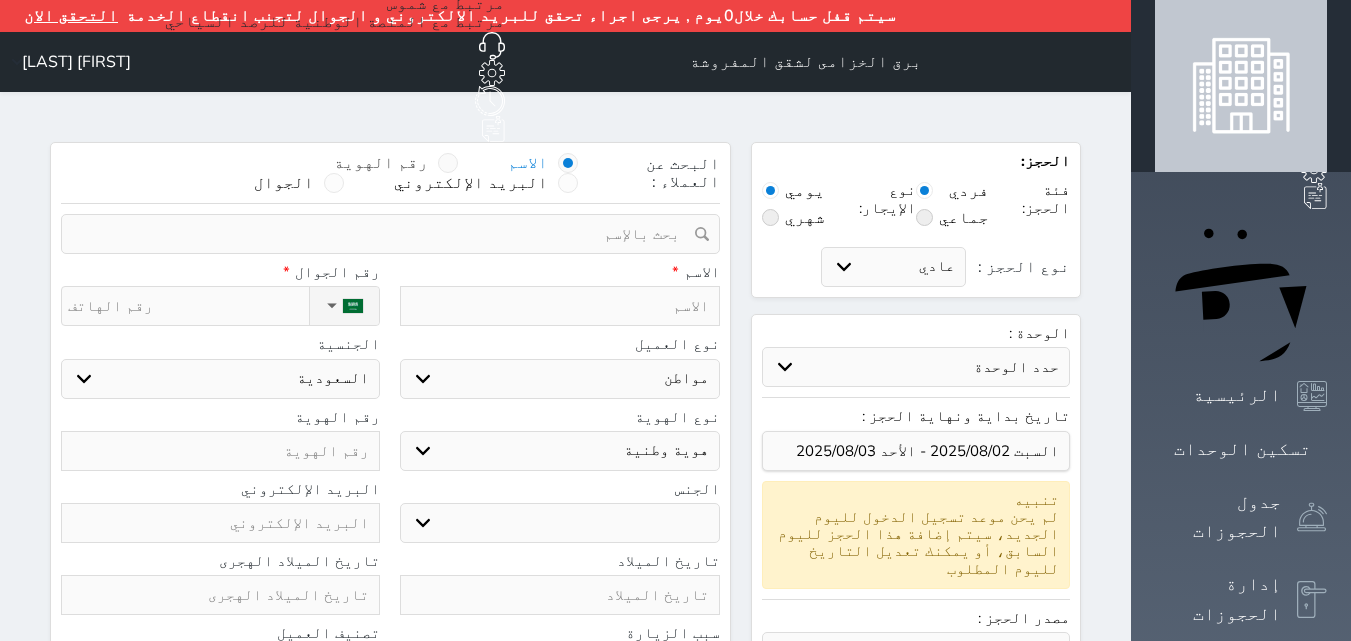 click on "رقم الهوية" at bounding box center [381, 163] 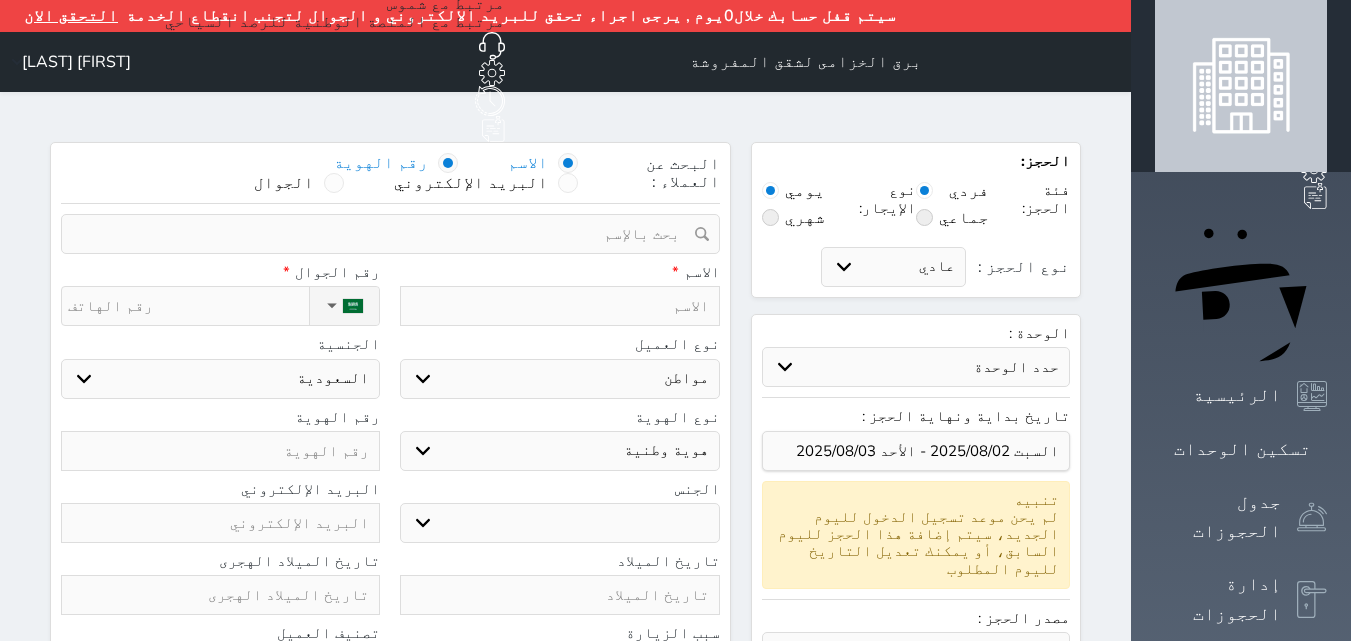 select 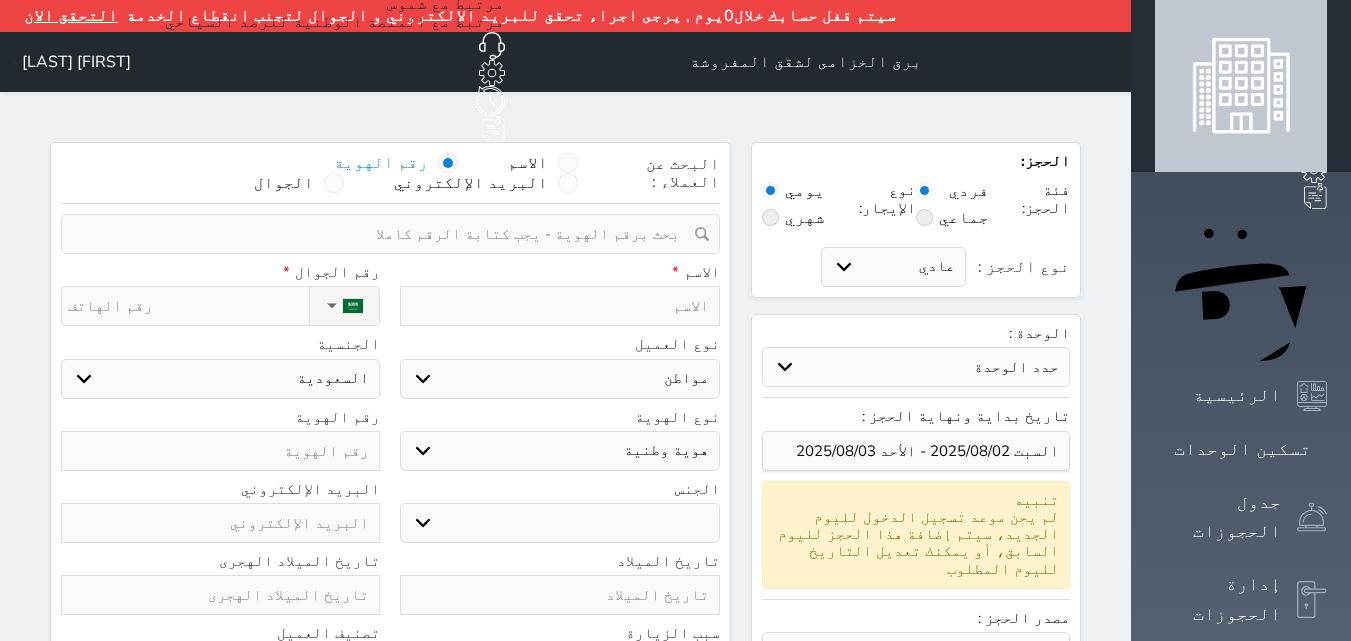 click at bounding box center (383, 234) 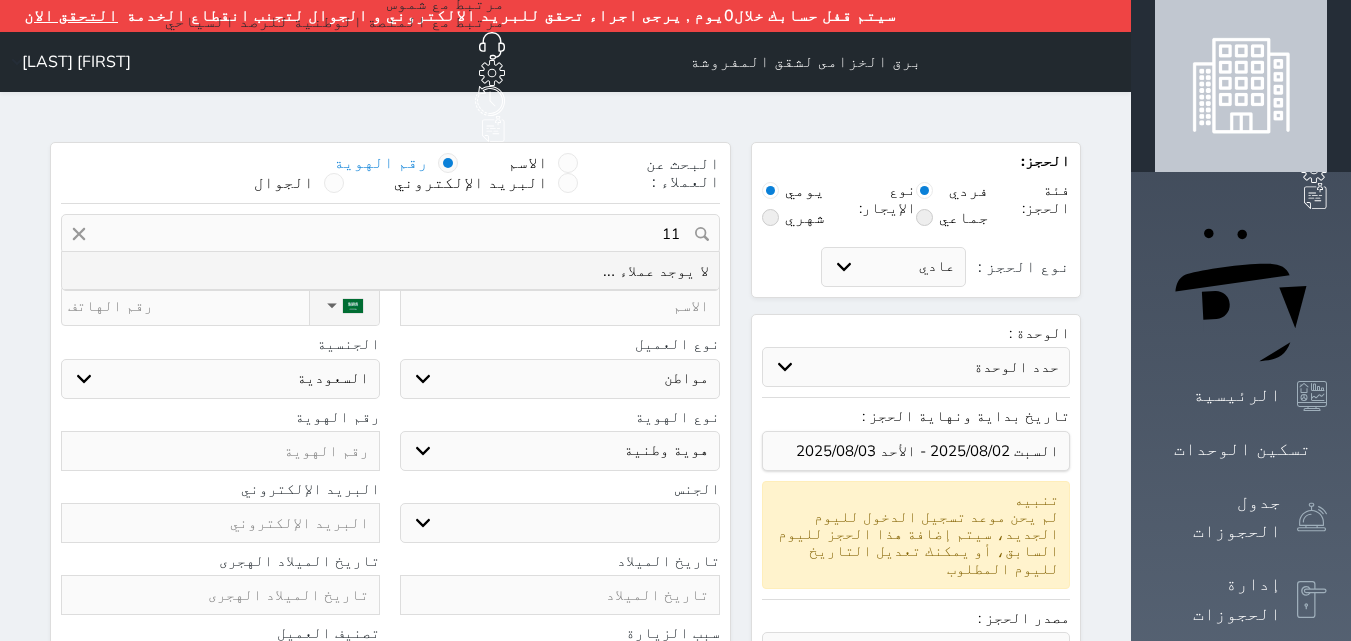 type on "1" 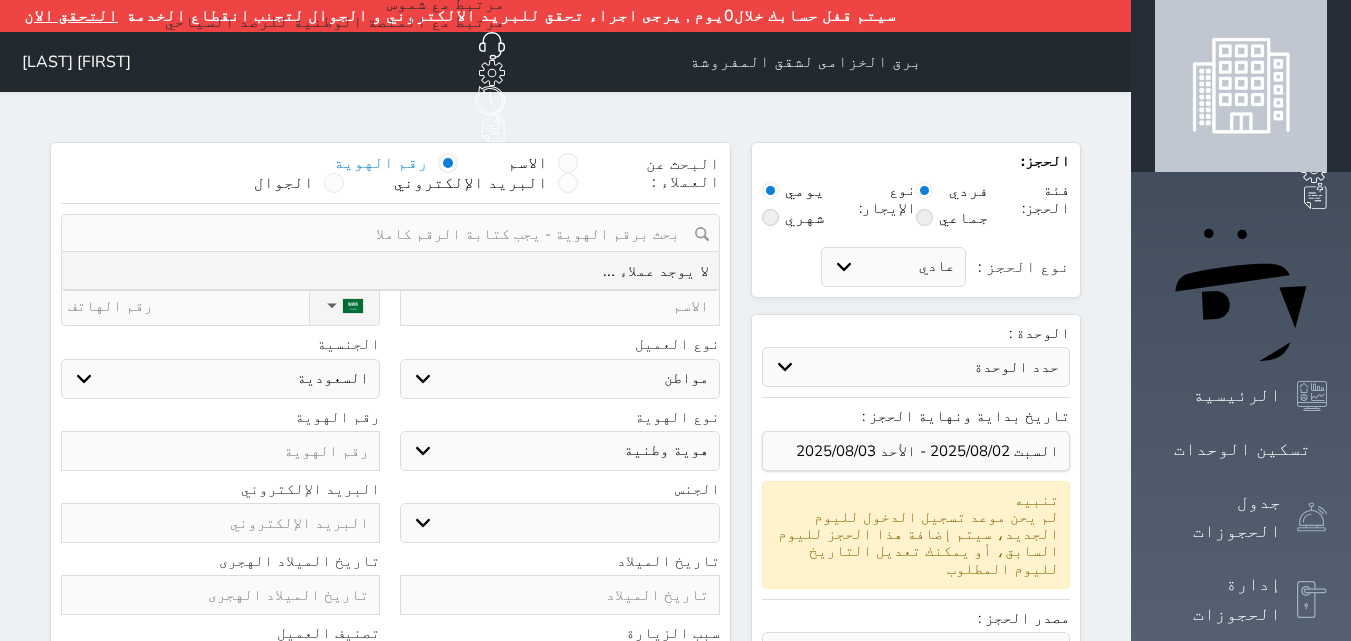 type 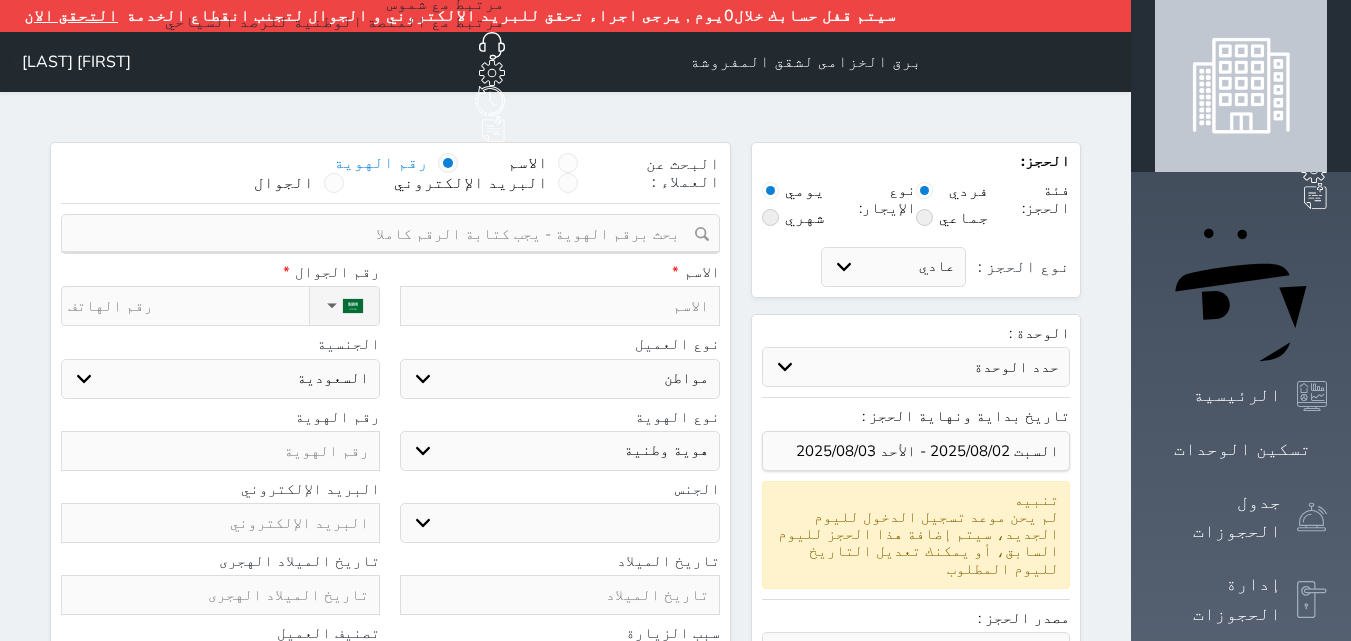 click at bounding box center [559, 306] 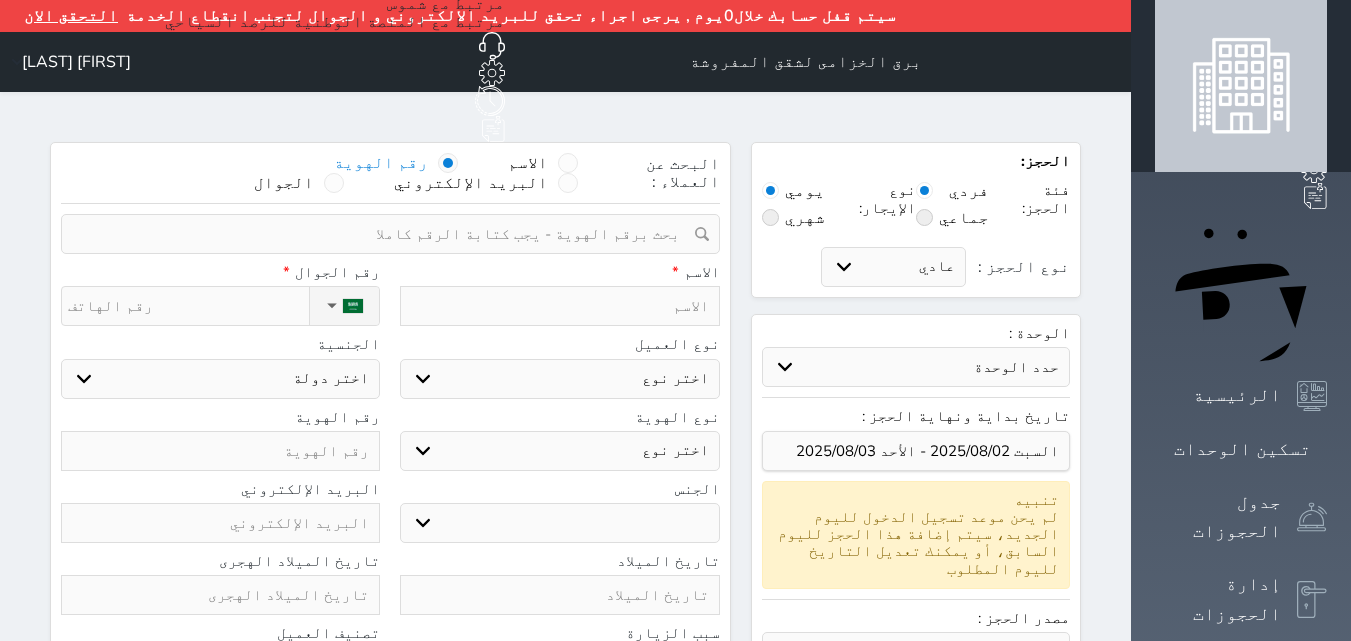 type on "ف" 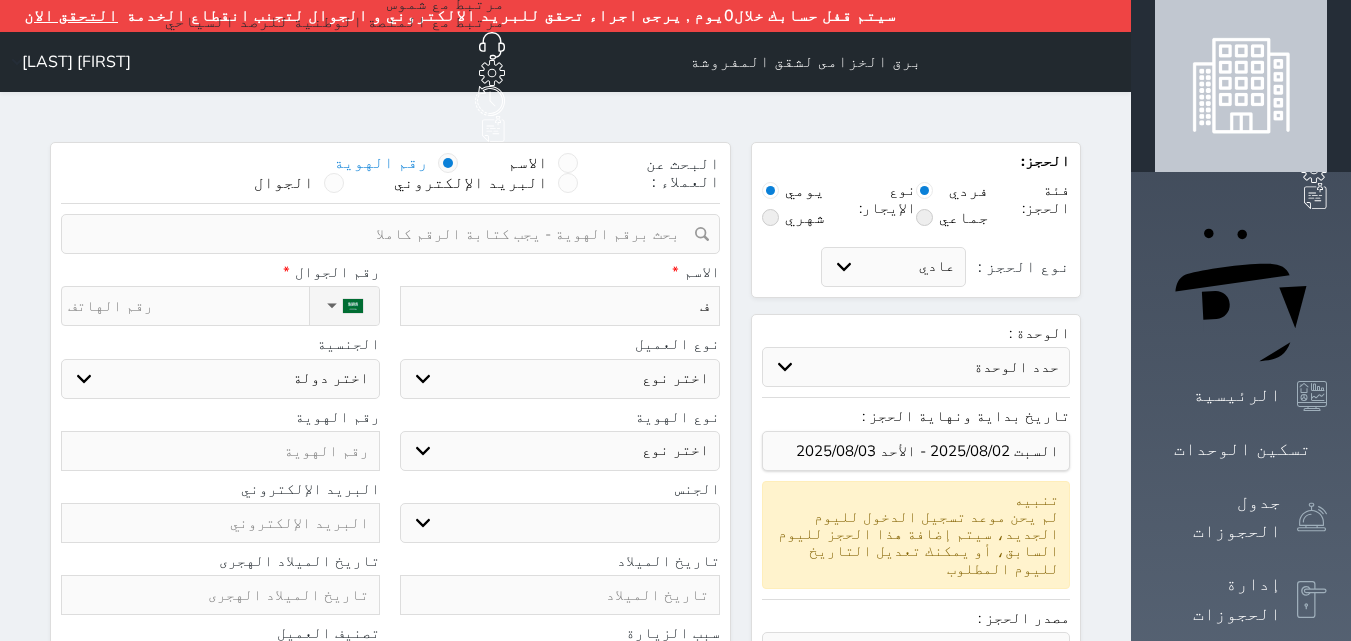 type on "فر" 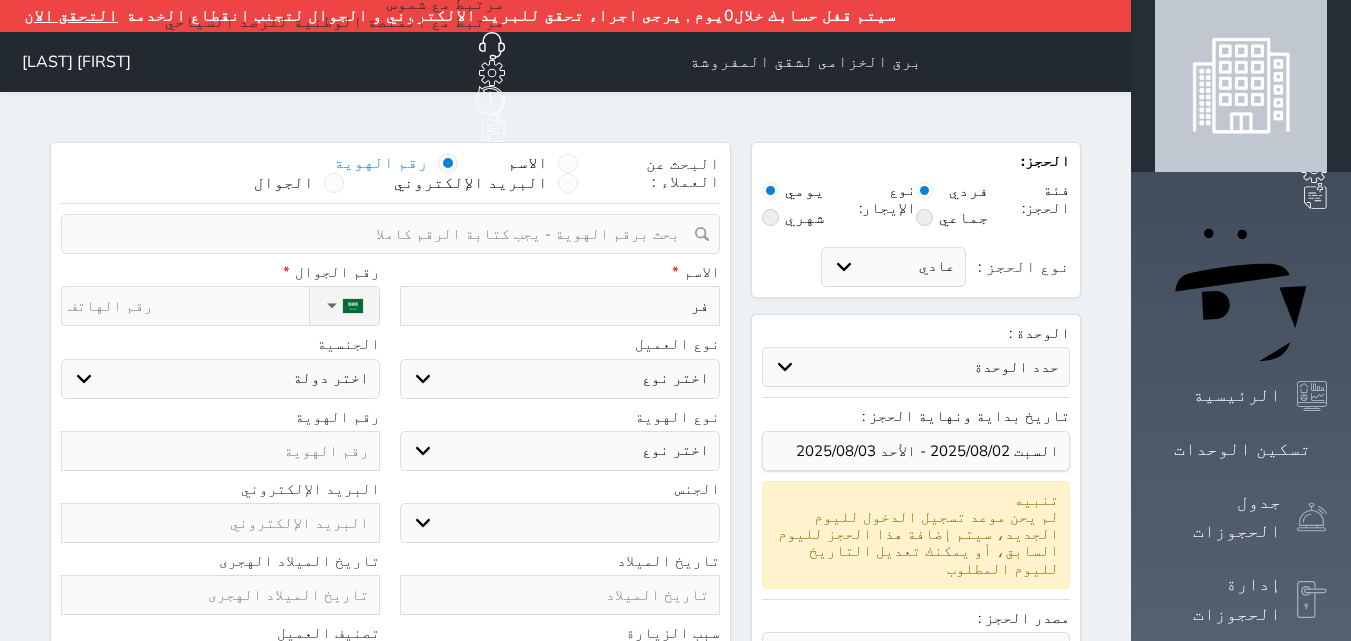 type on "فرا" 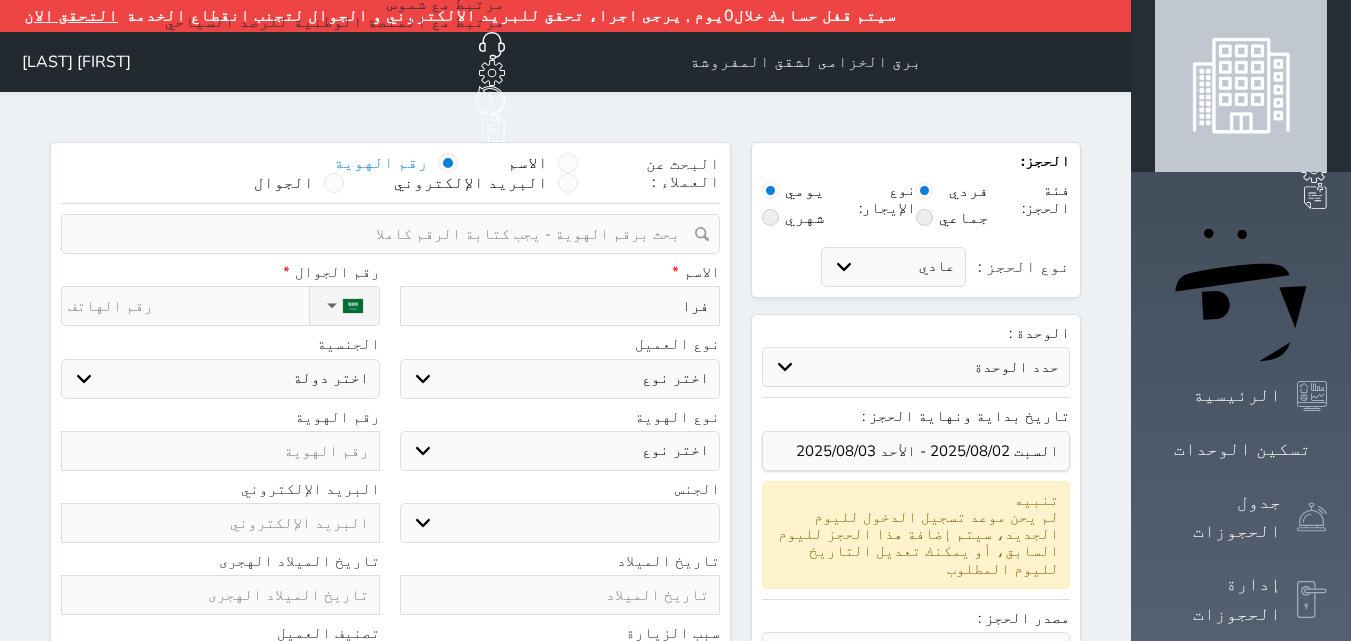 type on "فراص" 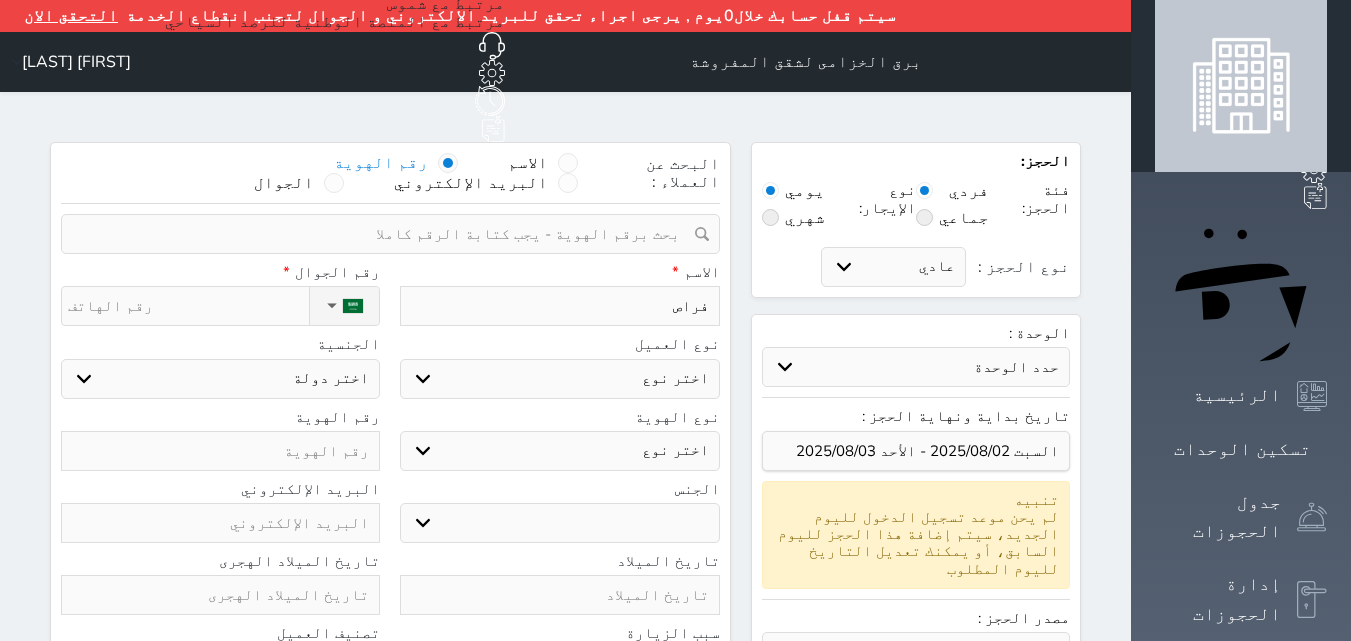 type on "فرا" 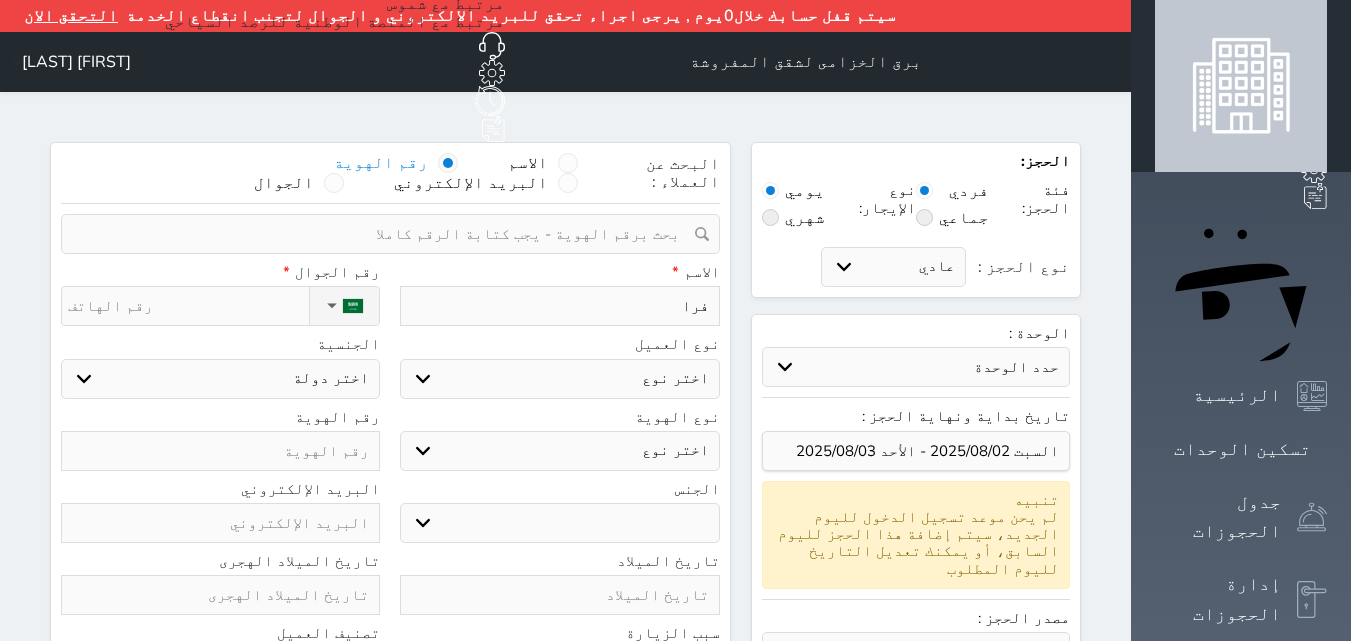 type on "فراش" 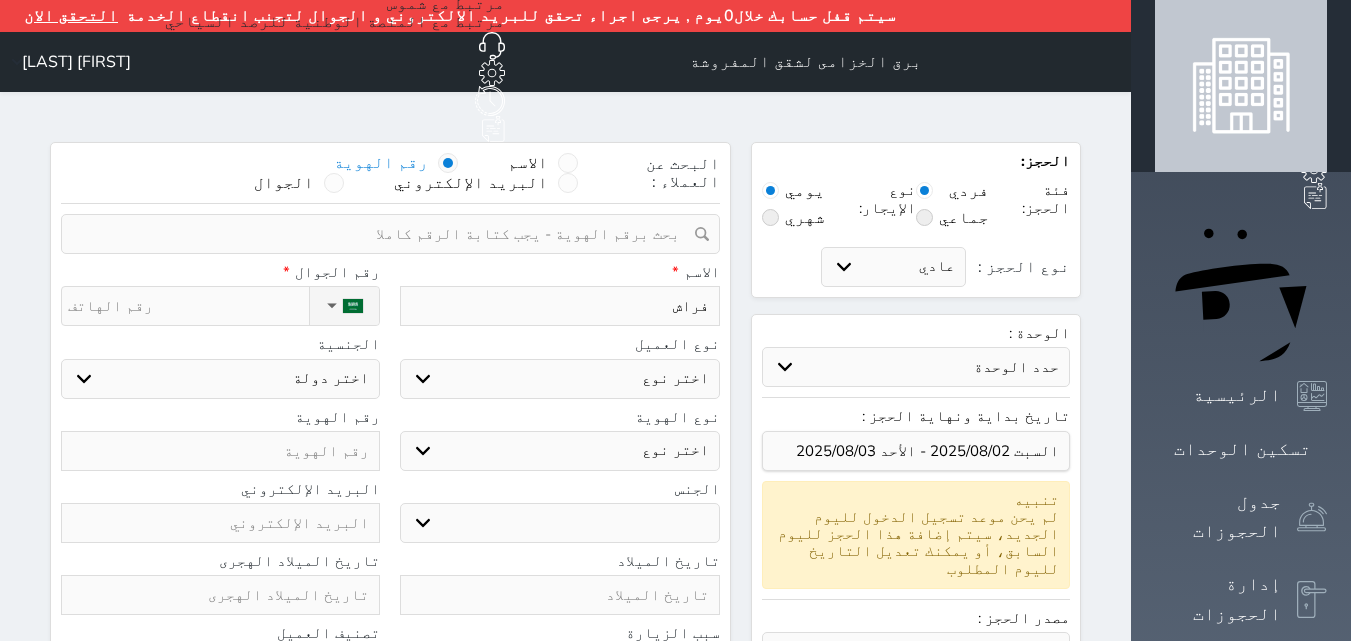 type on "فرا" 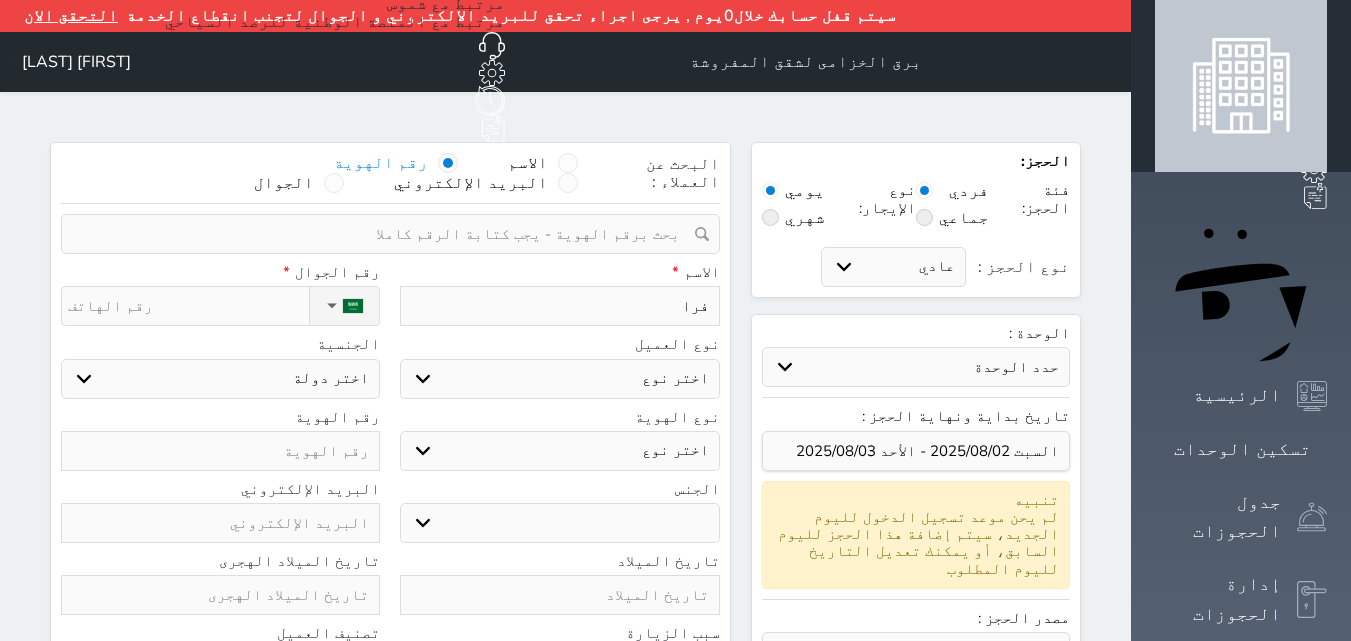 type on "فراس" 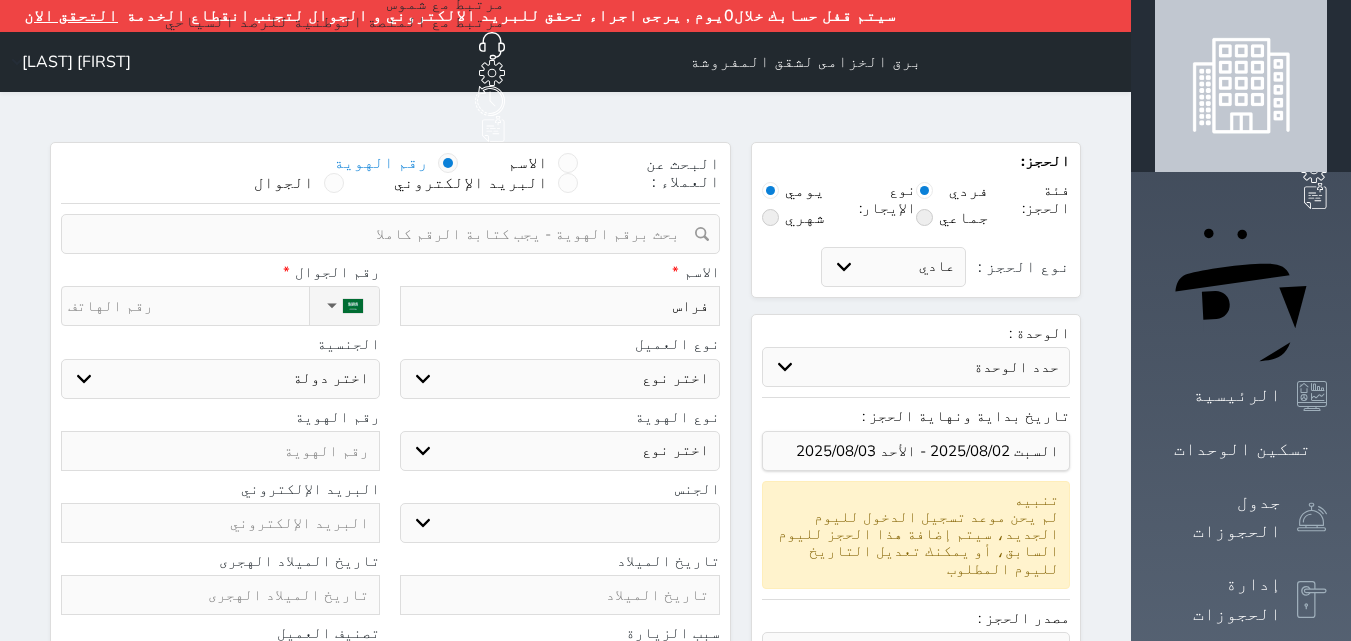 type on "فراس" 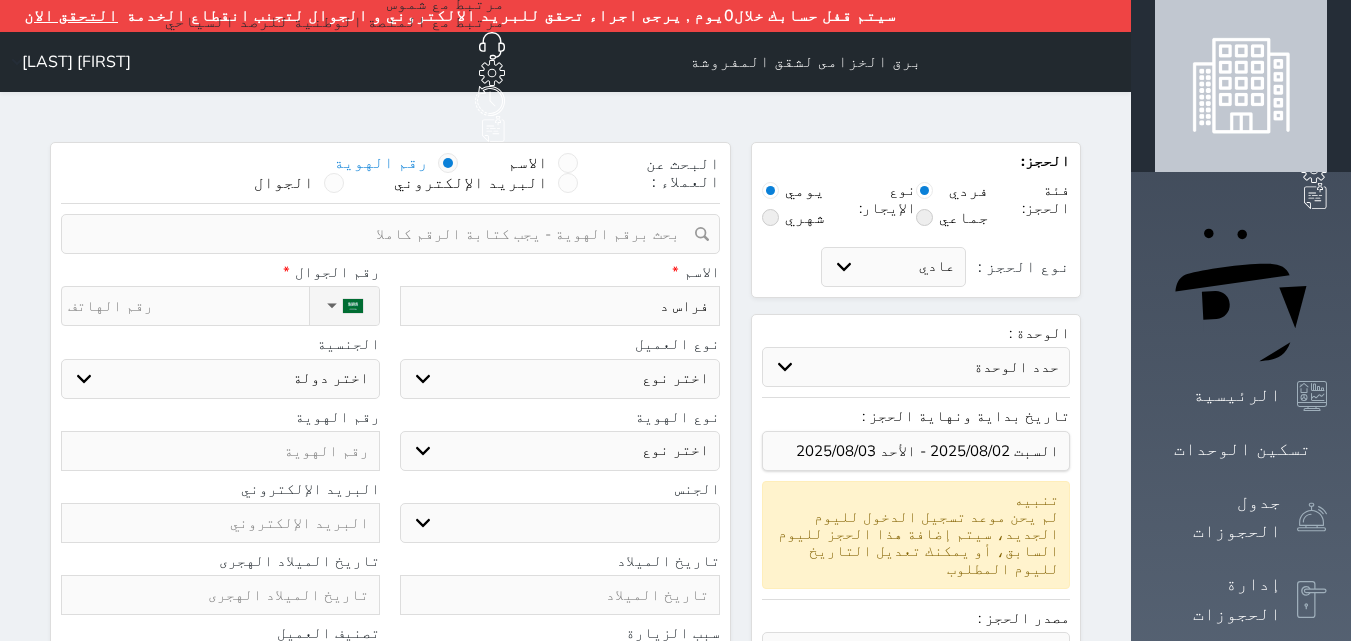 type on "فراس دا" 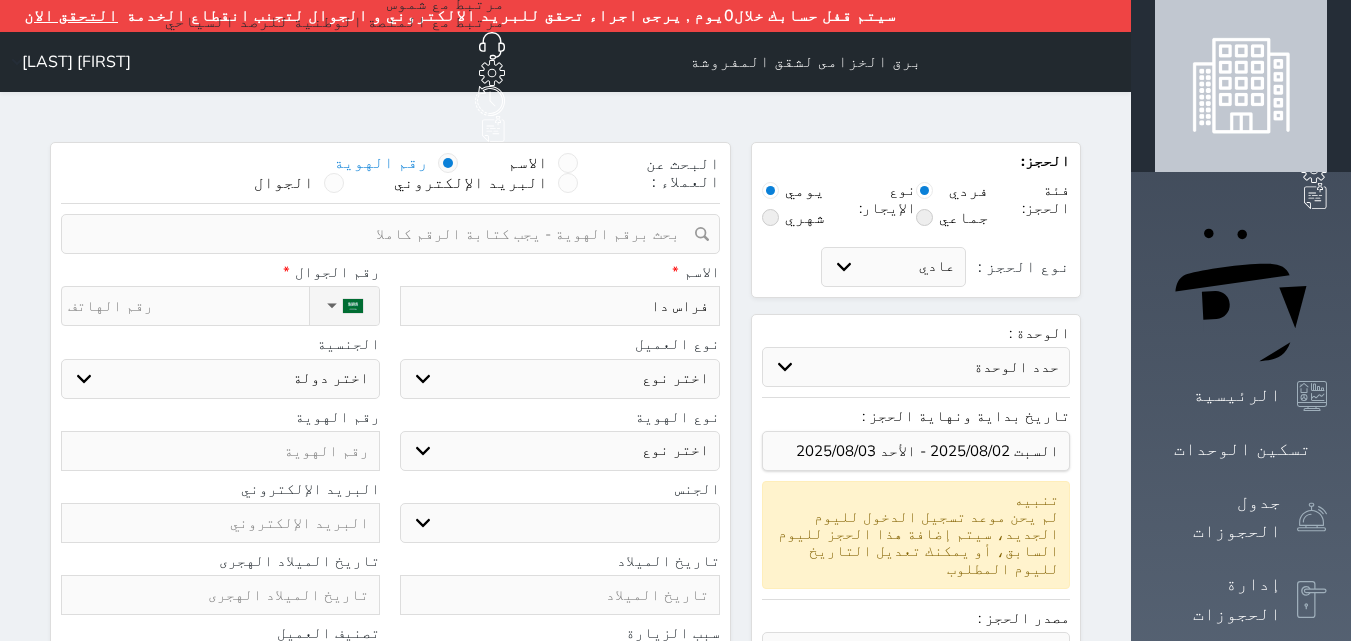 type on "فراس داب" 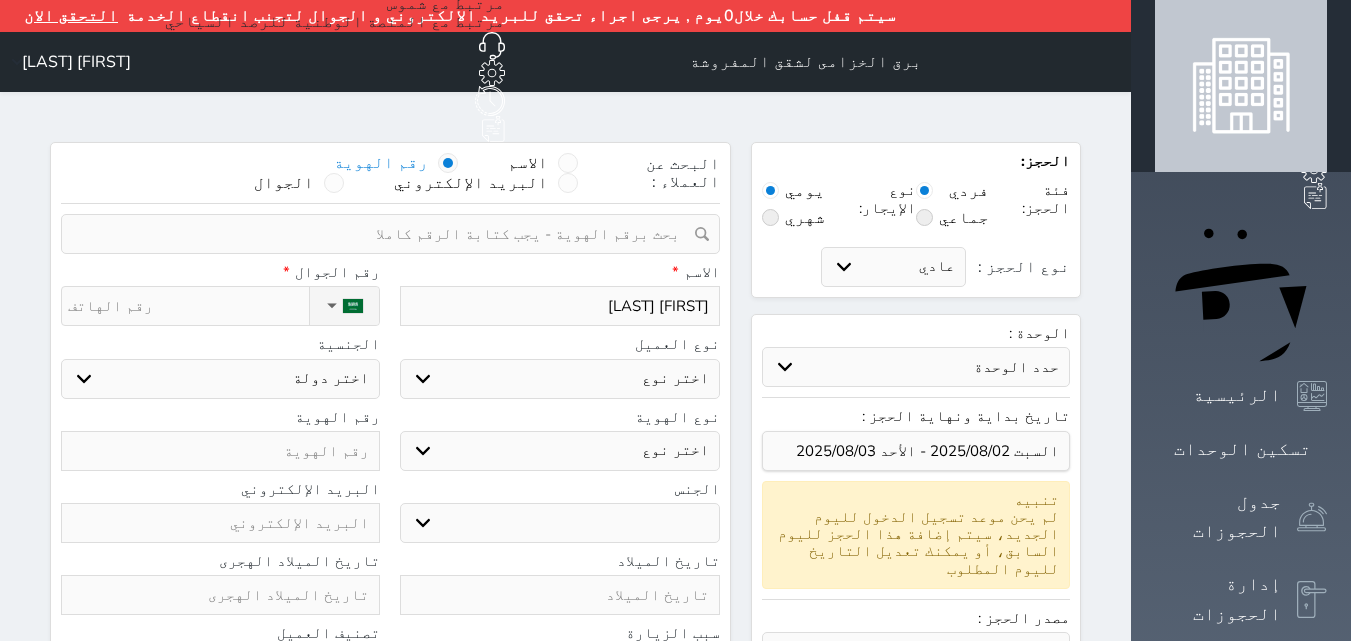 type on "فراس دابس" 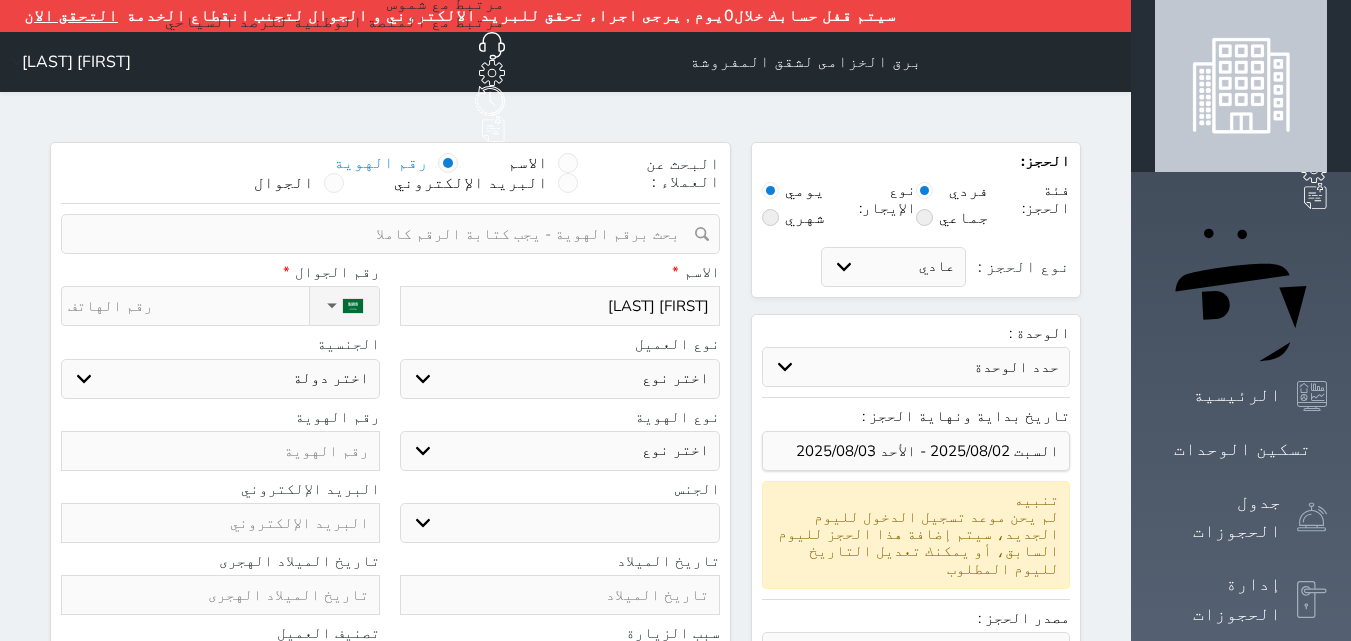 type on "فراس دابس" 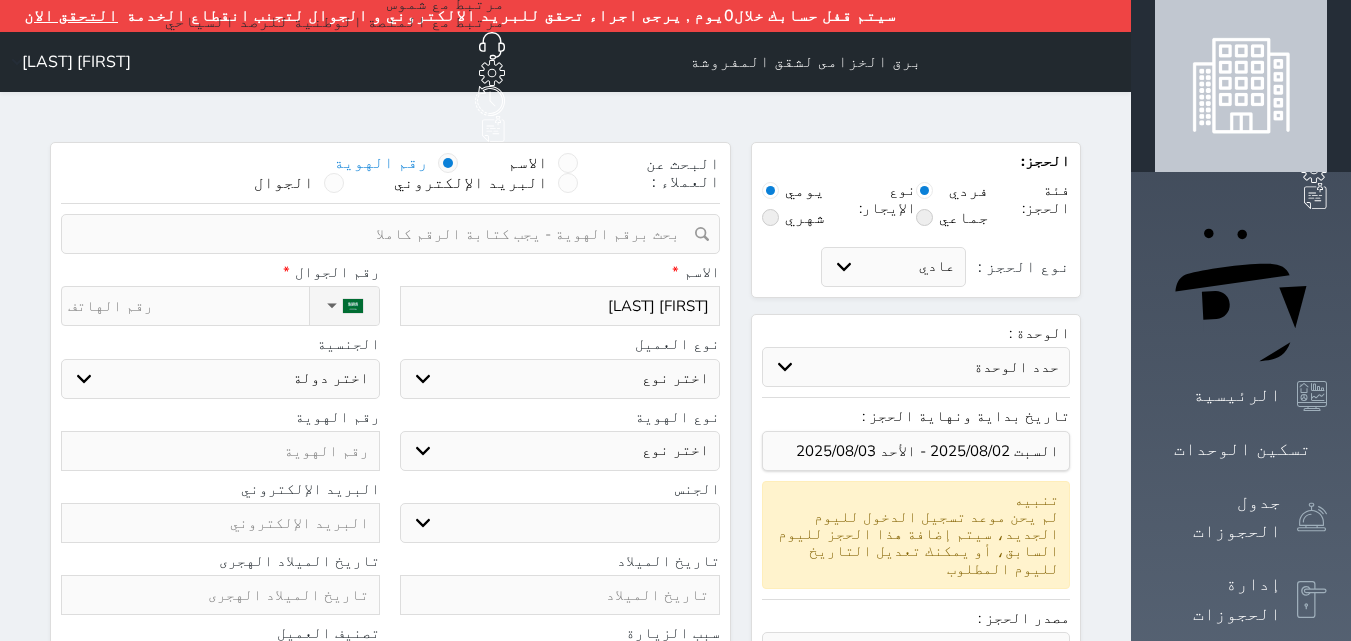 type on "فراس دابس ال" 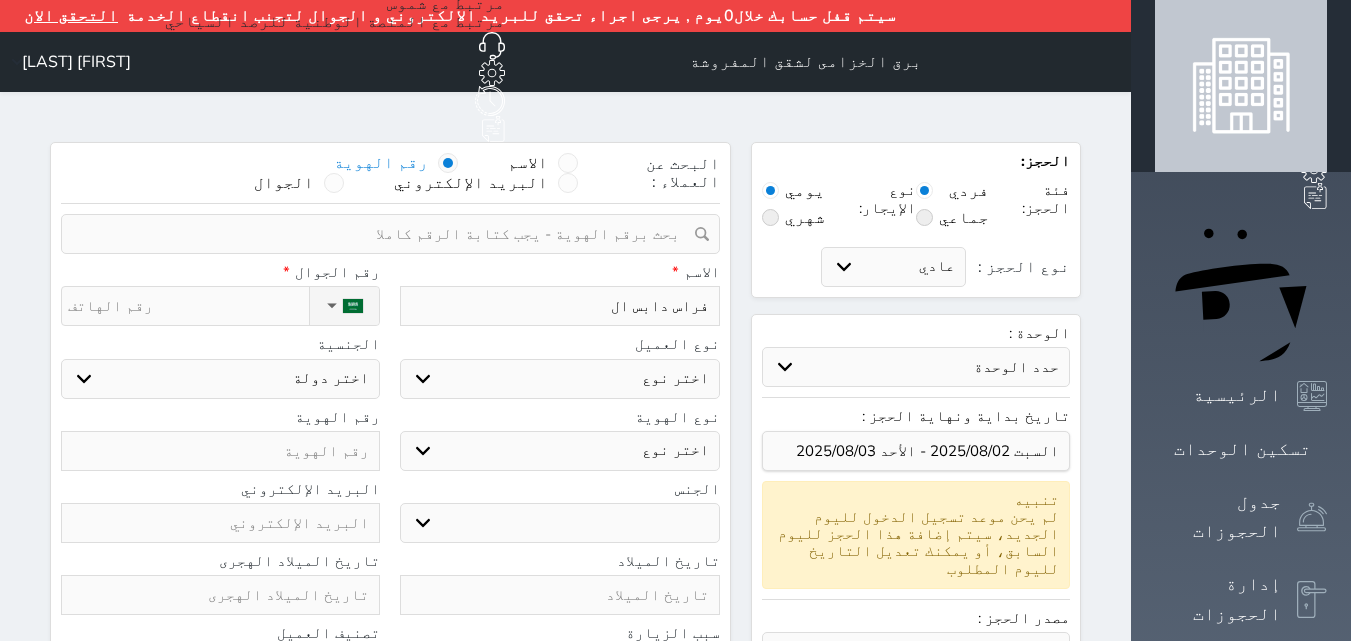 type on "فراس دابس الم" 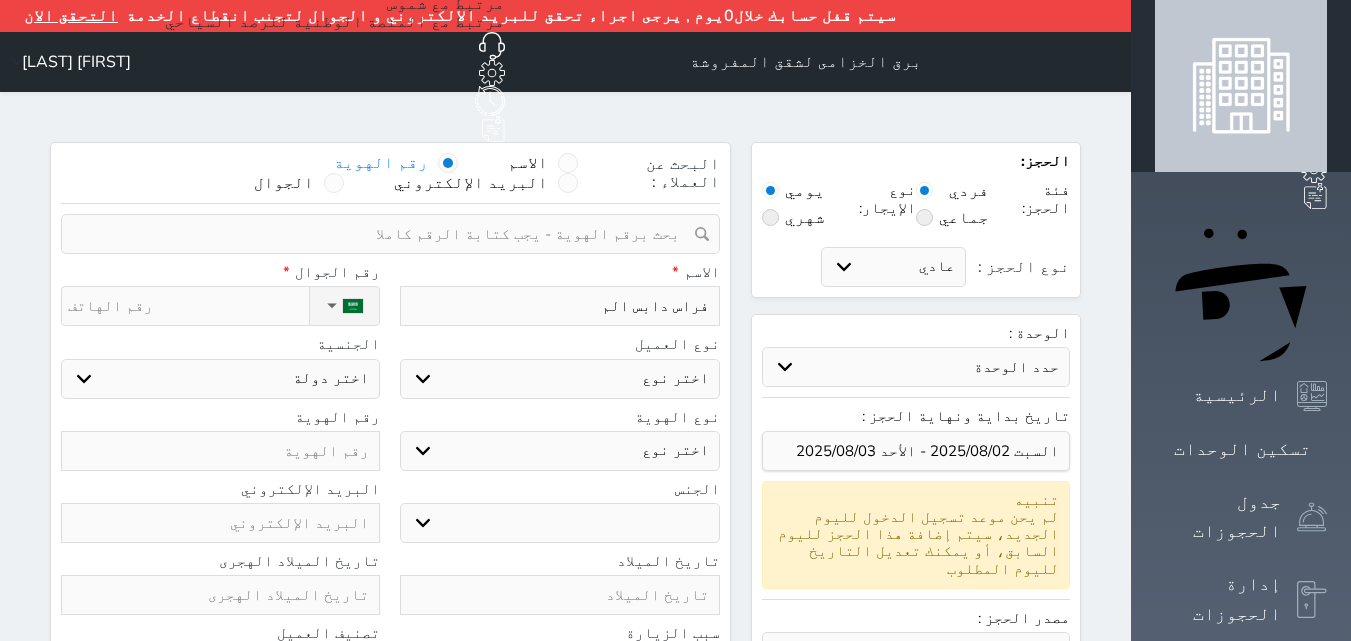 type on "فراس دابس المط" 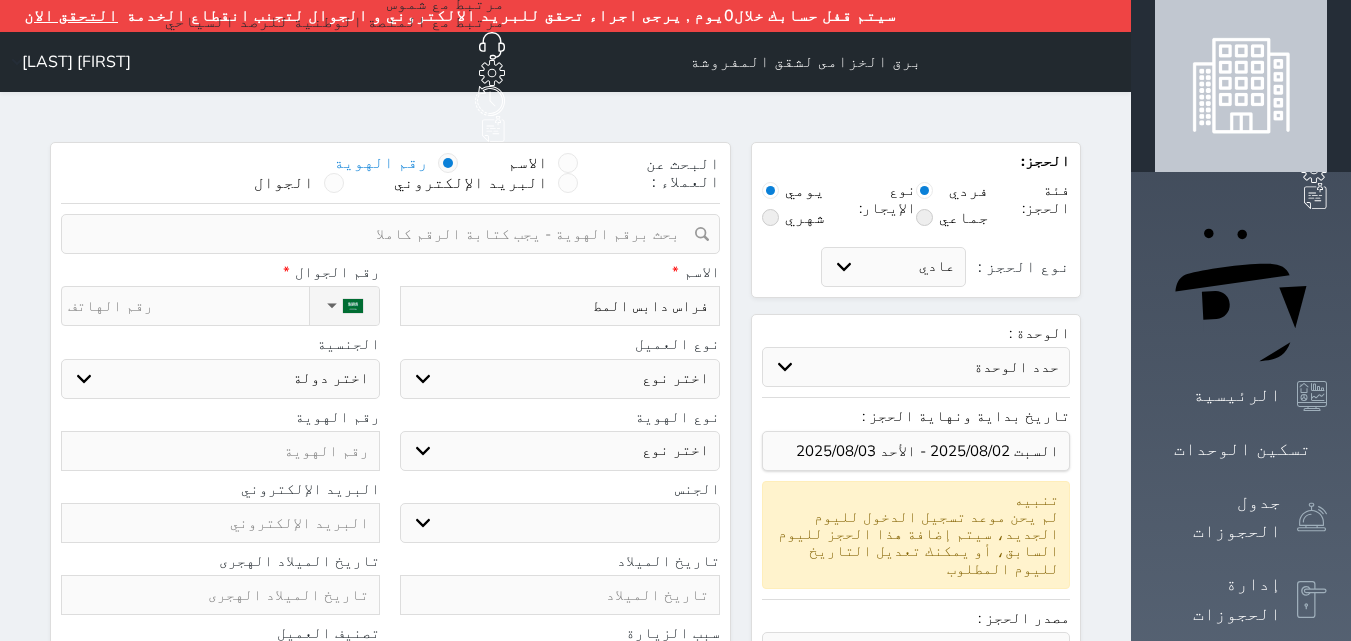 type on "فراس دابس المطي" 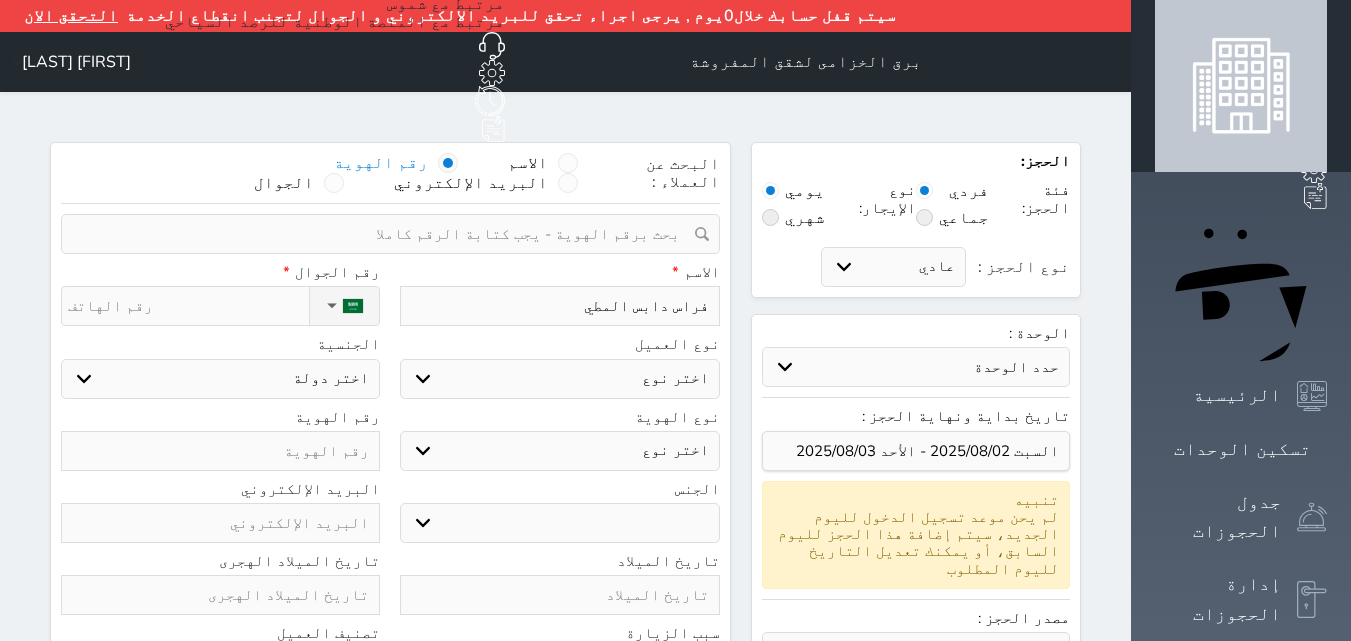 type on "فراس دابس المطير" 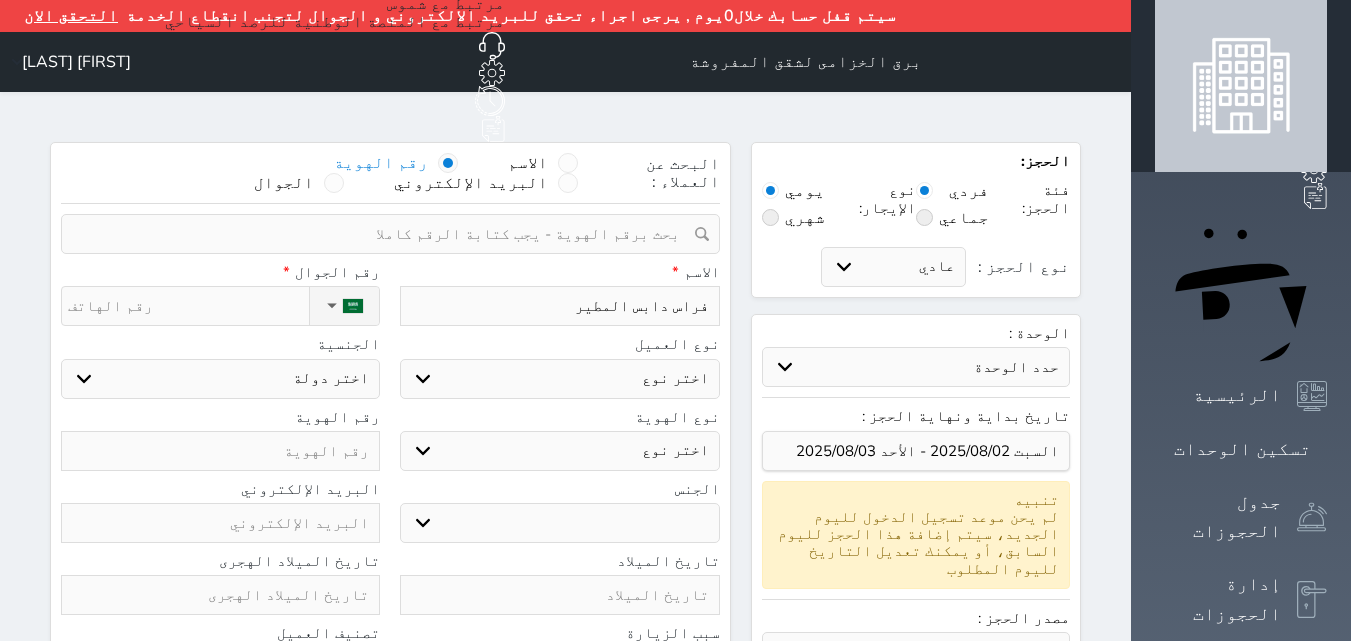 type on "فراس دابس المطيري" 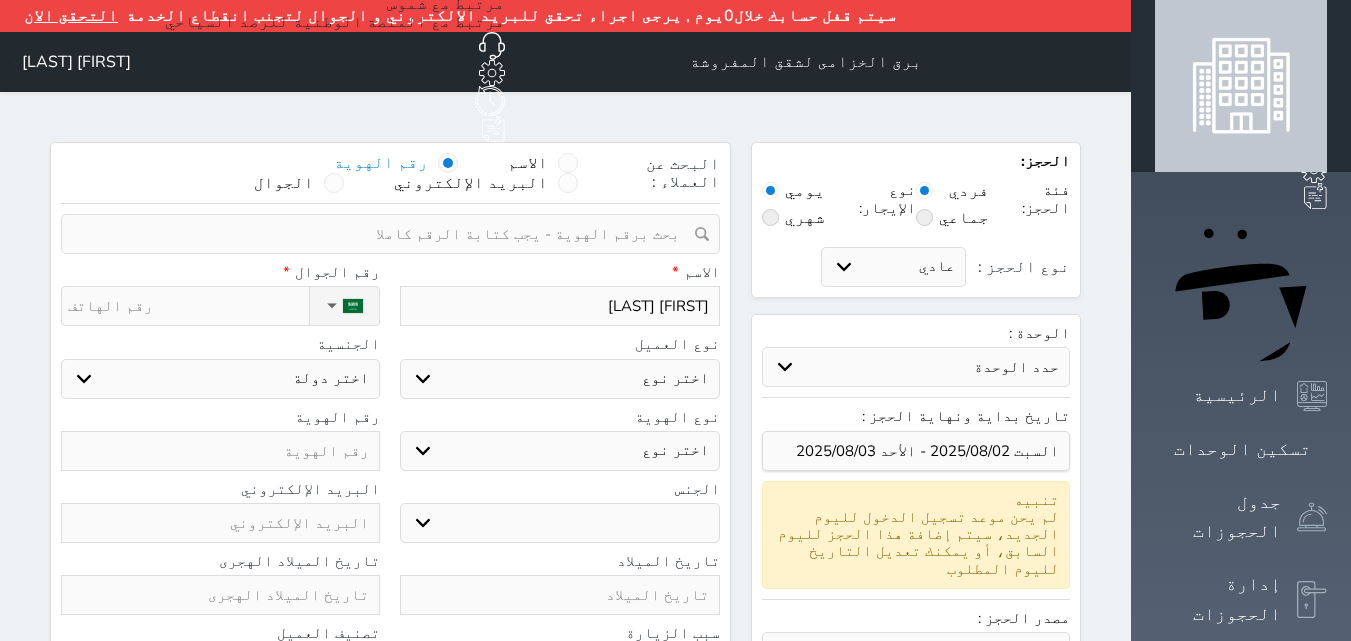 type on "فراس دابس المطيري" 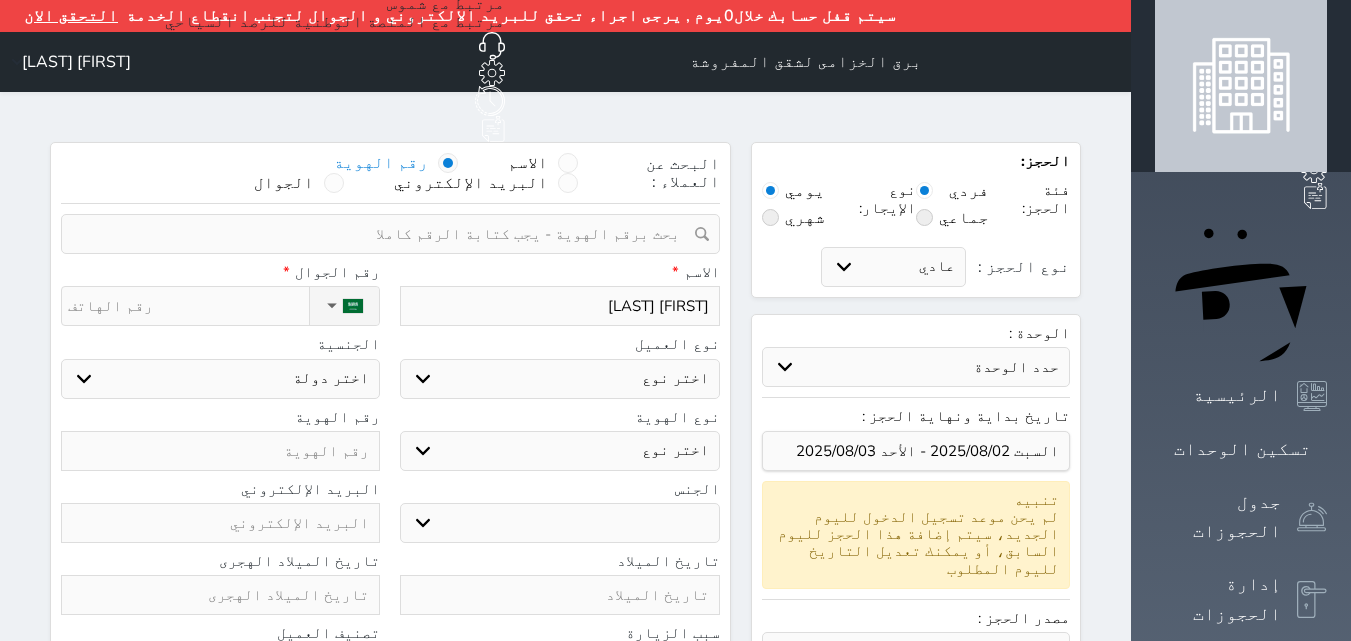 click on "اختر نوع   مواطن مواطن خليجي زائر مقيم" at bounding box center [559, 379] 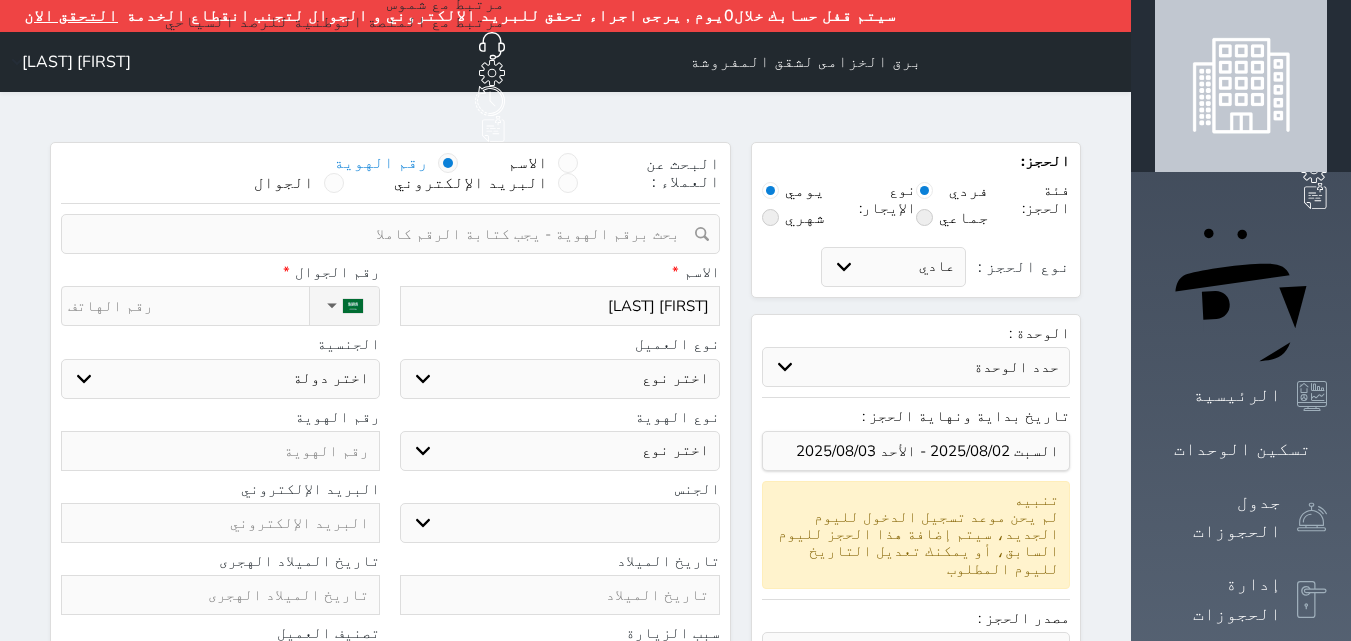 select on "1" 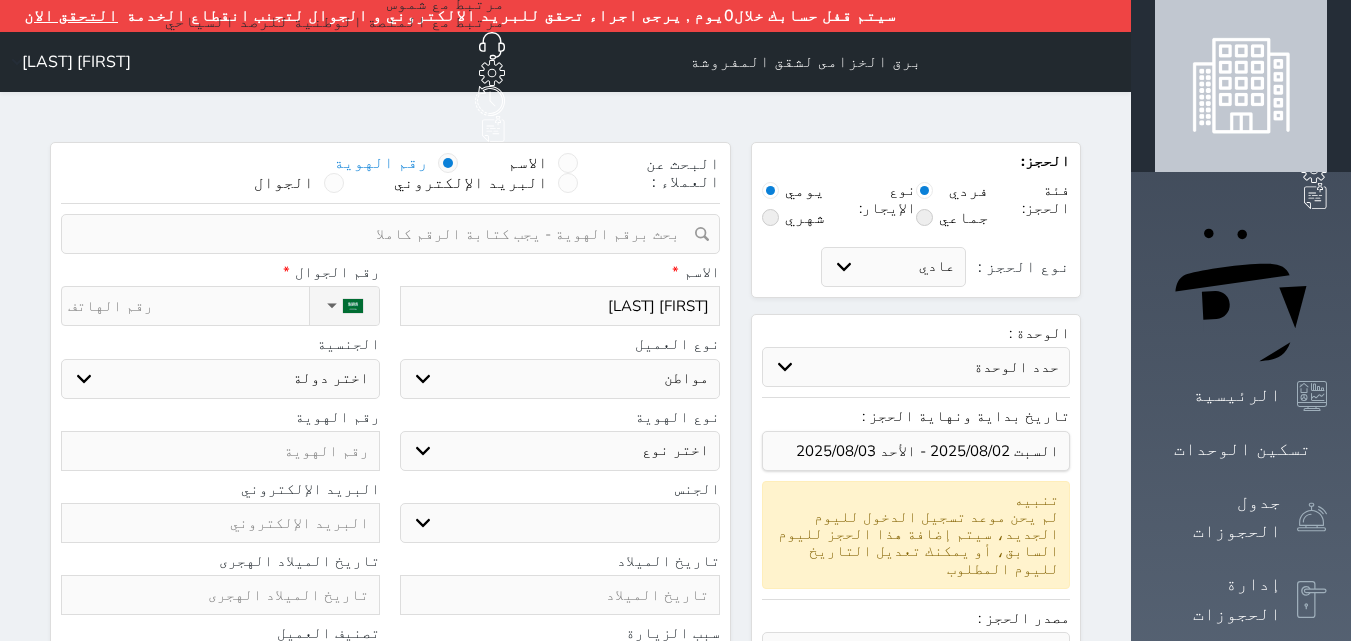 click on "اختر نوع   مواطن مواطن خليجي زائر مقيم" at bounding box center (559, 379) 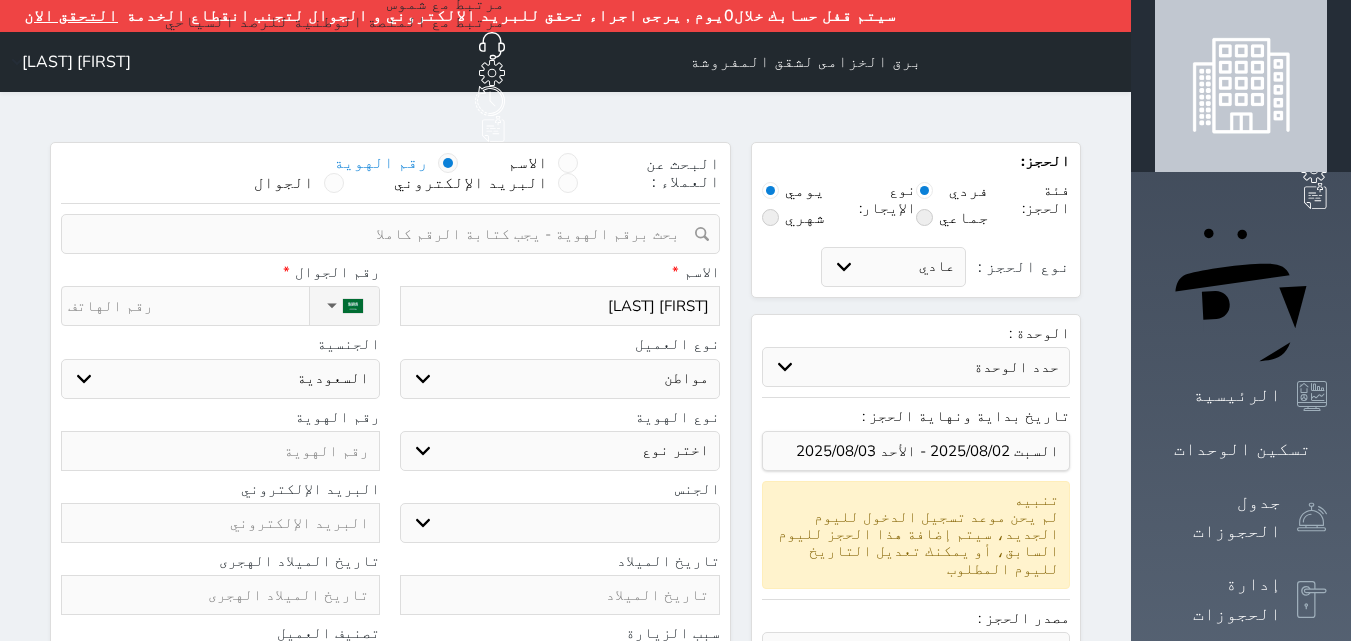 click on "اختر نوع   هوية وطنية هوية عائلية جواز السفر" at bounding box center (559, 451) 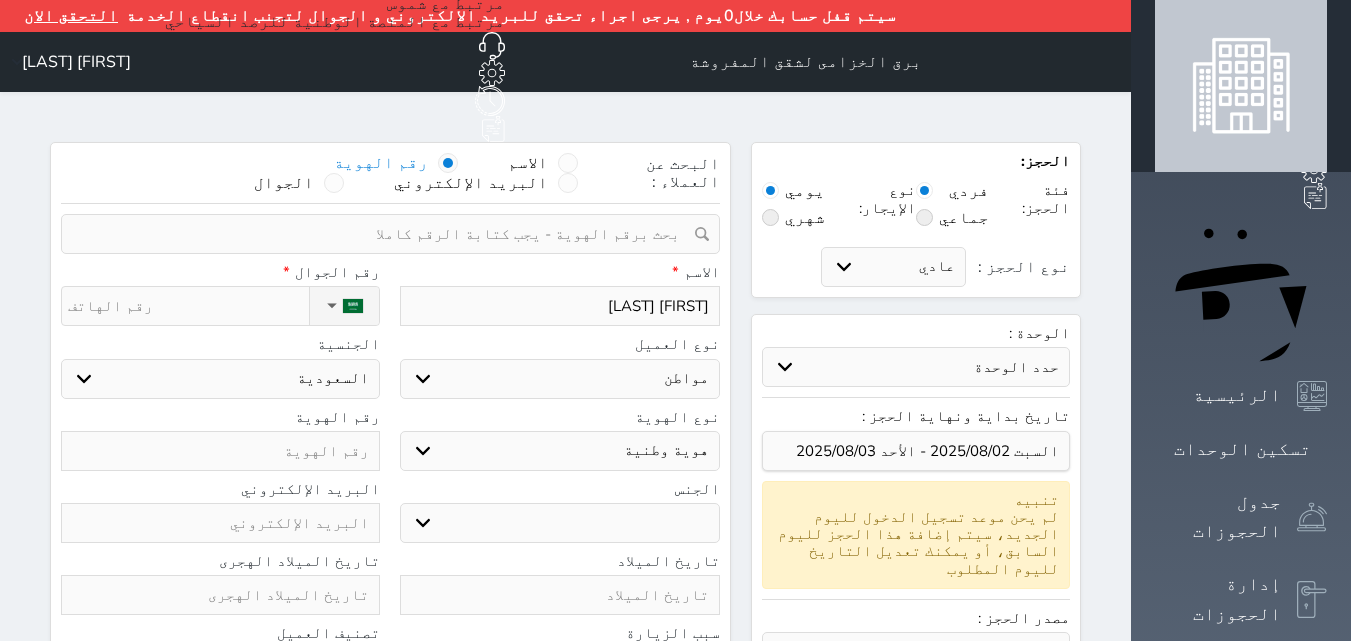 click on "اختر نوع   هوية وطنية هوية عائلية جواز السفر" at bounding box center (559, 451) 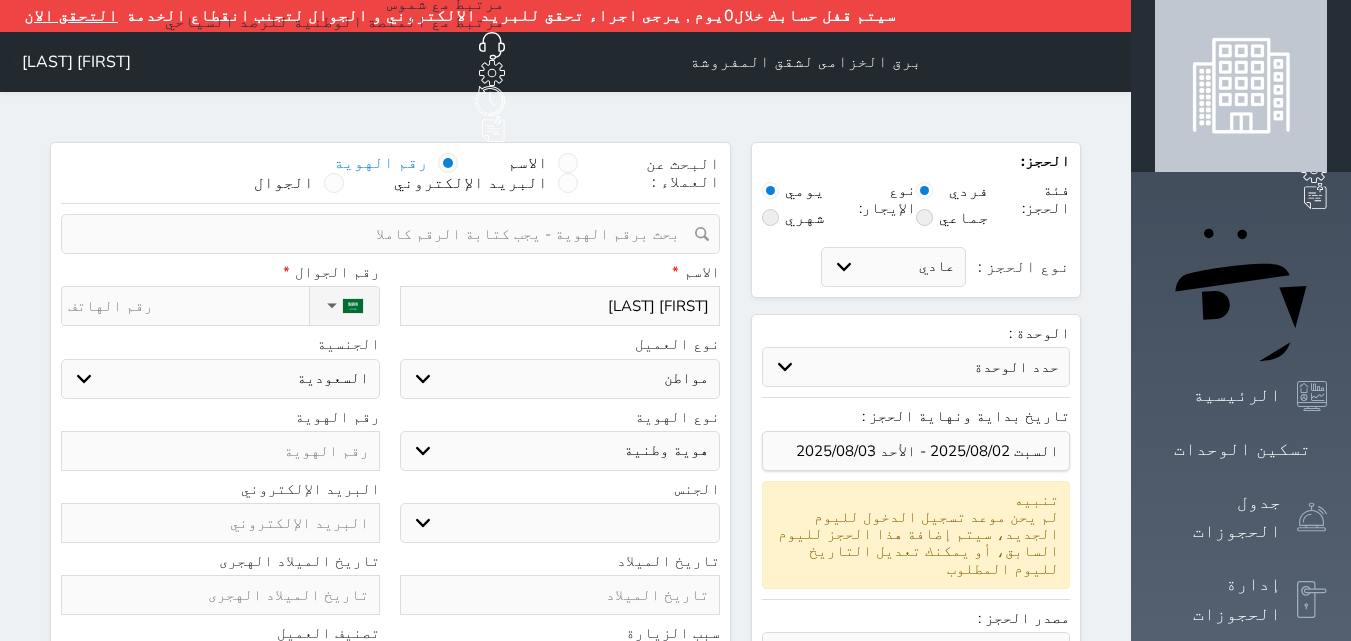 click on "ذكر   انثى" at bounding box center [559, 523] 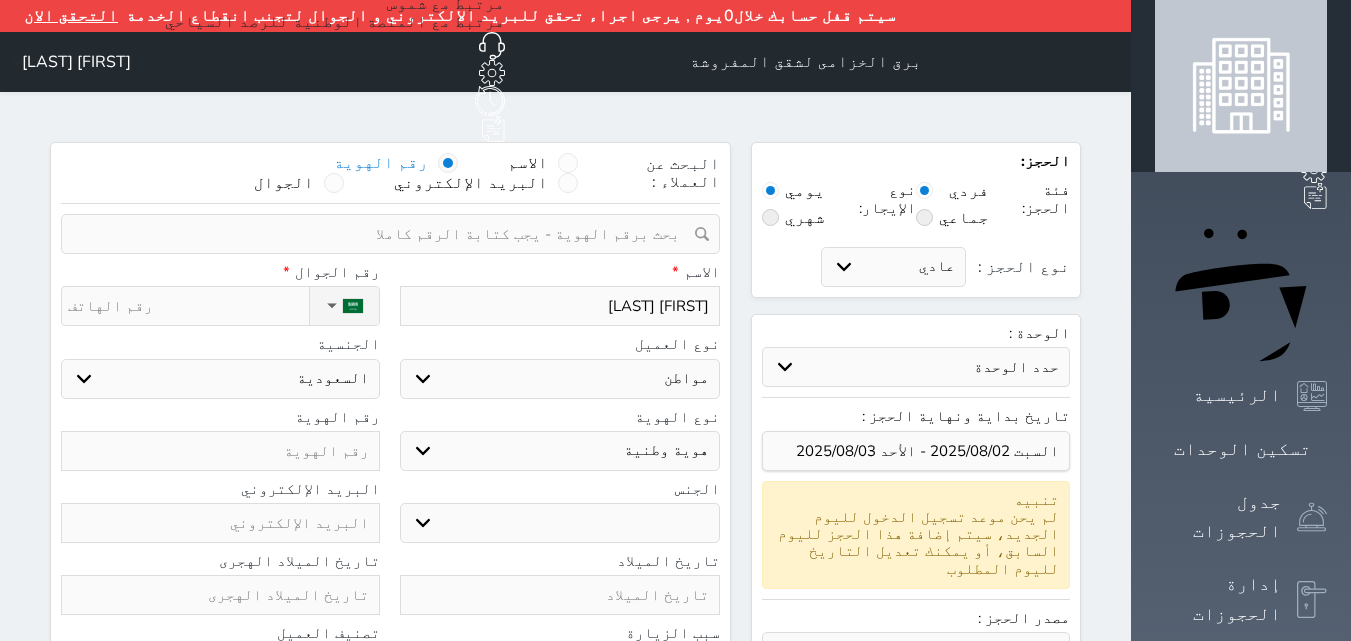 select on "male" 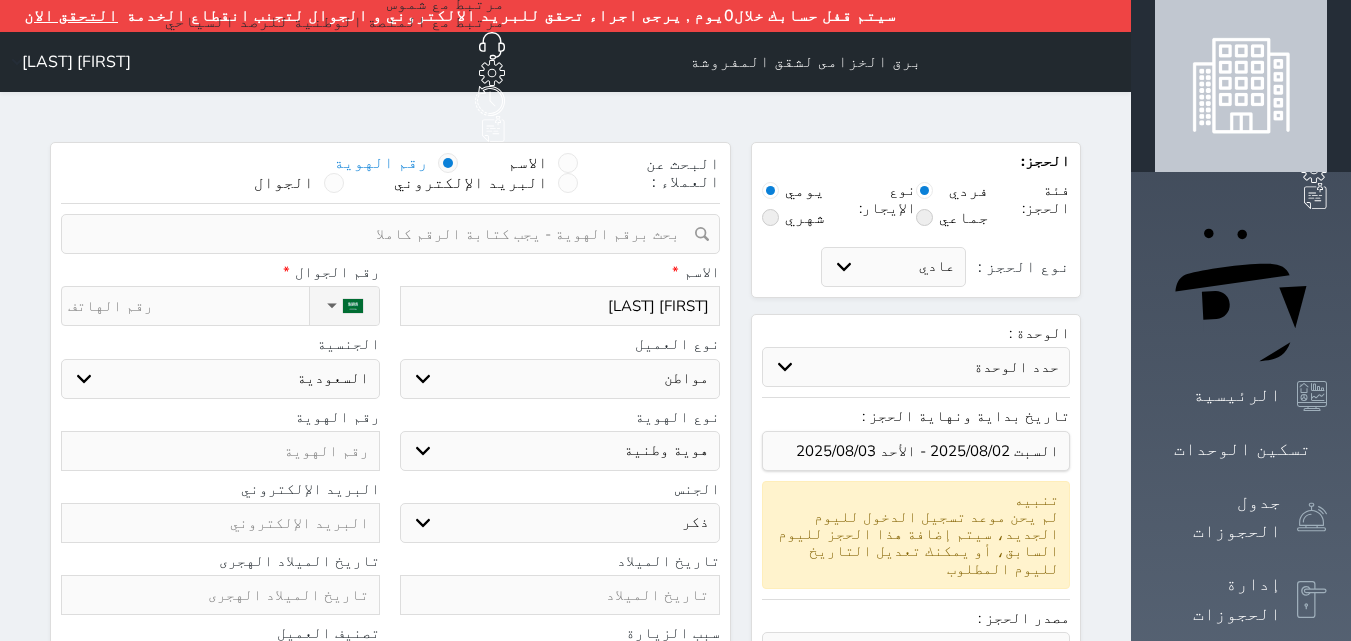 click on "ذكر   انثى" at bounding box center (559, 523) 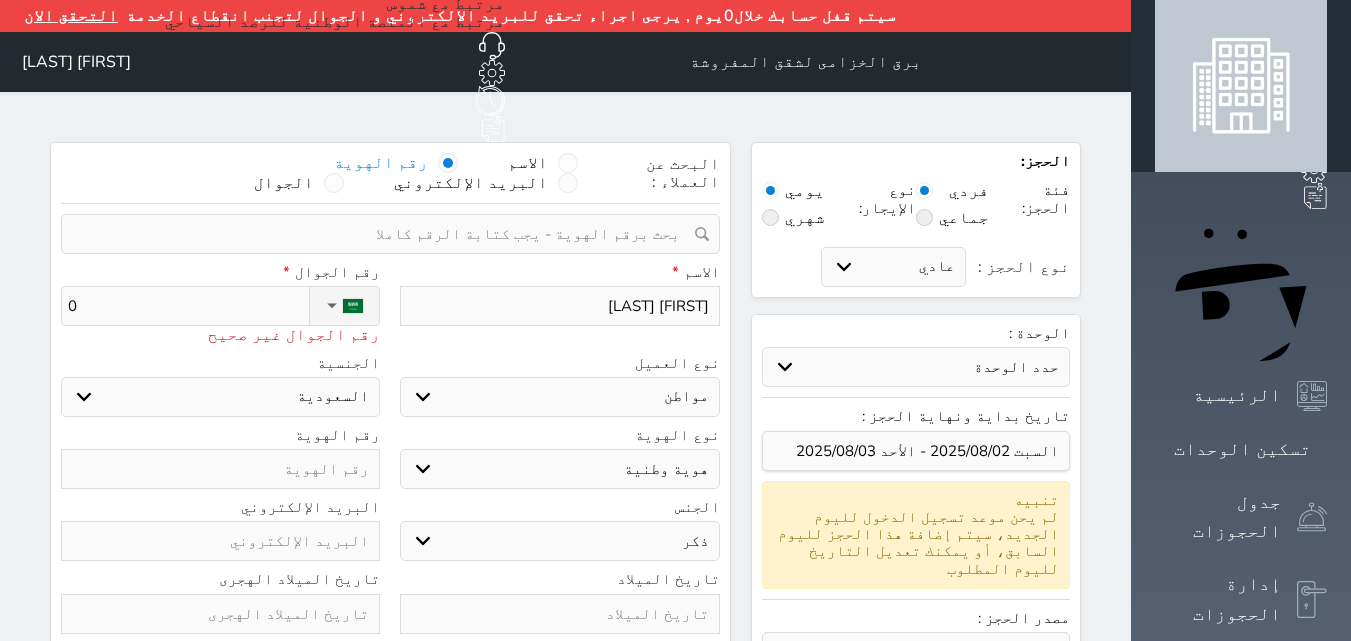 type on "05" 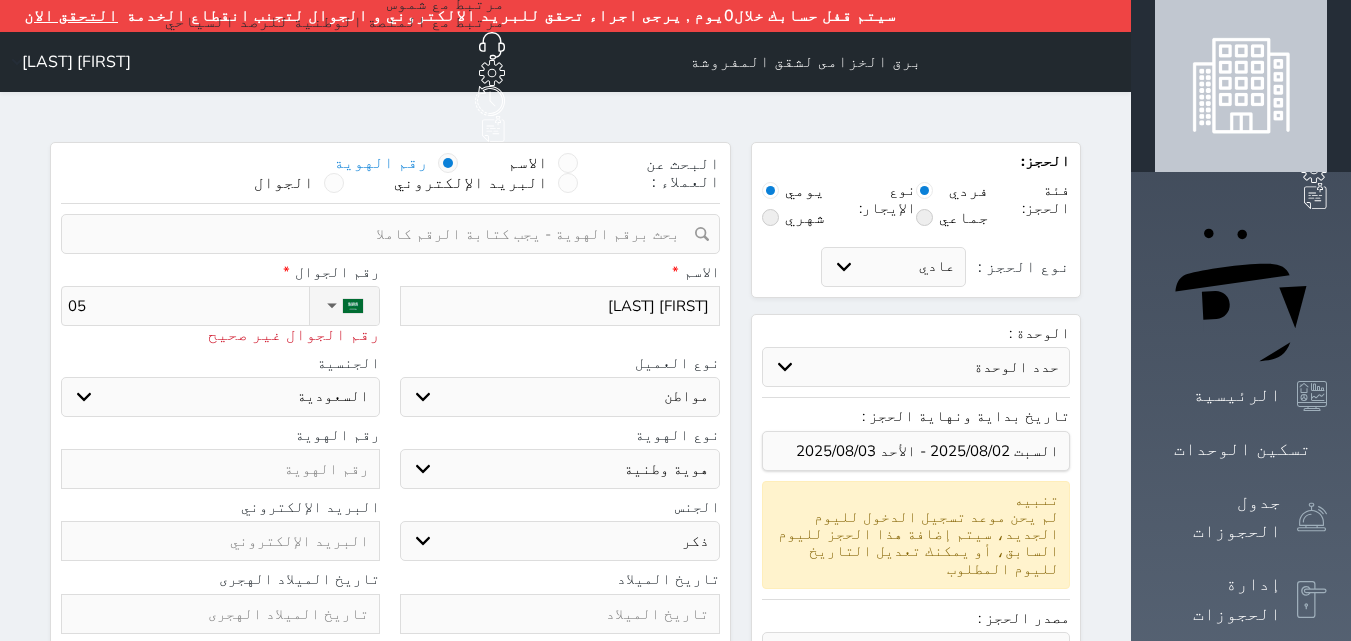 select 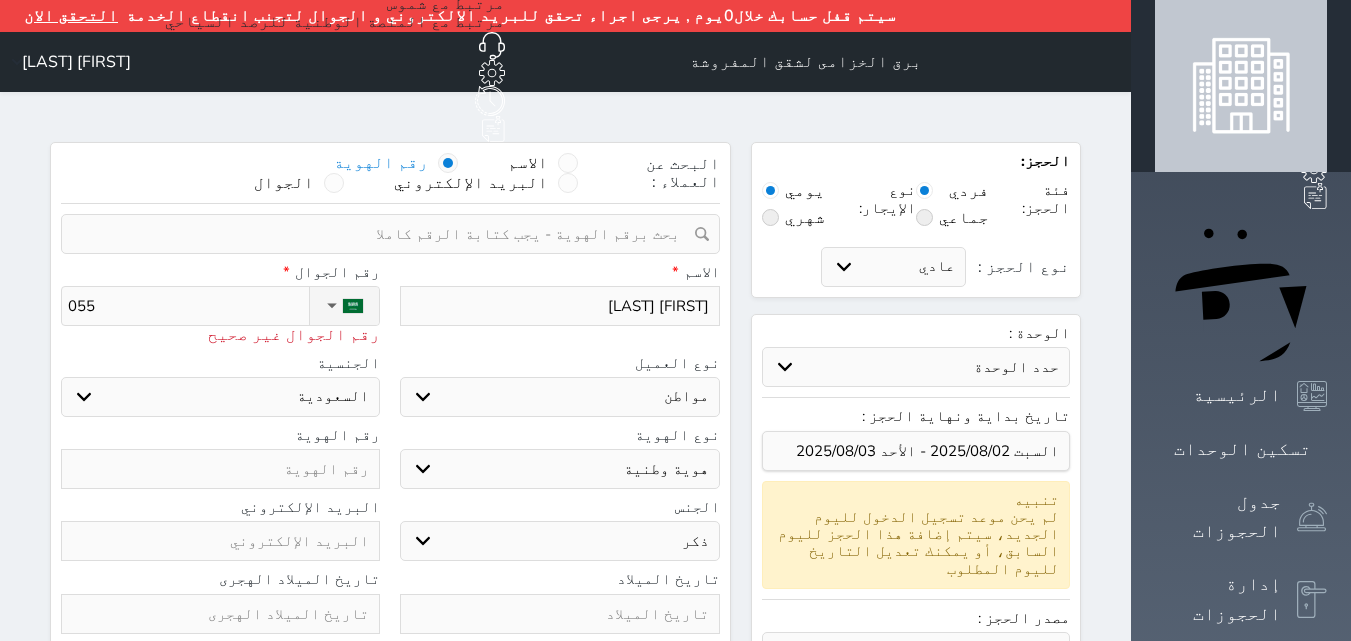 type on "0550" 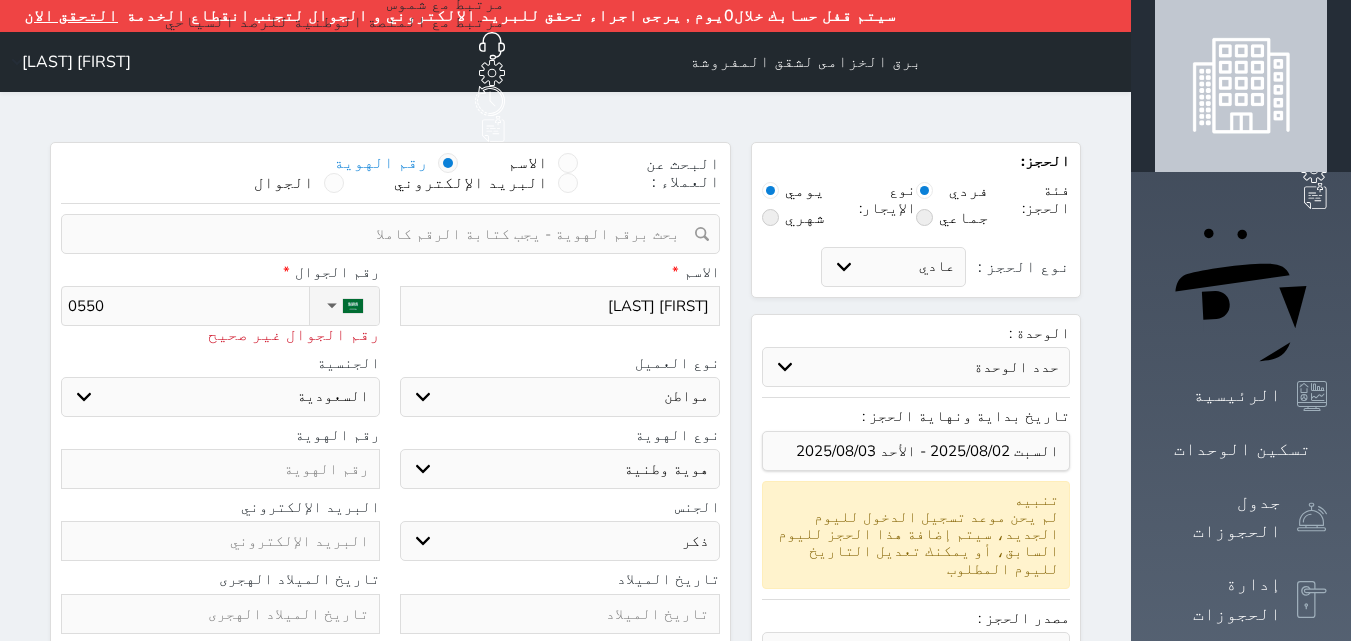 type on "05508" 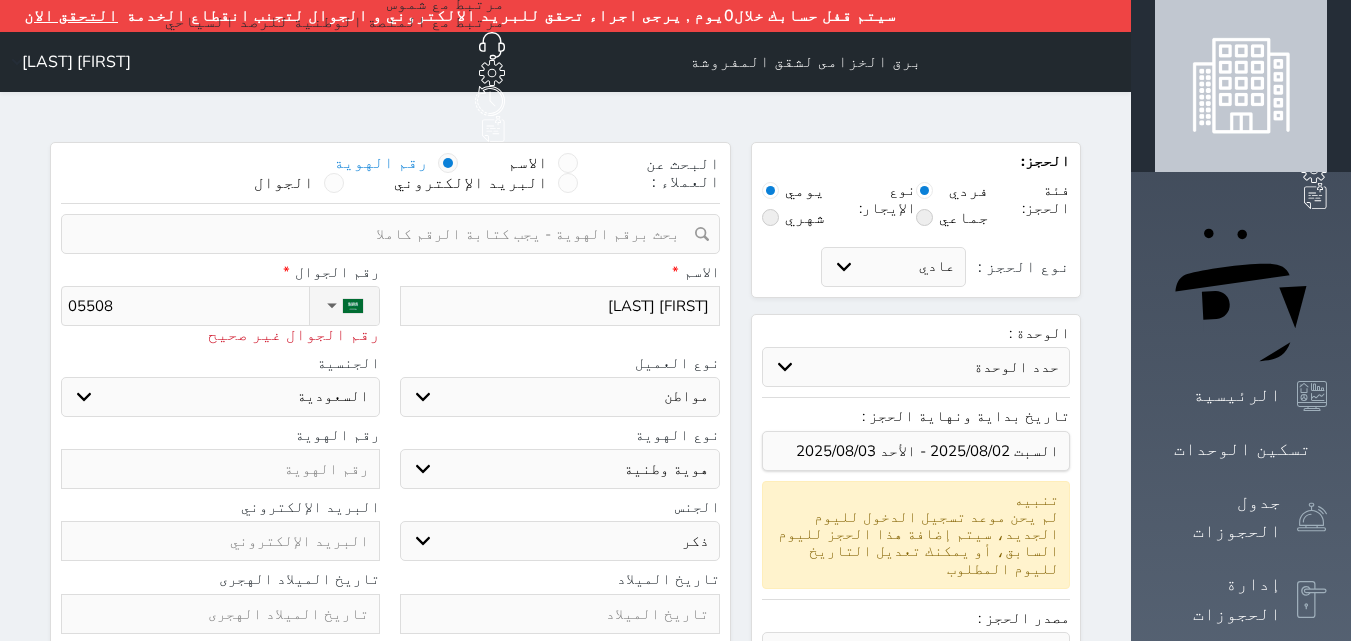type on "055087" 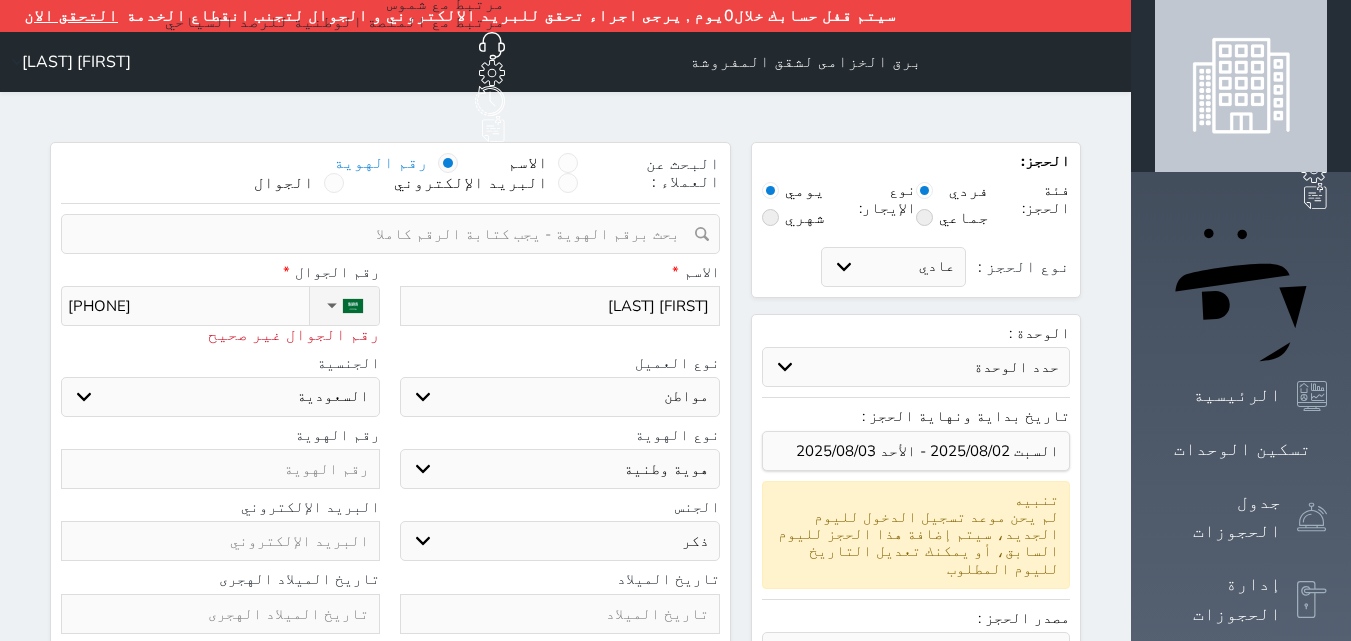 type on "0550873" 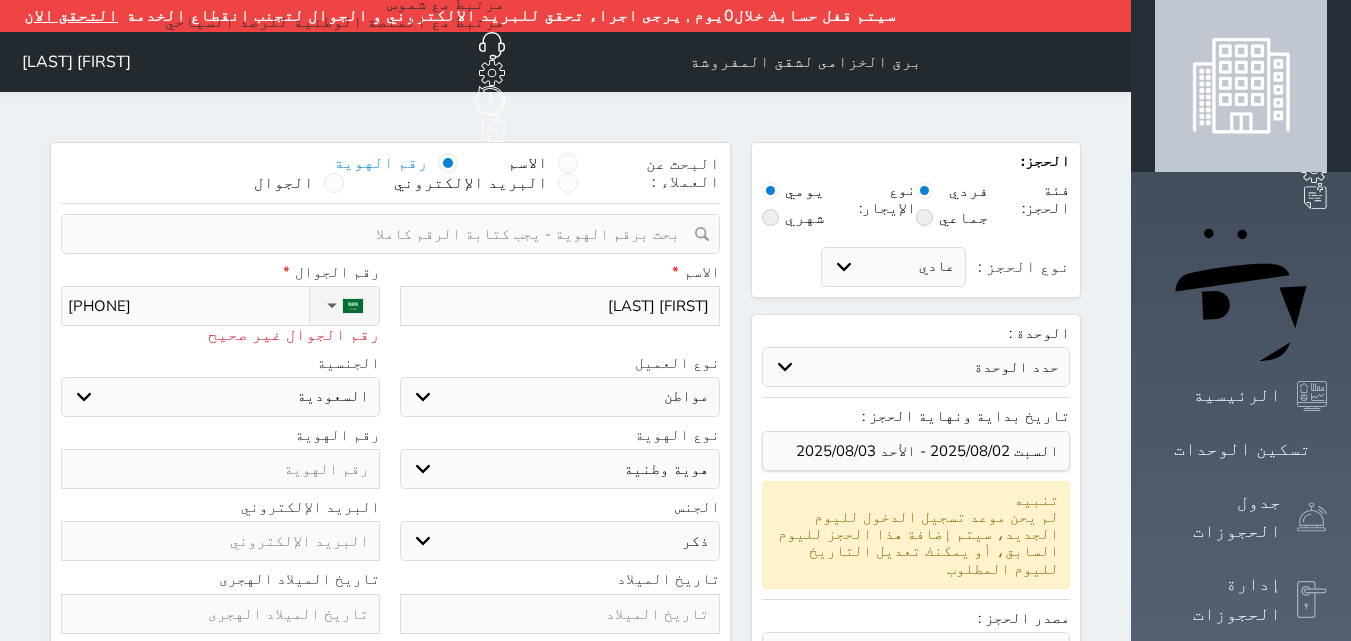 type on "05508733" 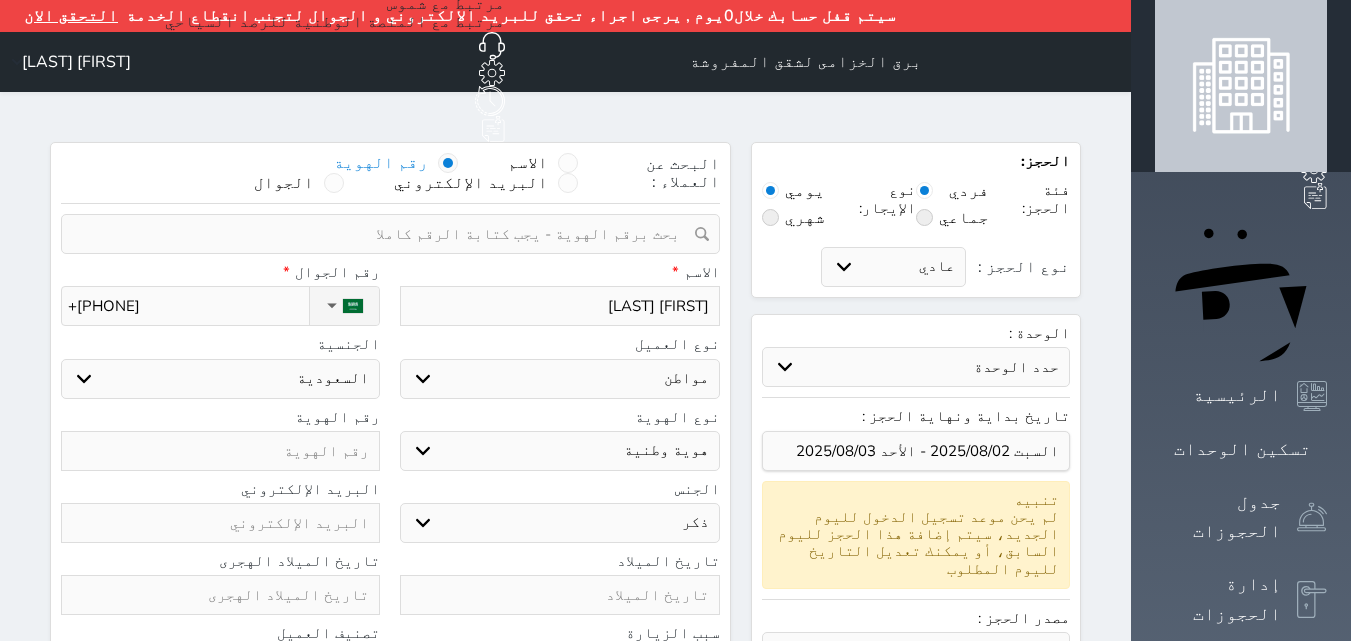 type on "+966 55 087 3321" 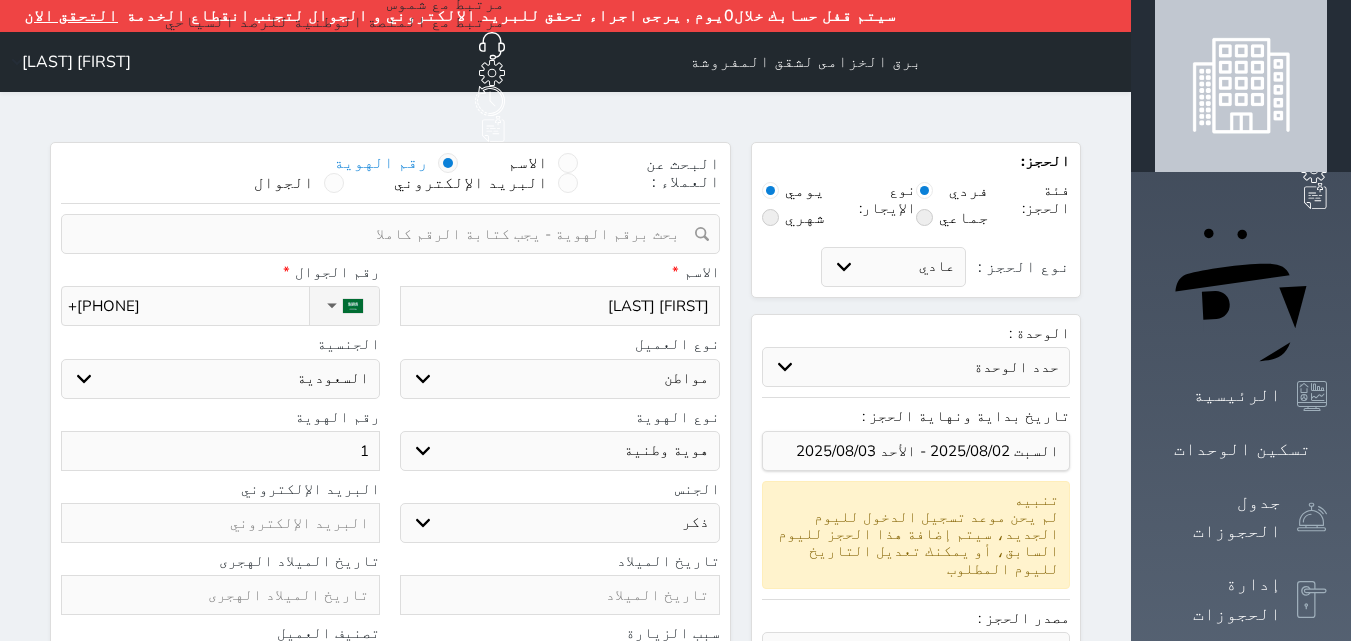 type on "11" 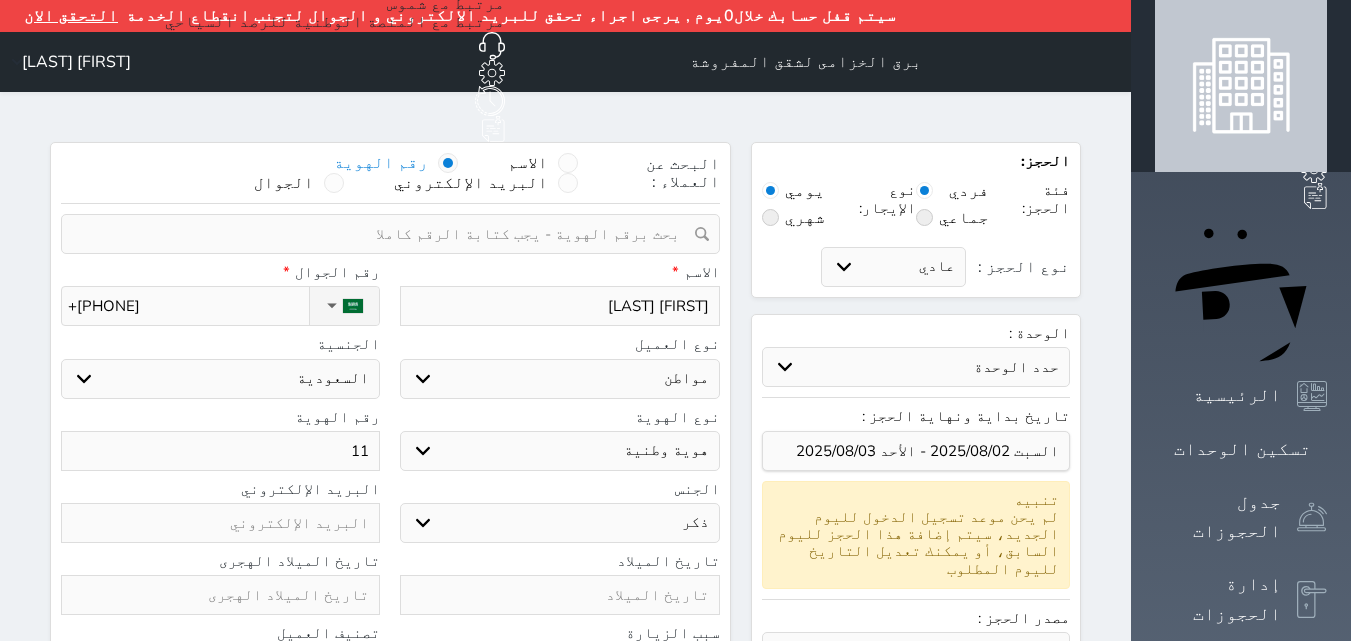 type on "111" 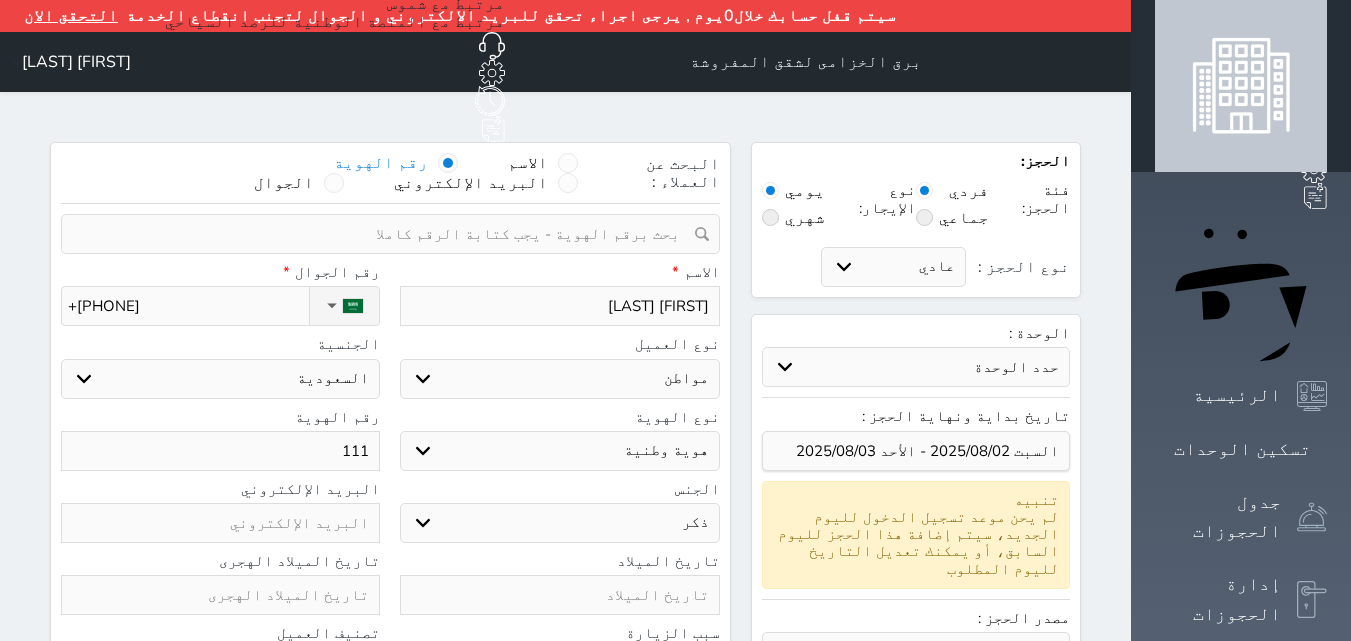 type on "1115" 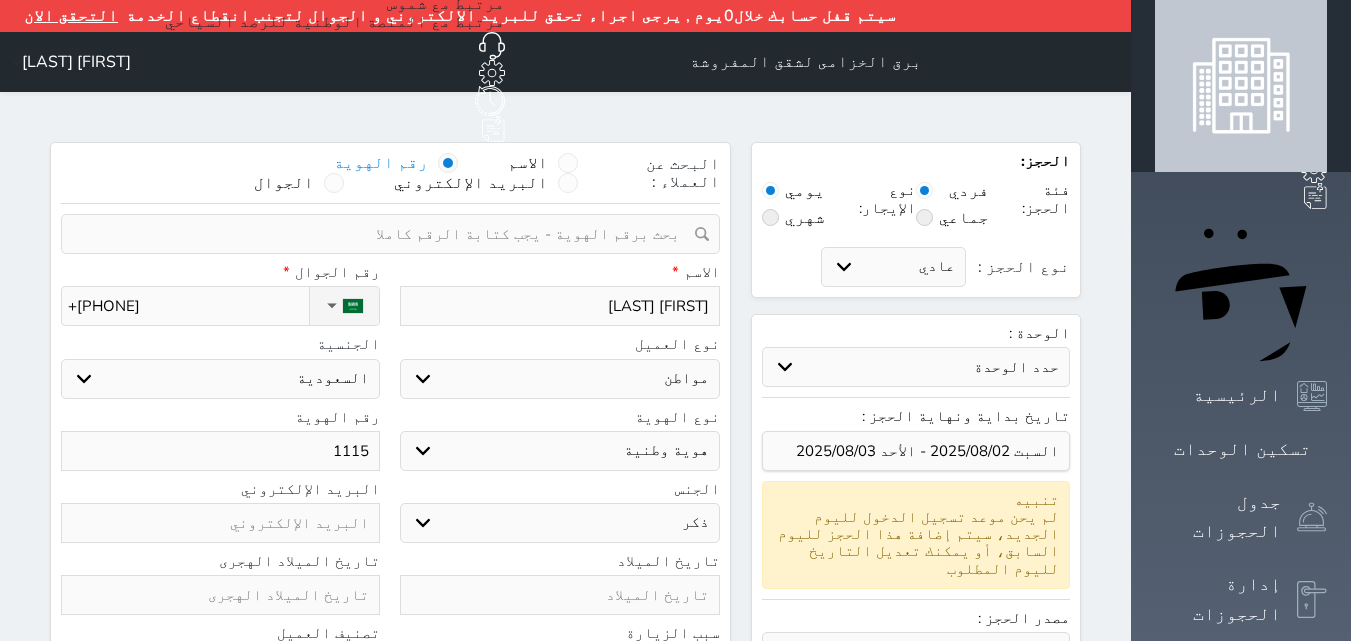 type on "11152" 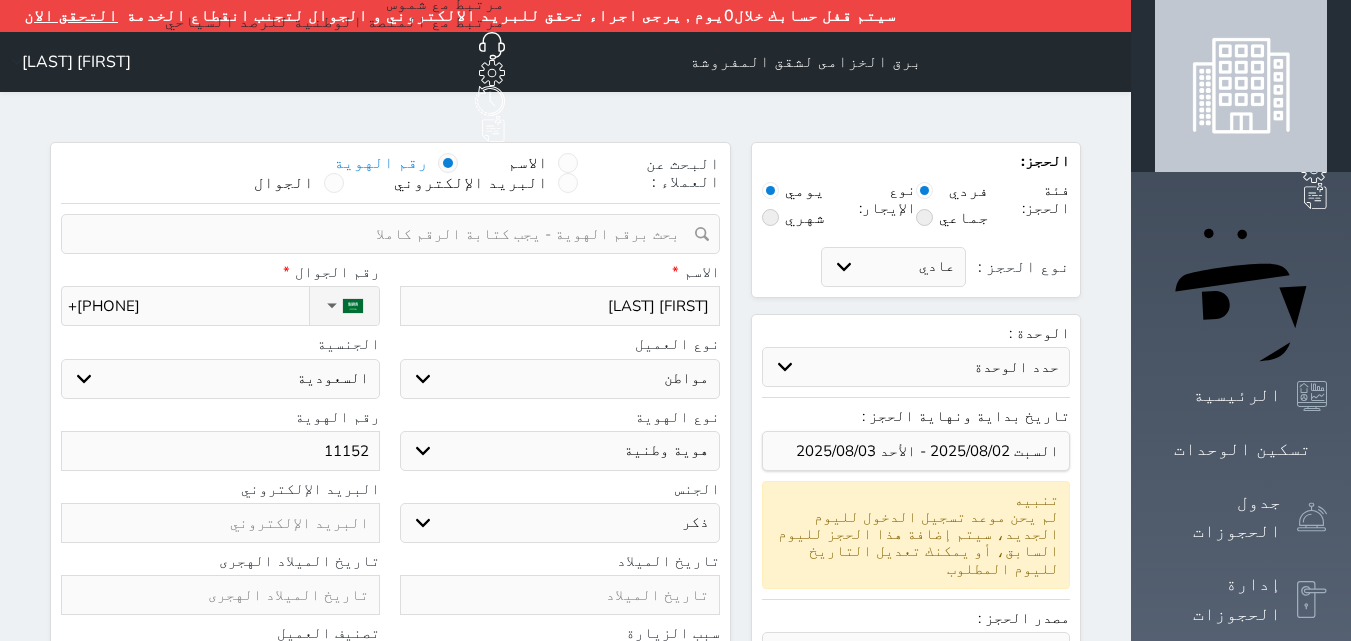 type on "111528" 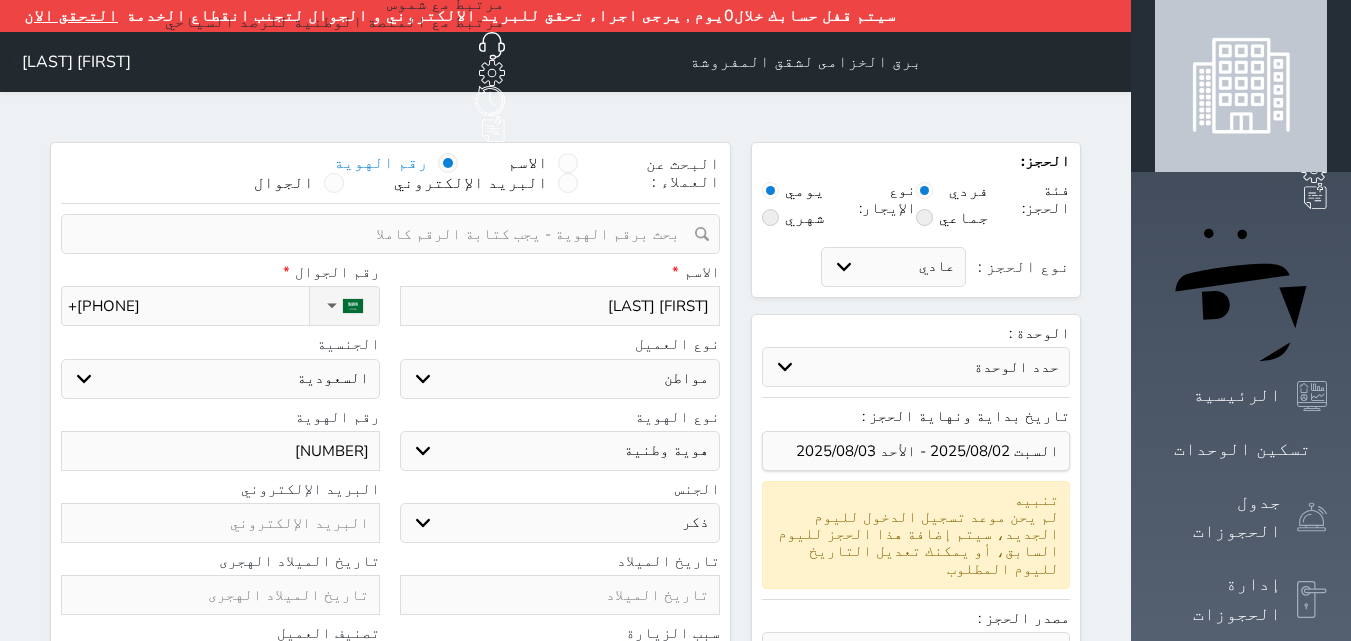 type on "1115280" 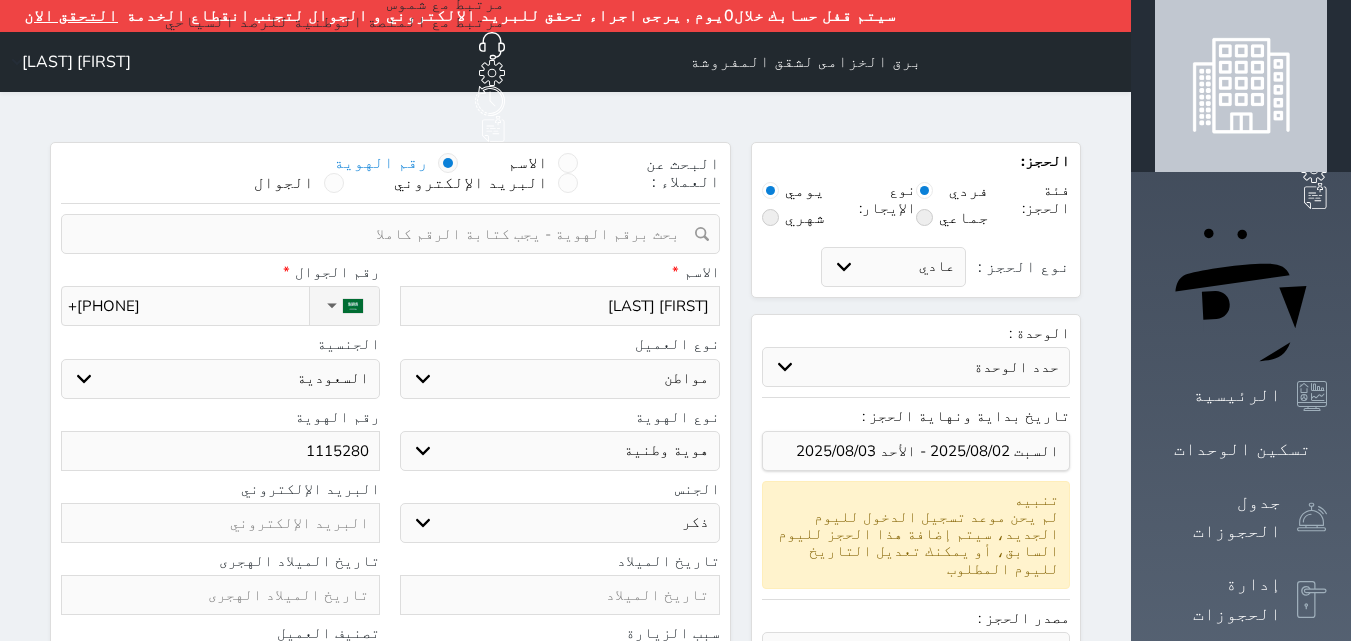 type on "11152801" 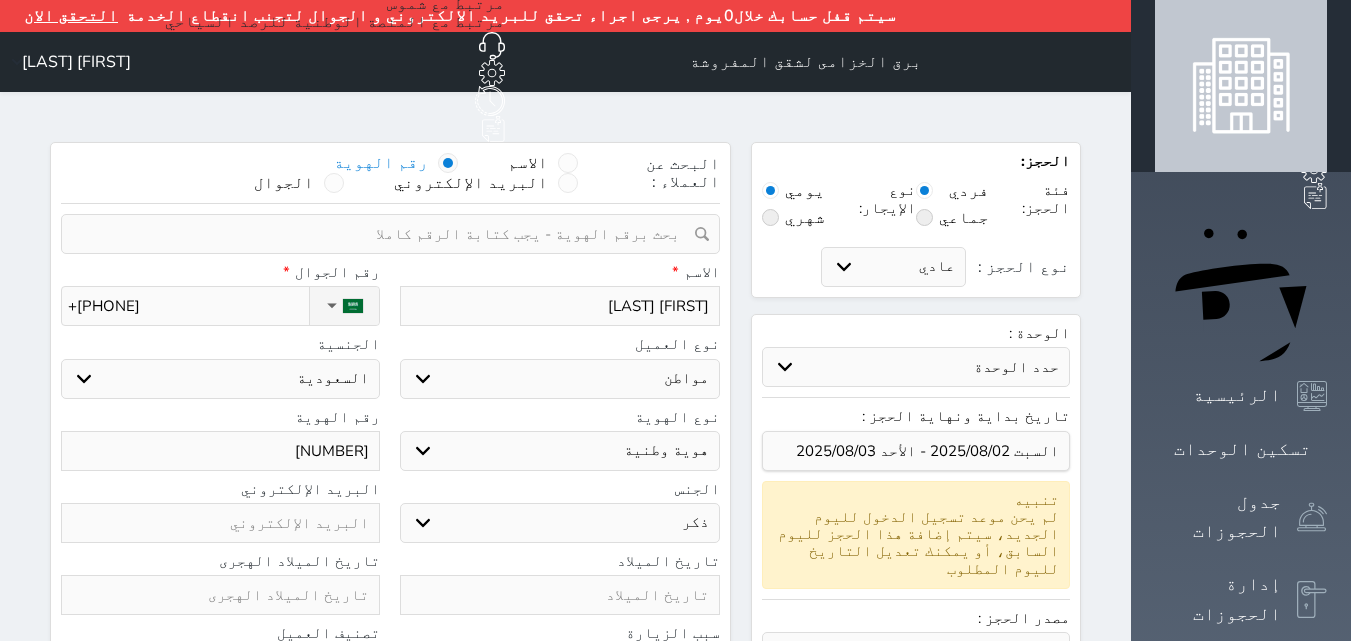 type on "111528010" 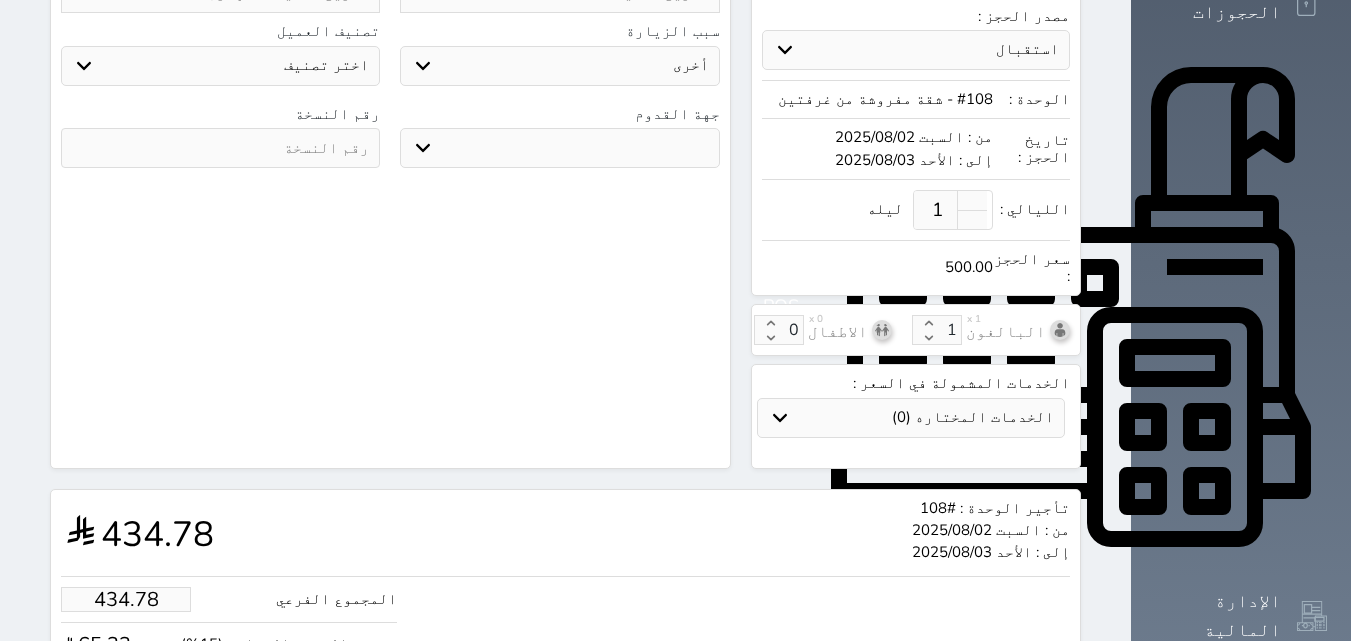scroll, scrollTop: 668, scrollLeft: 0, axis: vertical 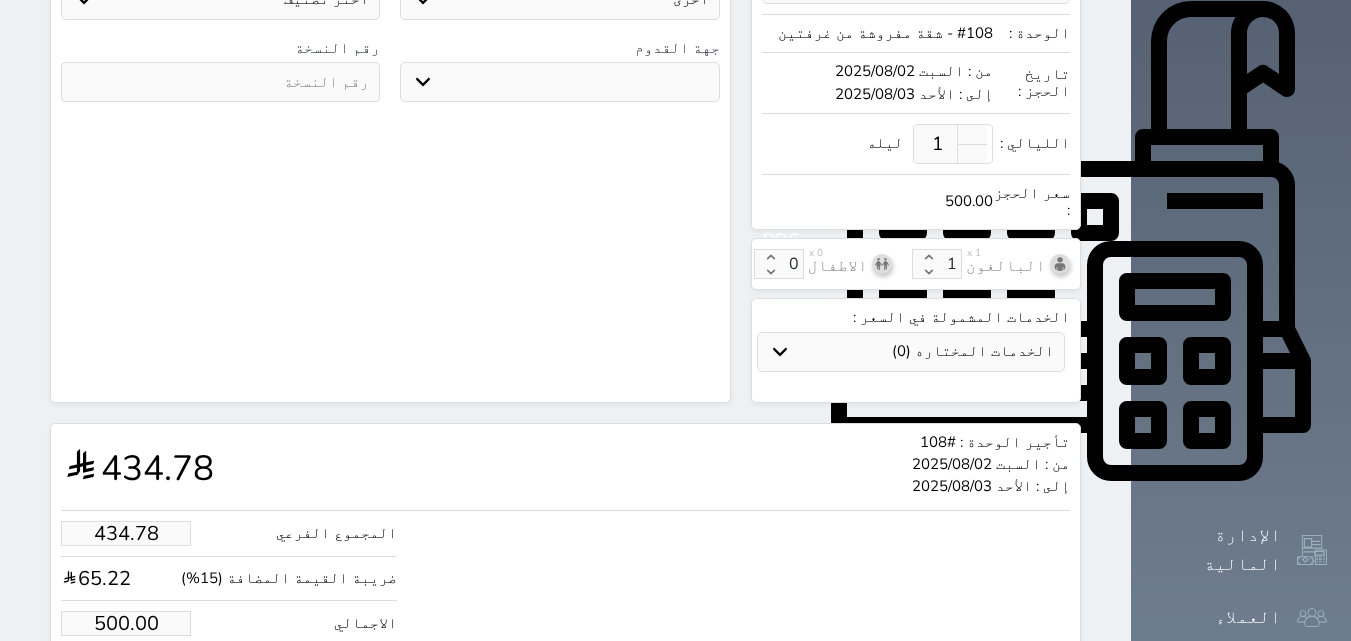 click on "500.00" at bounding box center (126, 623) 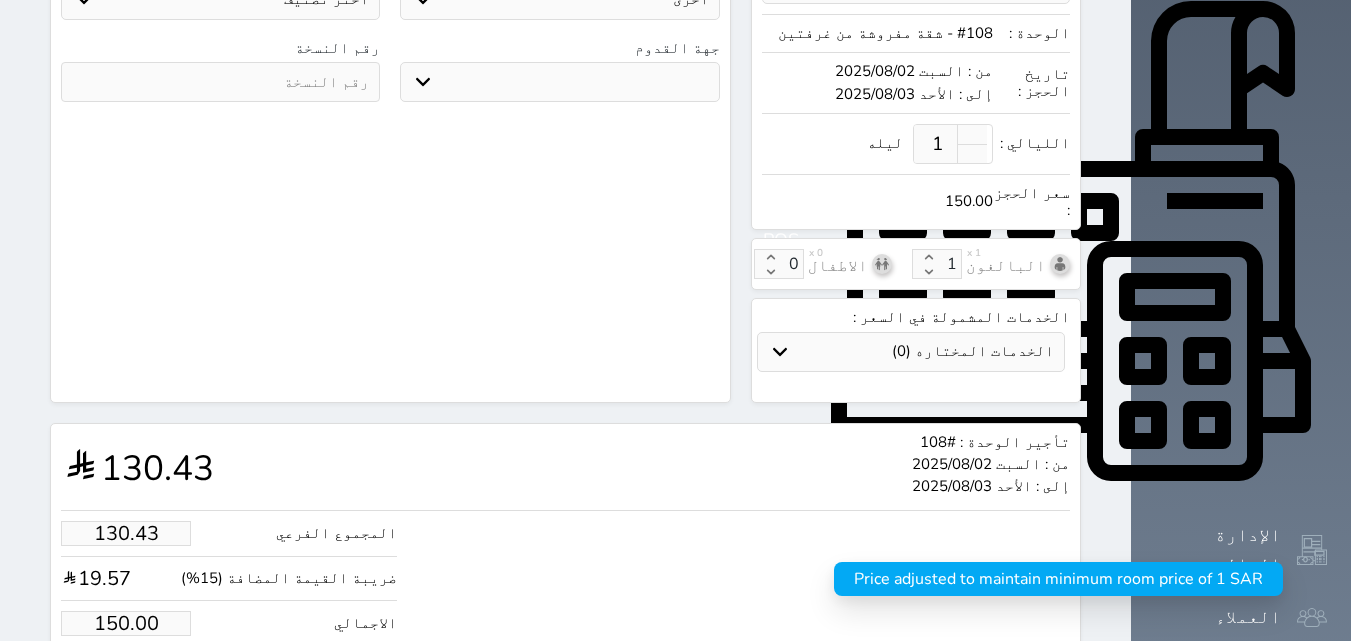 click on "حجز" at bounding box center (149, 684) 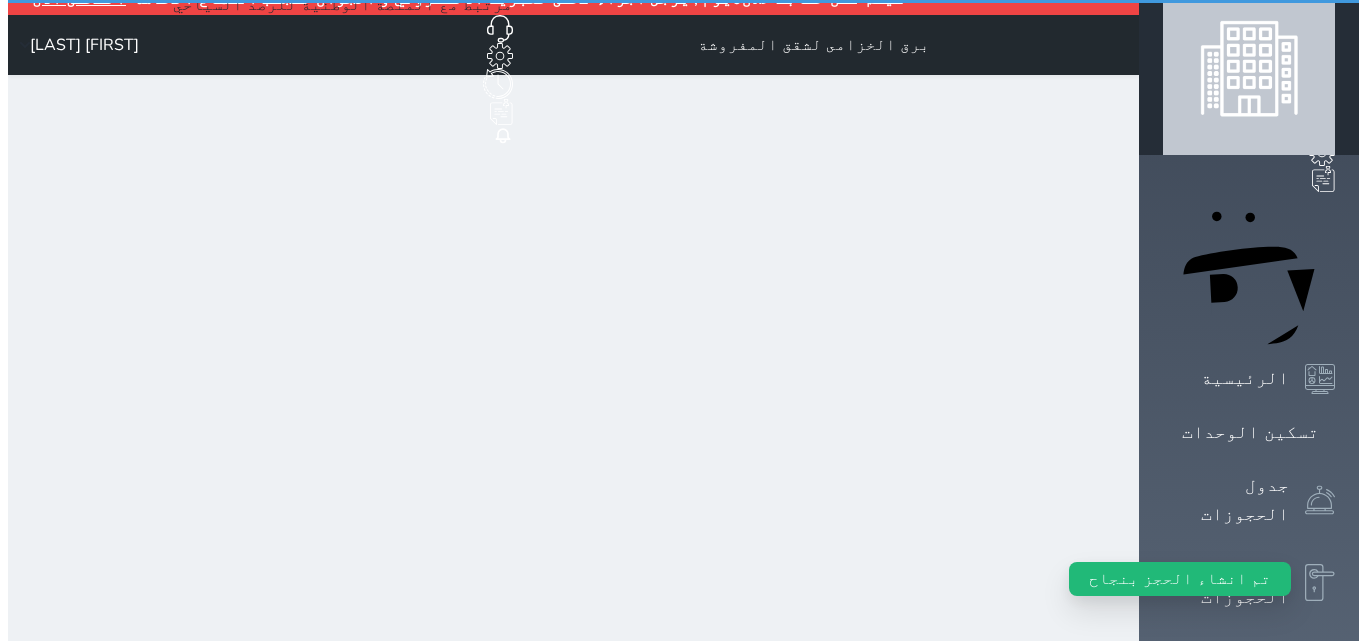 scroll, scrollTop: 0, scrollLeft: 0, axis: both 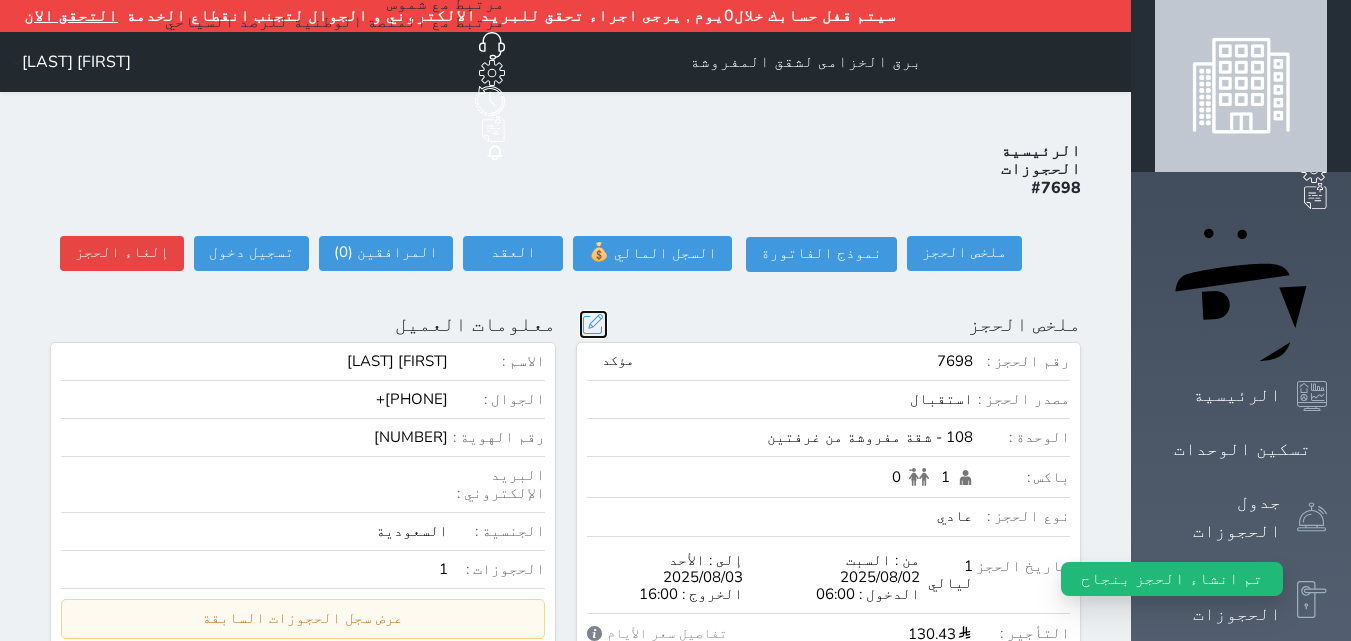 click at bounding box center [593, 324] 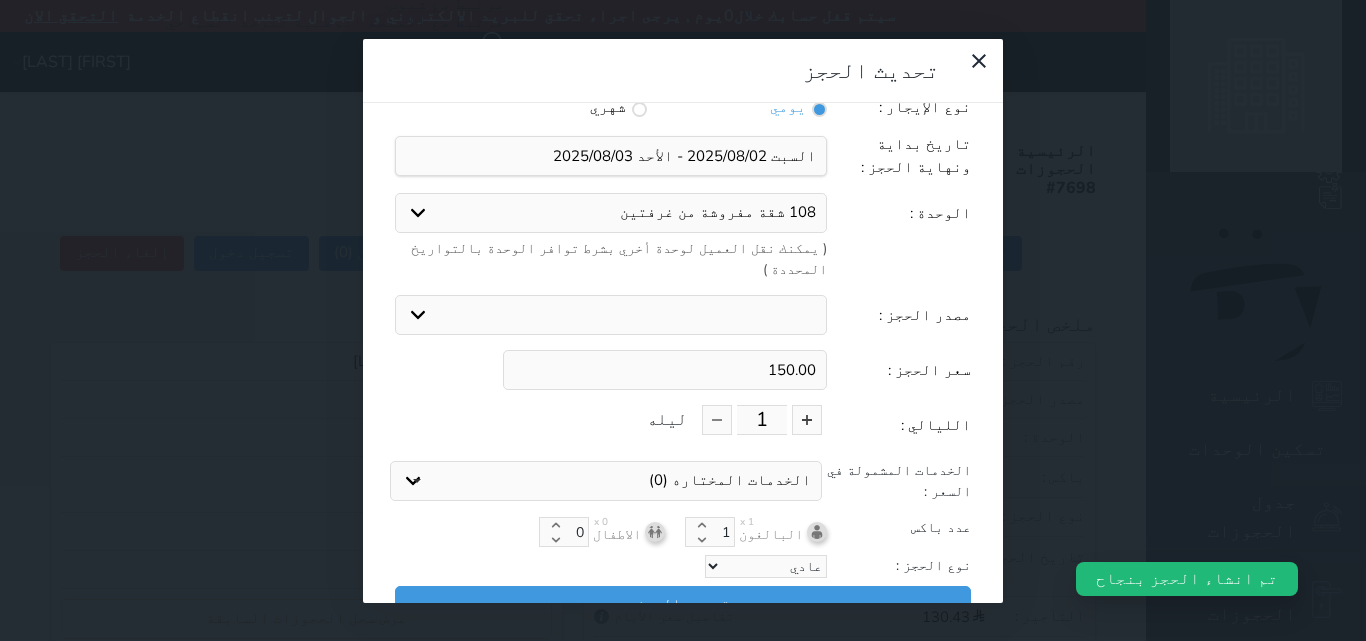 scroll, scrollTop: 45, scrollLeft: 0, axis: vertical 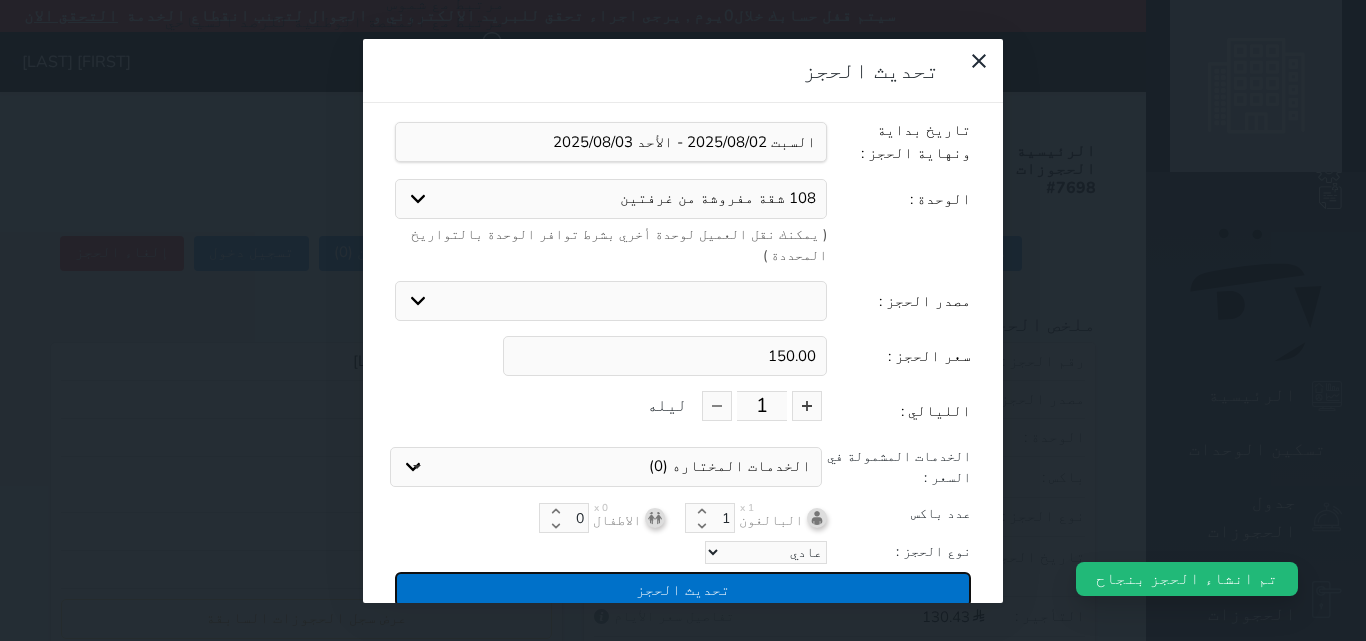 click on "تحديث الحجز" at bounding box center (683, 589) 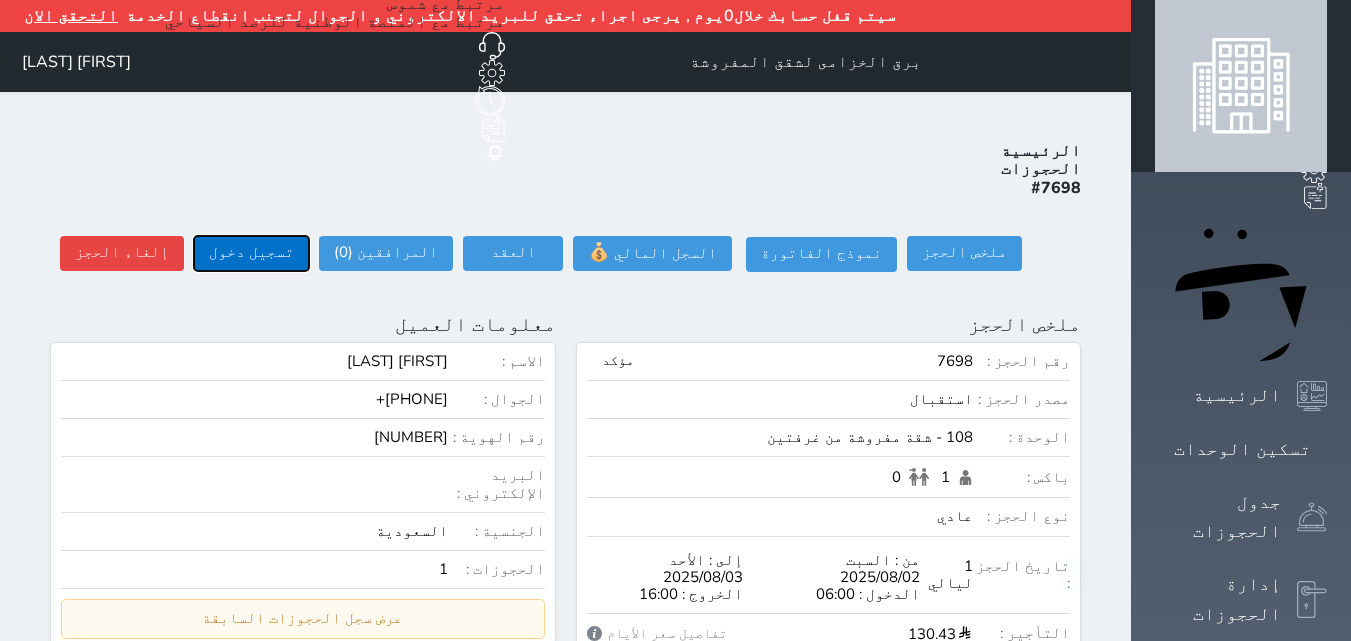 click on "تسجيل دخول" at bounding box center (251, 253) 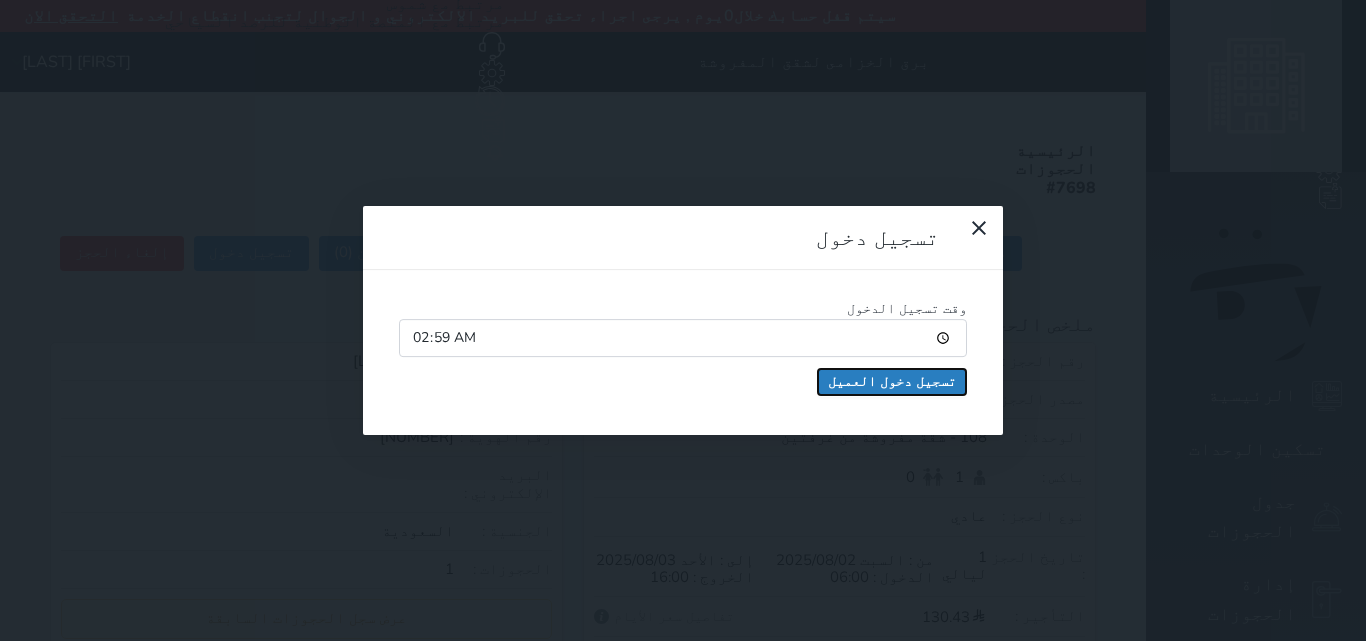 click on "تسجيل دخول العميل" at bounding box center [892, 382] 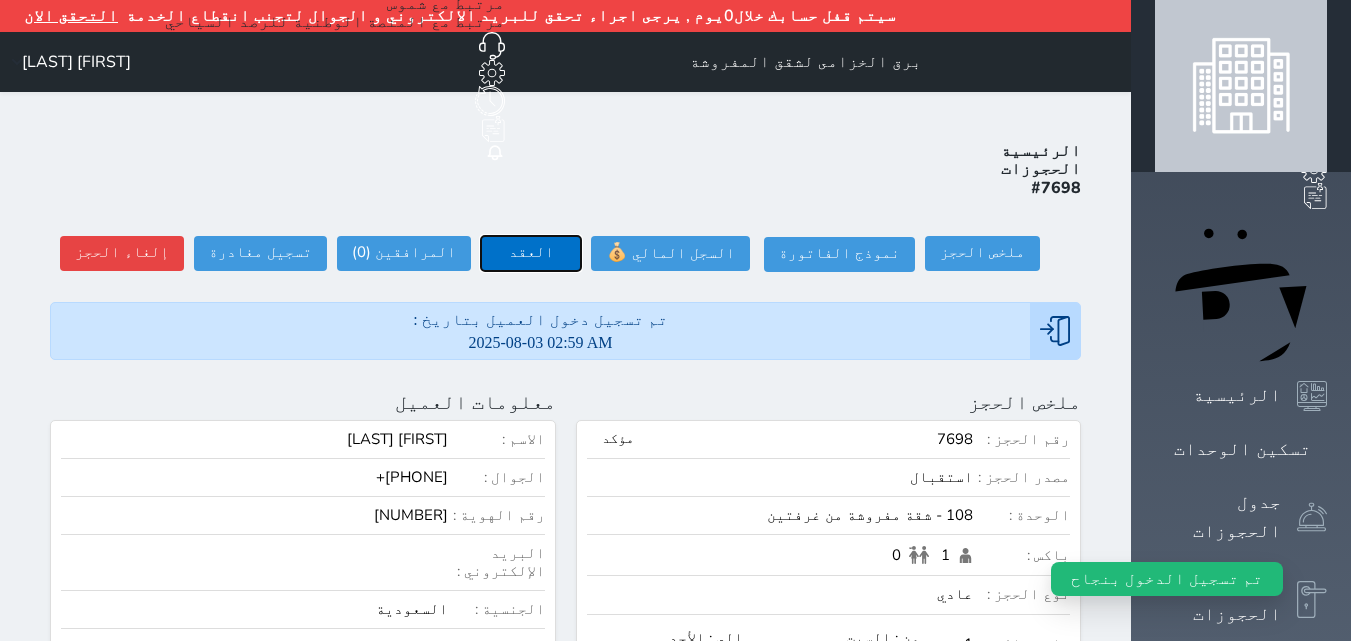 click on "العقد" at bounding box center (531, 253) 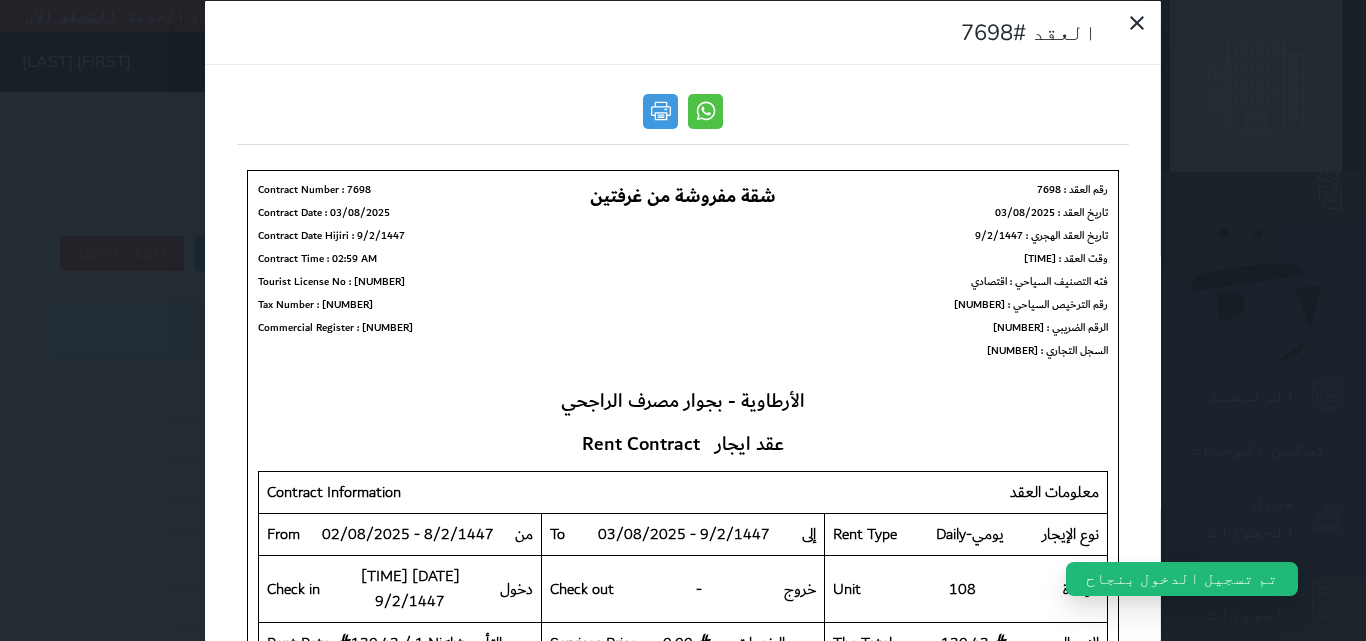 scroll, scrollTop: 0, scrollLeft: 0, axis: both 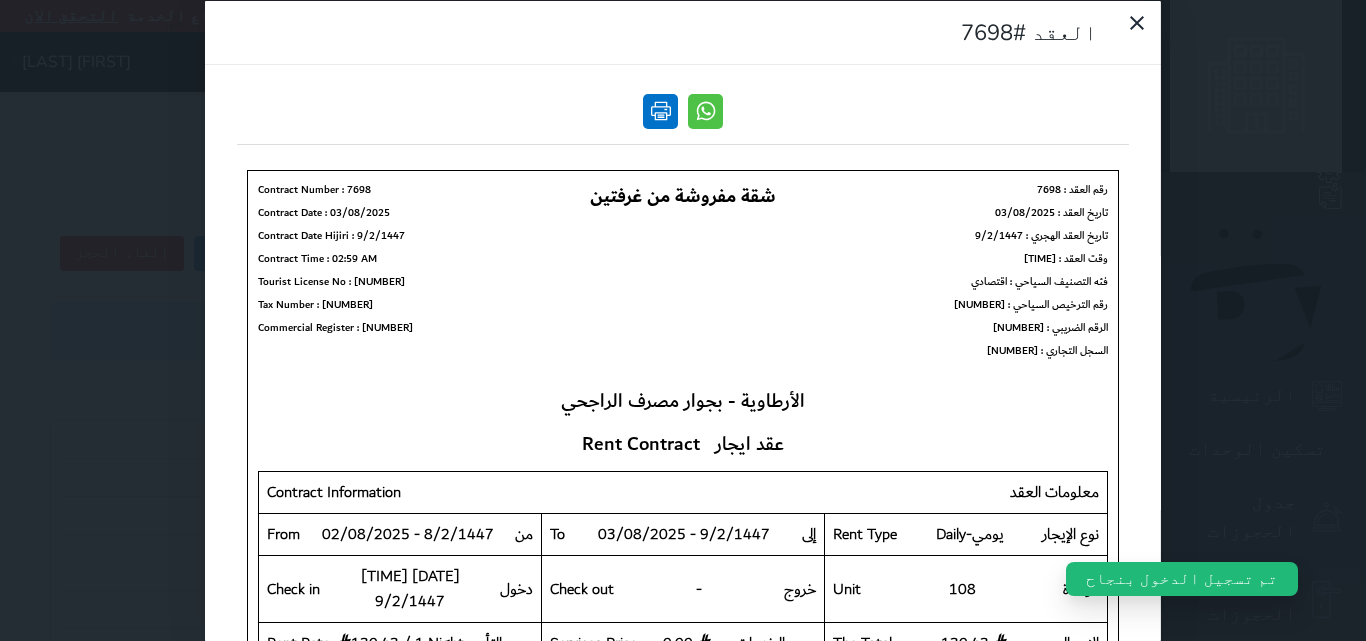 click at bounding box center (660, 110) 